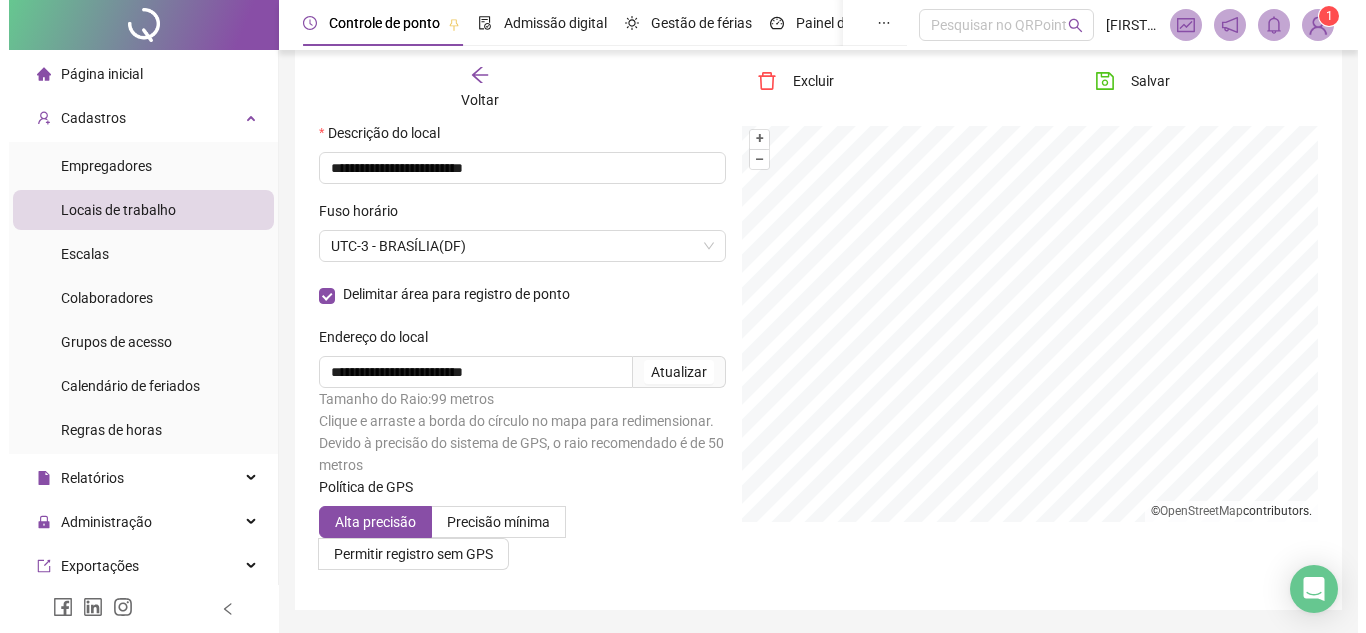 scroll, scrollTop: 125, scrollLeft: 0, axis: vertical 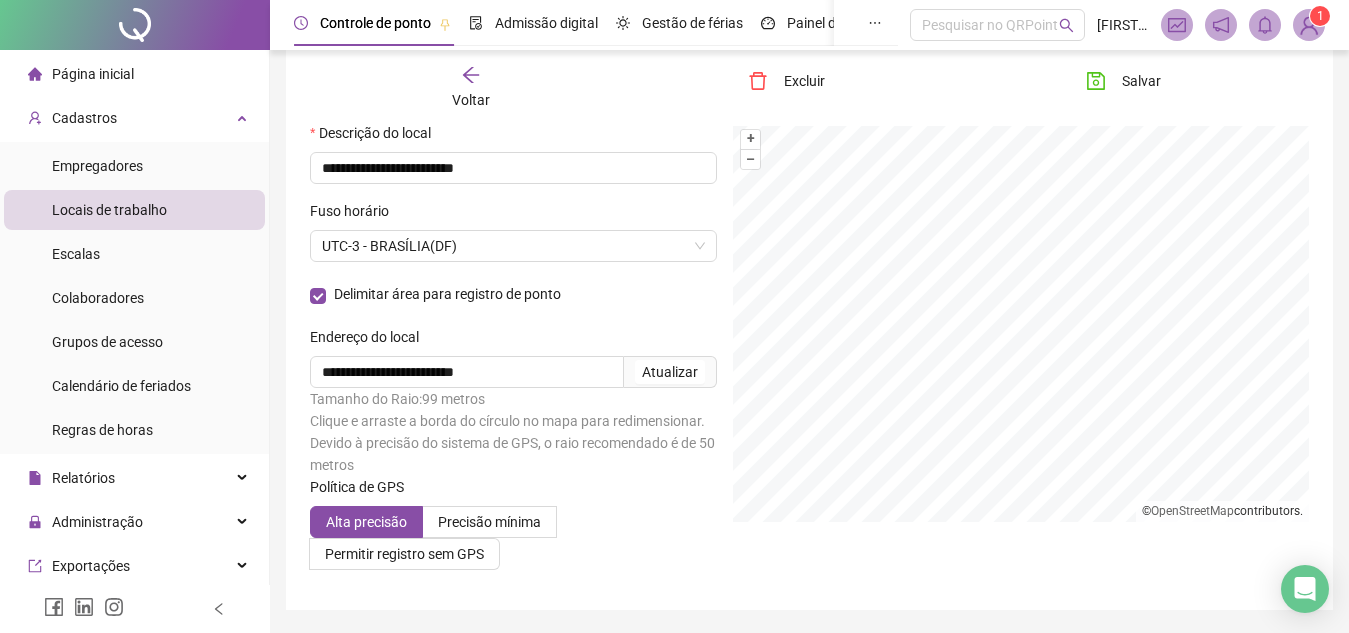 click on "Página inicial" at bounding box center (134, 74) 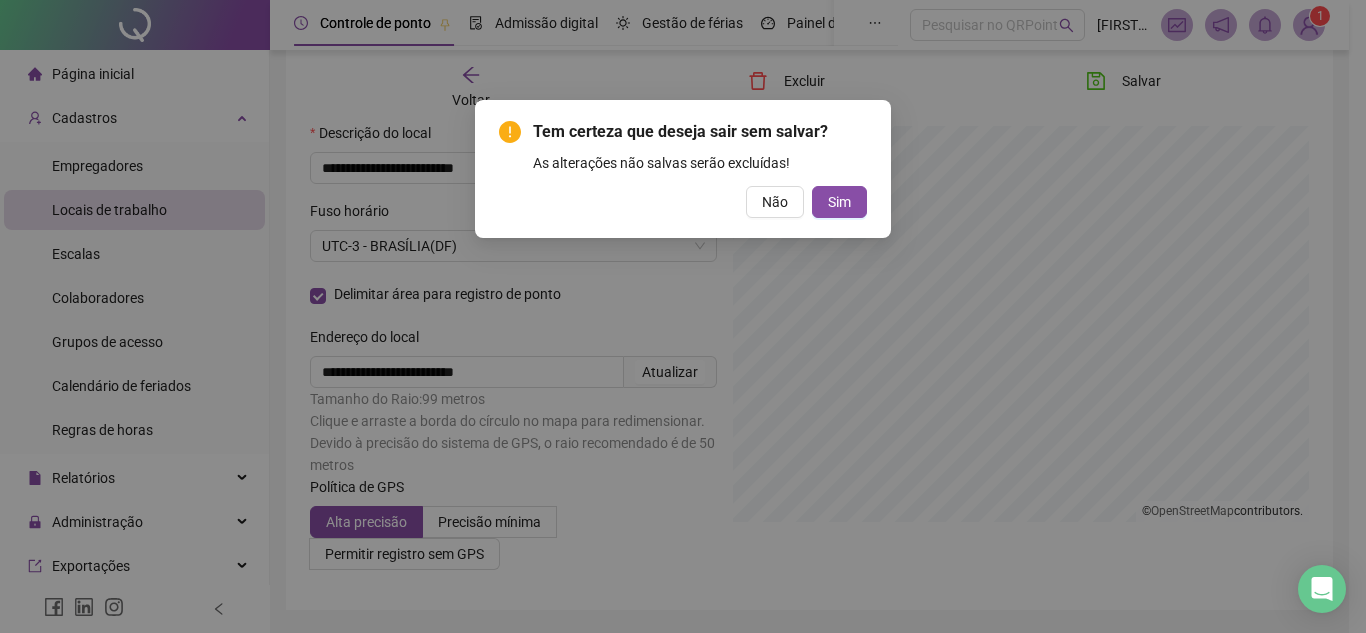 click on "Tem certeza que deseja sair sem salvar? As alterações não salvas serão excluídas! Não Sim" at bounding box center [683, 169] 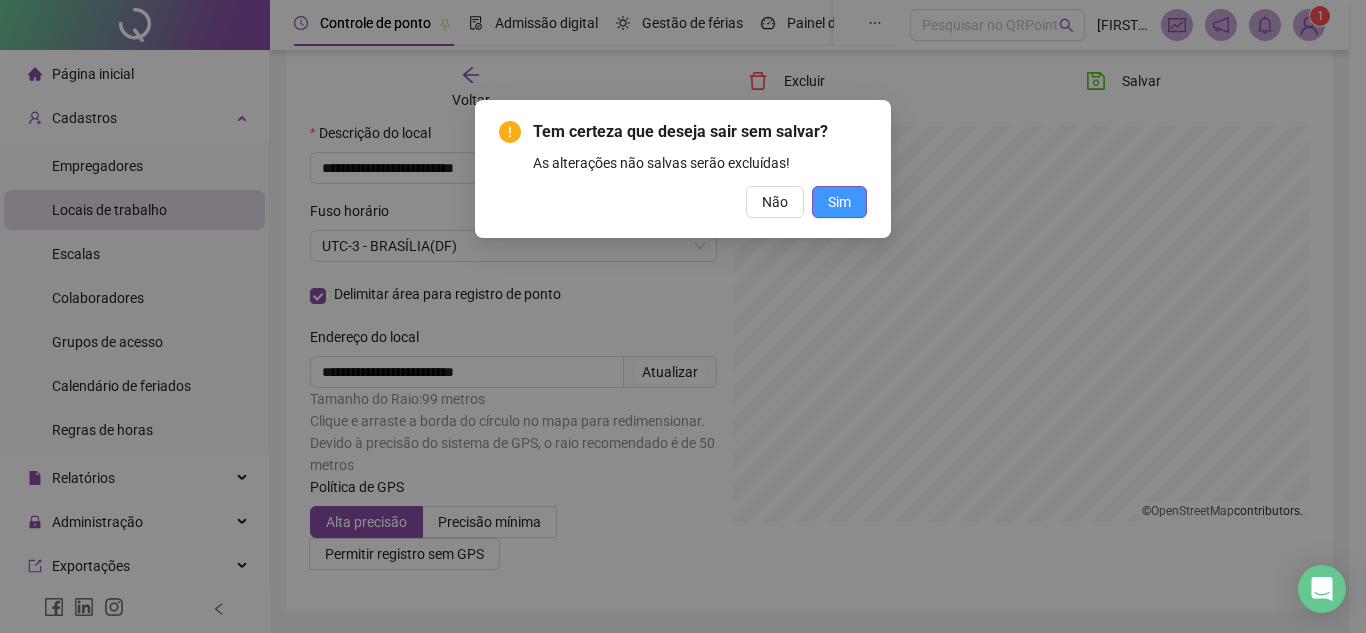 click on "Sim" at bounding box center (839, 202) 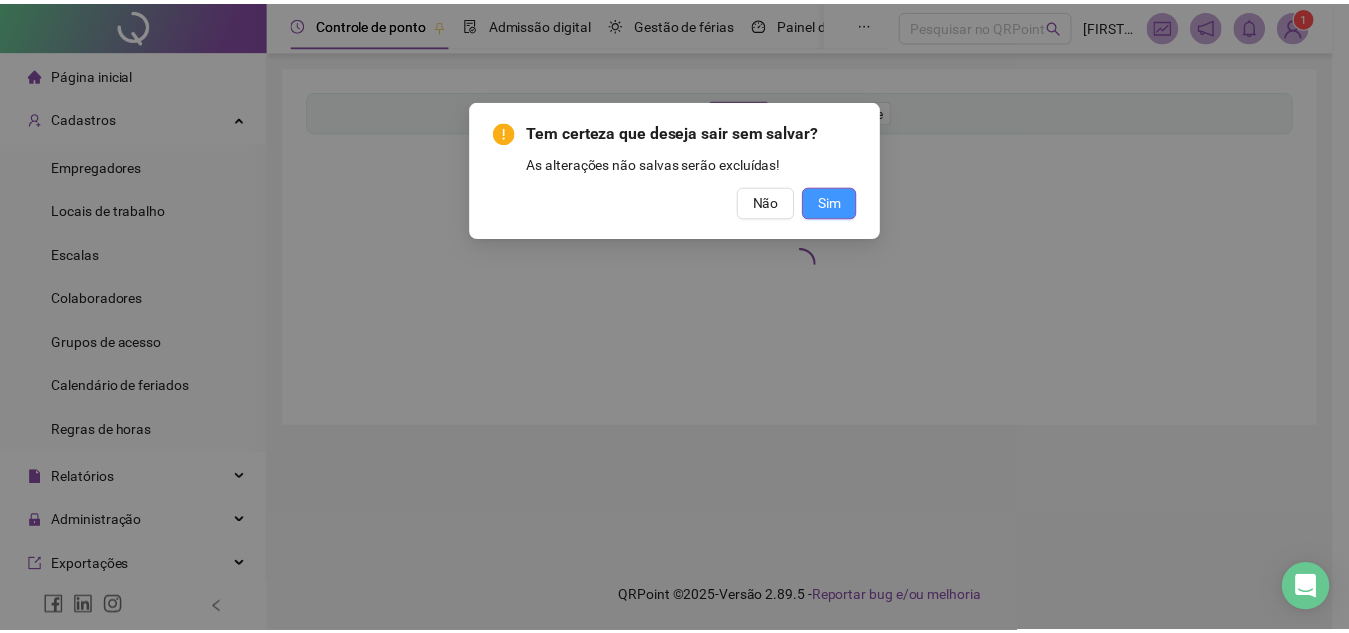 scroll, scrollTop: 0, scrollLeft: 0, axis: both 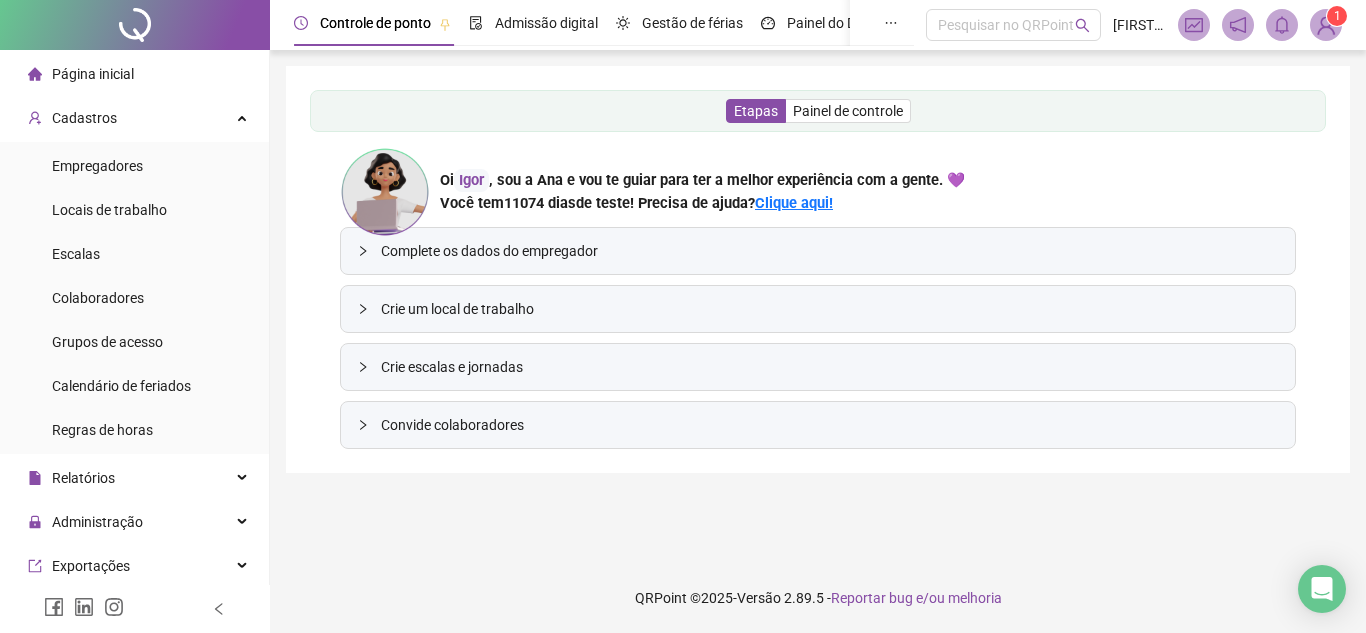 click on "1" at bounding box center (1337, 16) 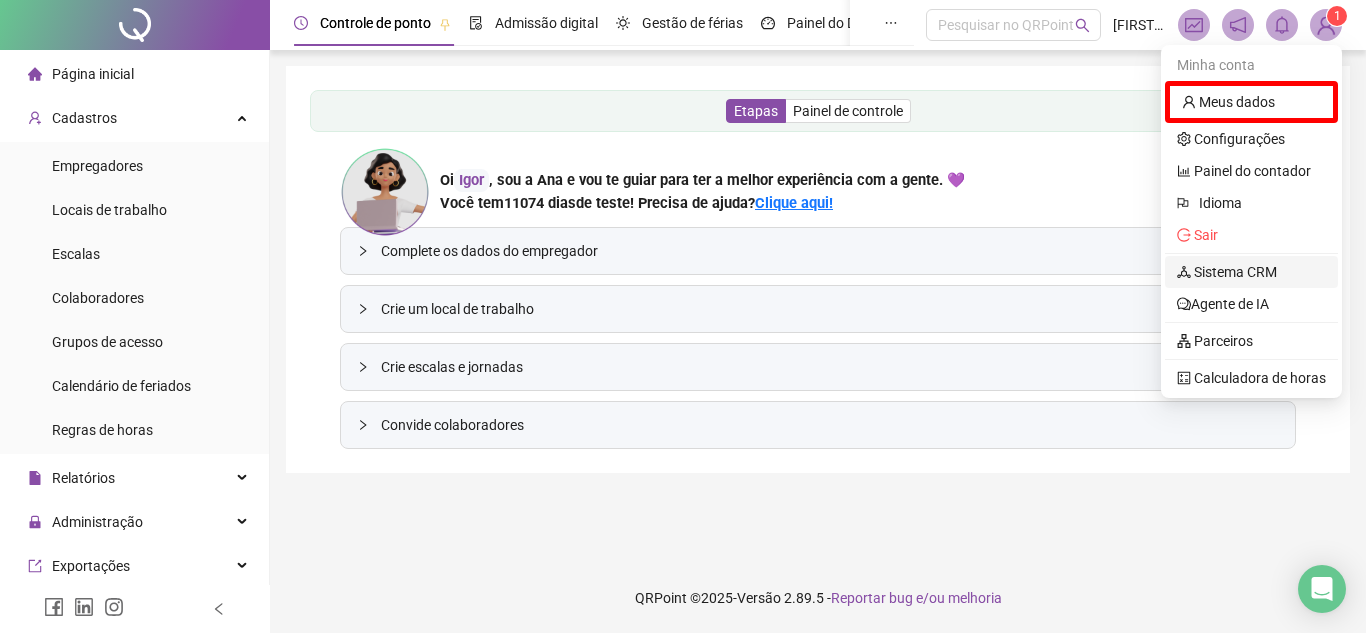 click on "Sistema CRM" at bounding box center [1227, 272] 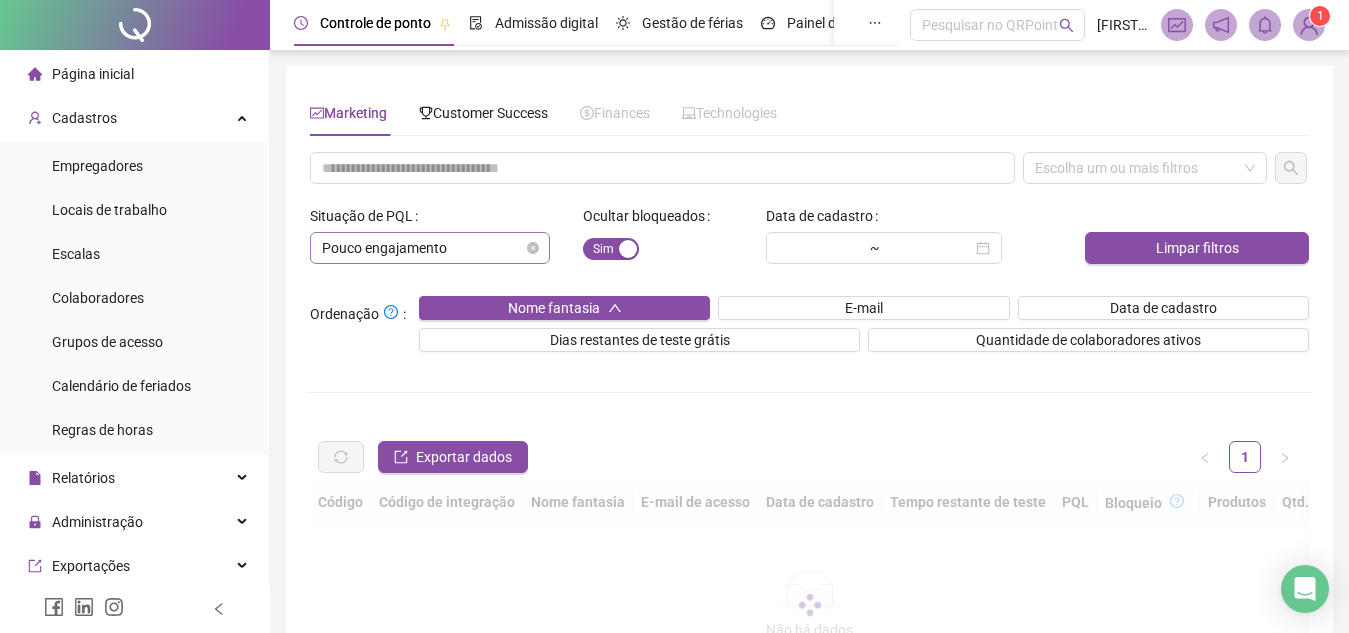 click on "Pouco engajamento" at bounding box center [430, 248] 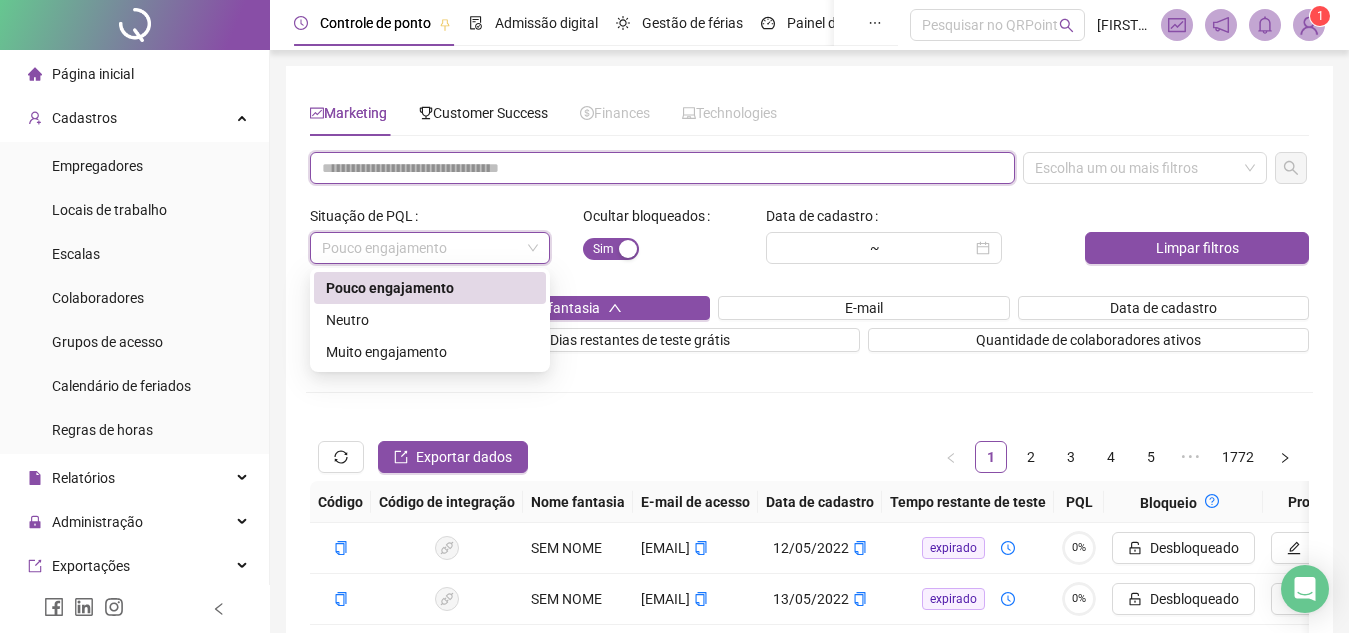 click at bounding box center (662, 168) 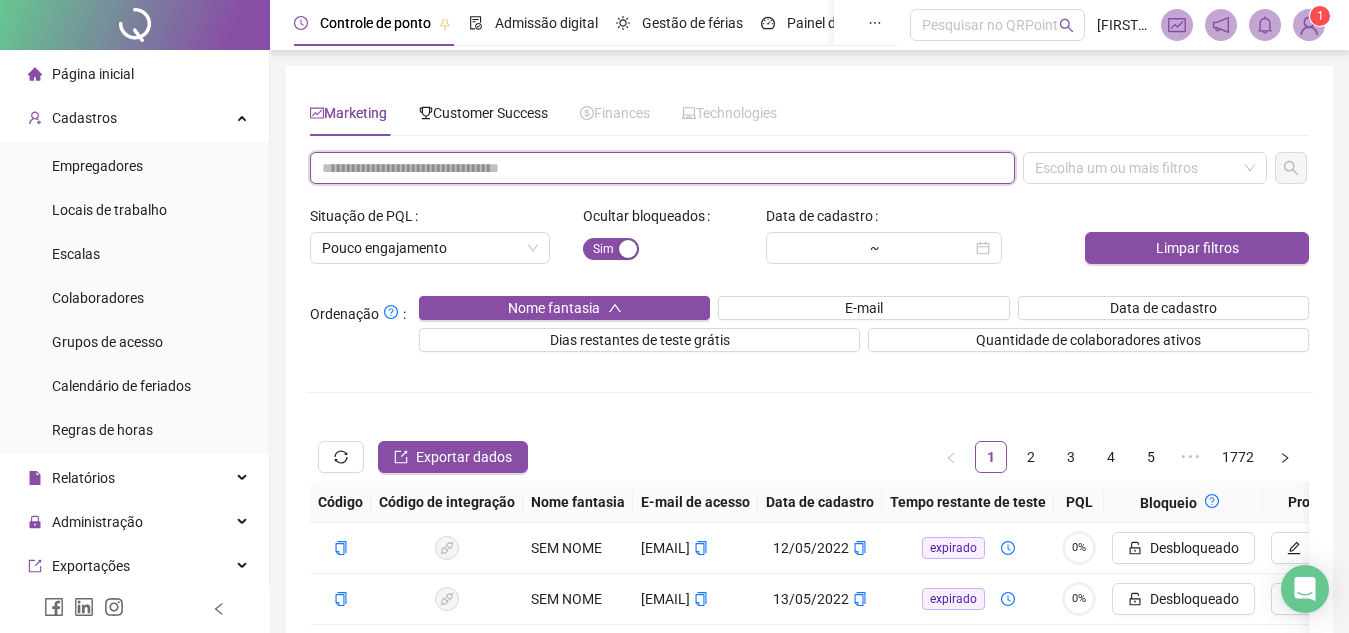 paste on "**********" 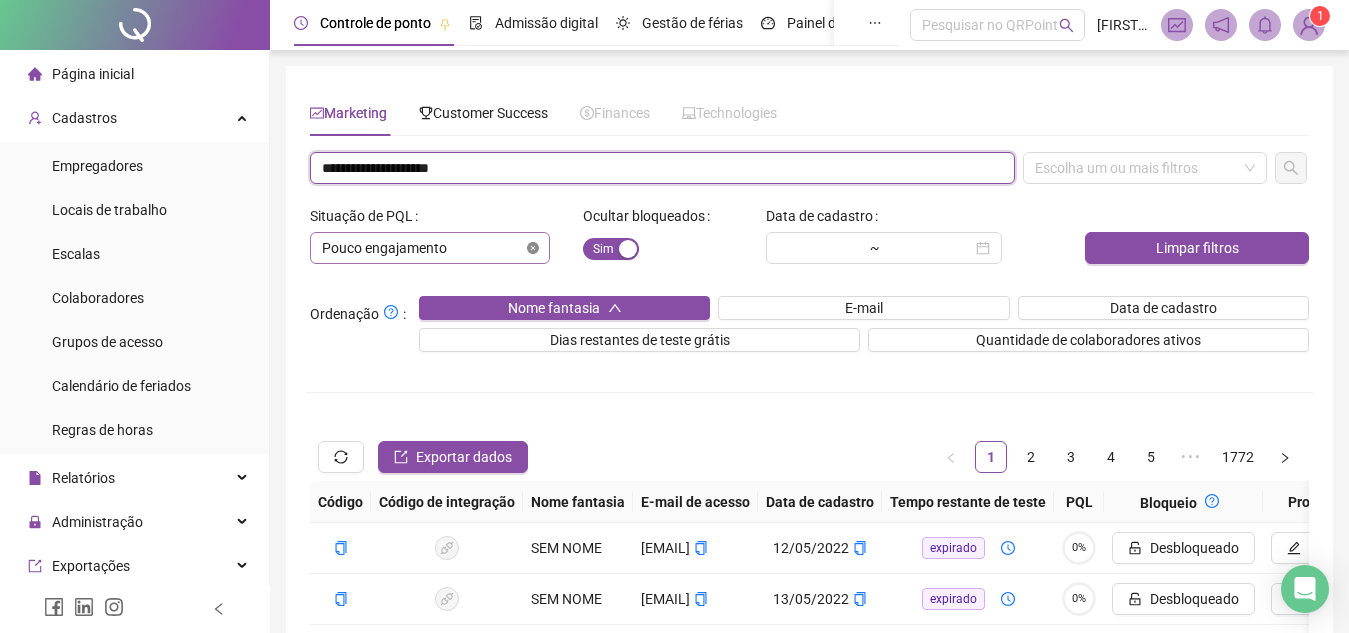 type on "**********" 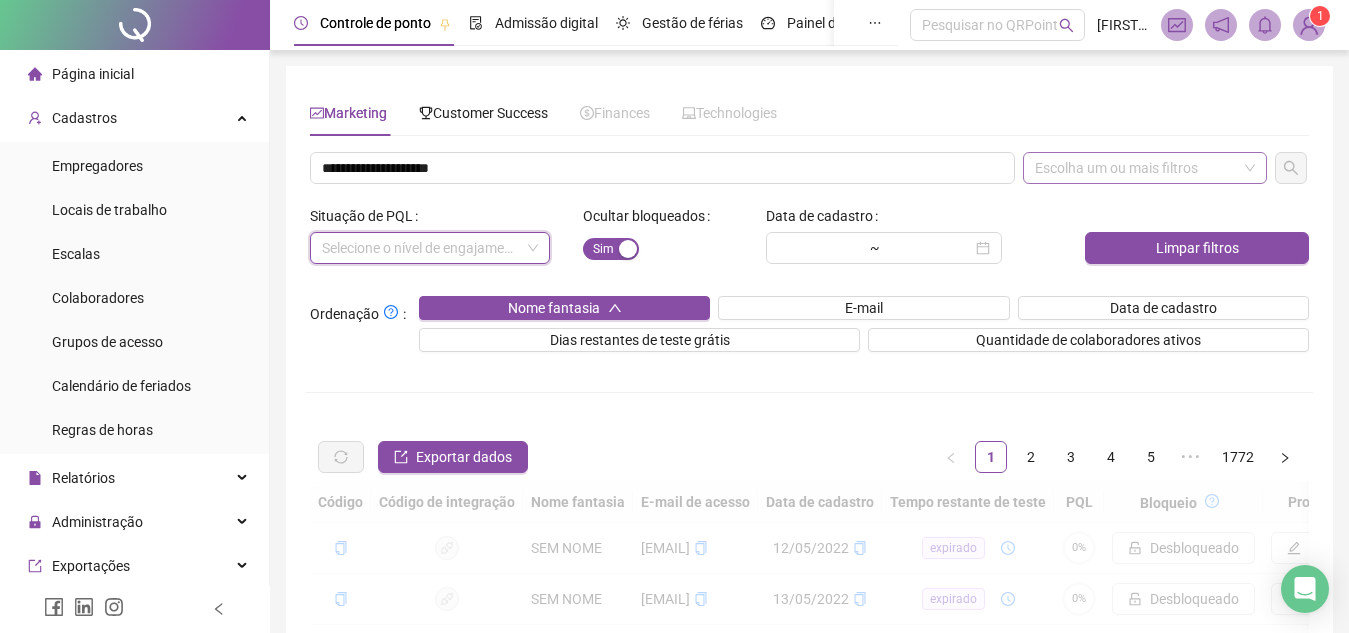click on "Escolha um ou mais filtros" at bounding box center [1145, 168] 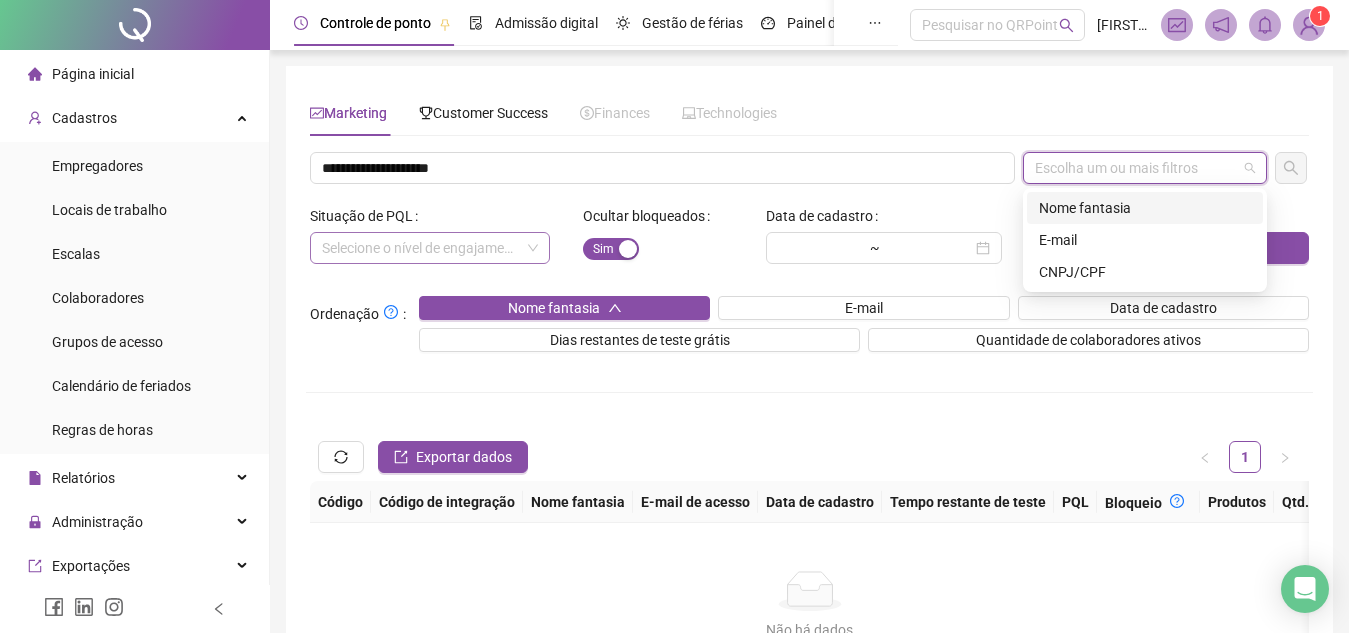 drag, startPoint x: 1080, startPoint y: 241, endPoint x: 1308, endPoint y: 163, distance: 240.97302 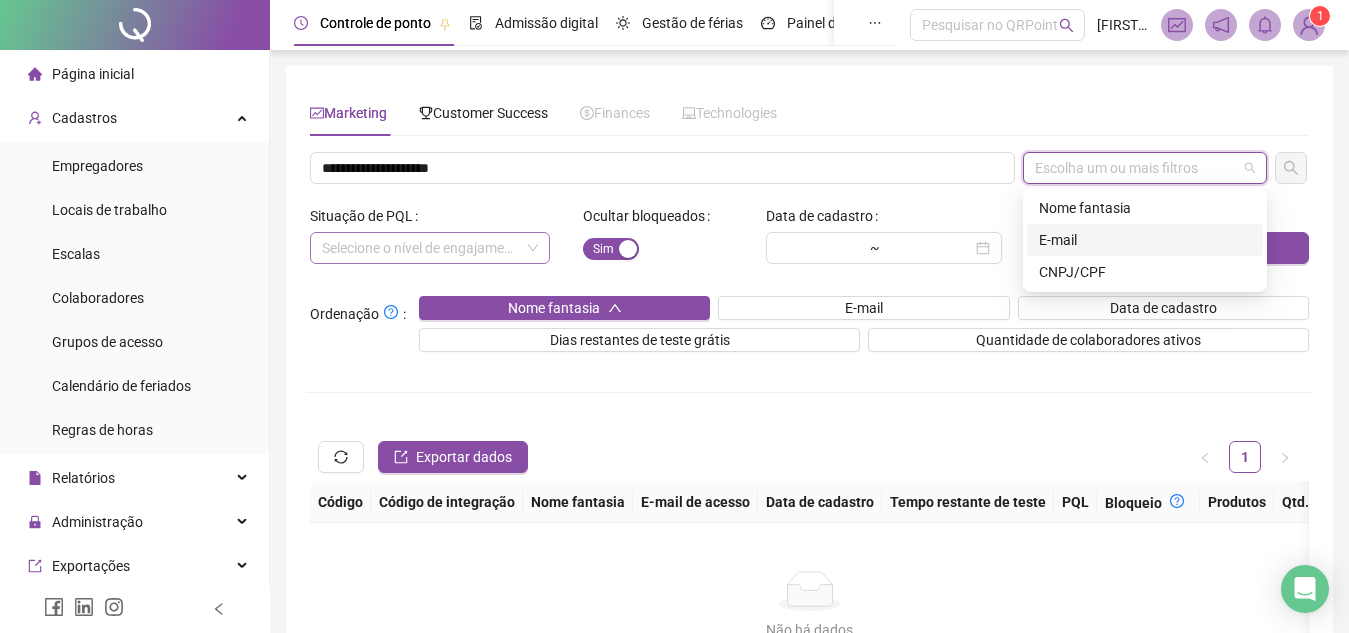 click on "E-mail" at bounding box center (1145, 240) 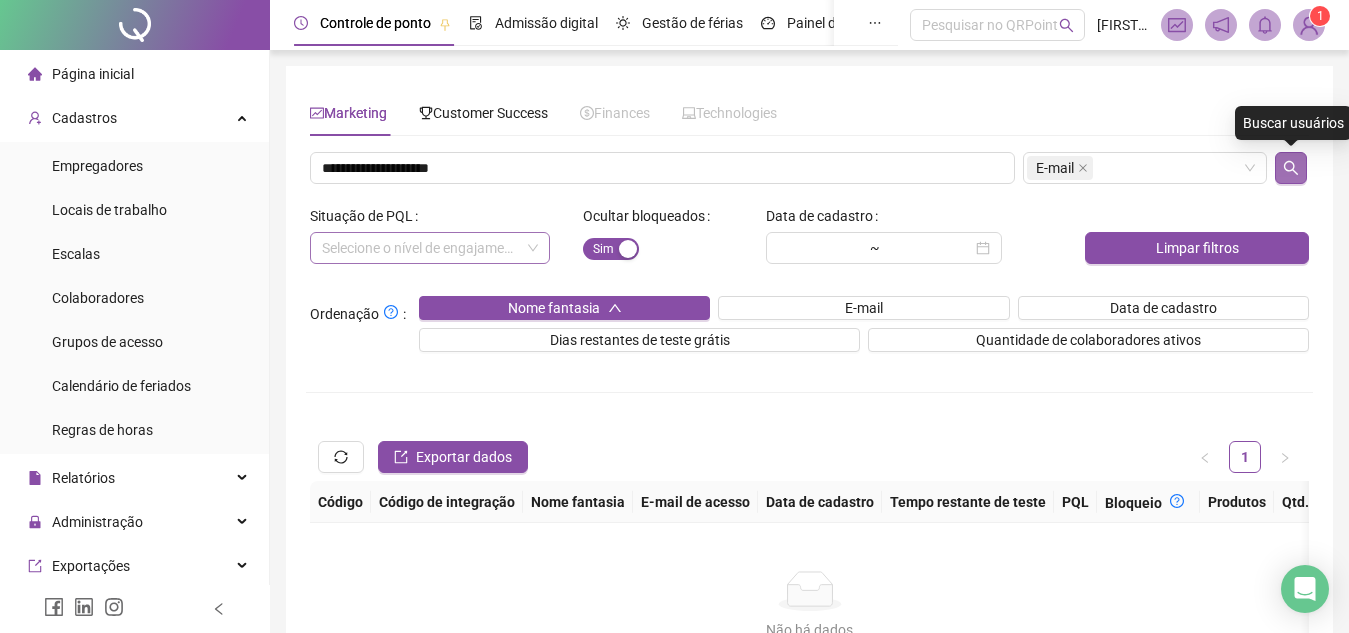 click 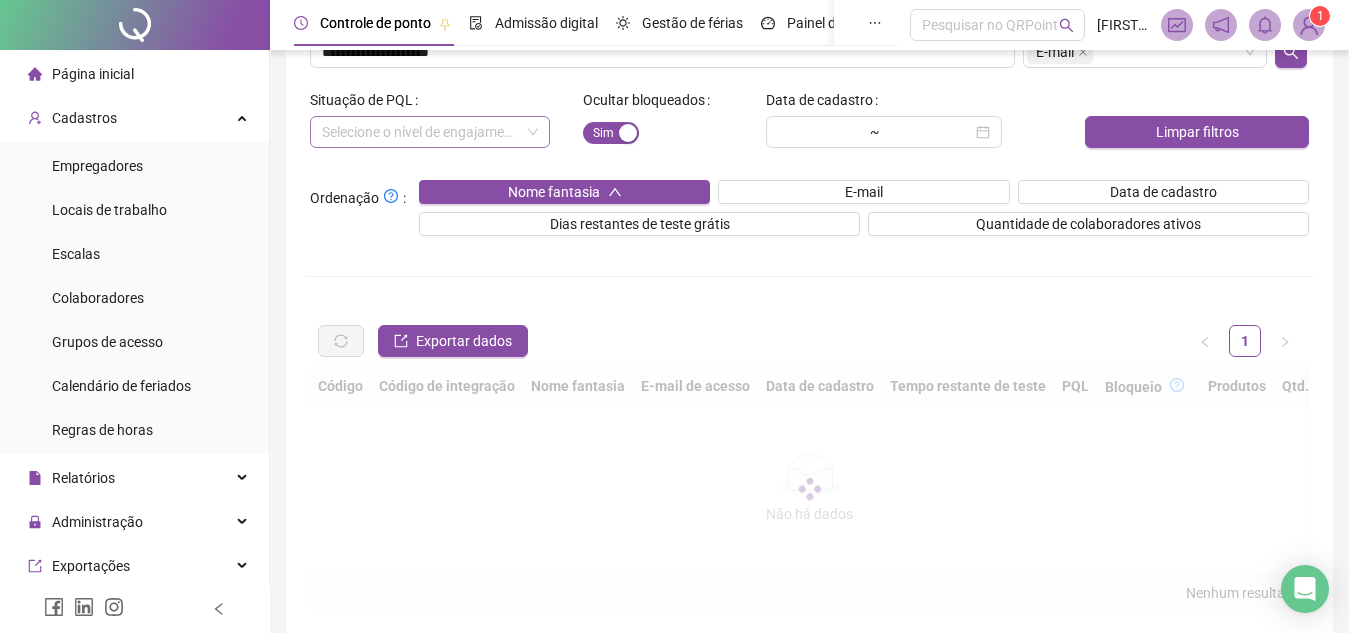 scroll, scrollTop: 106, scrollLeft: 0, axis: vertical 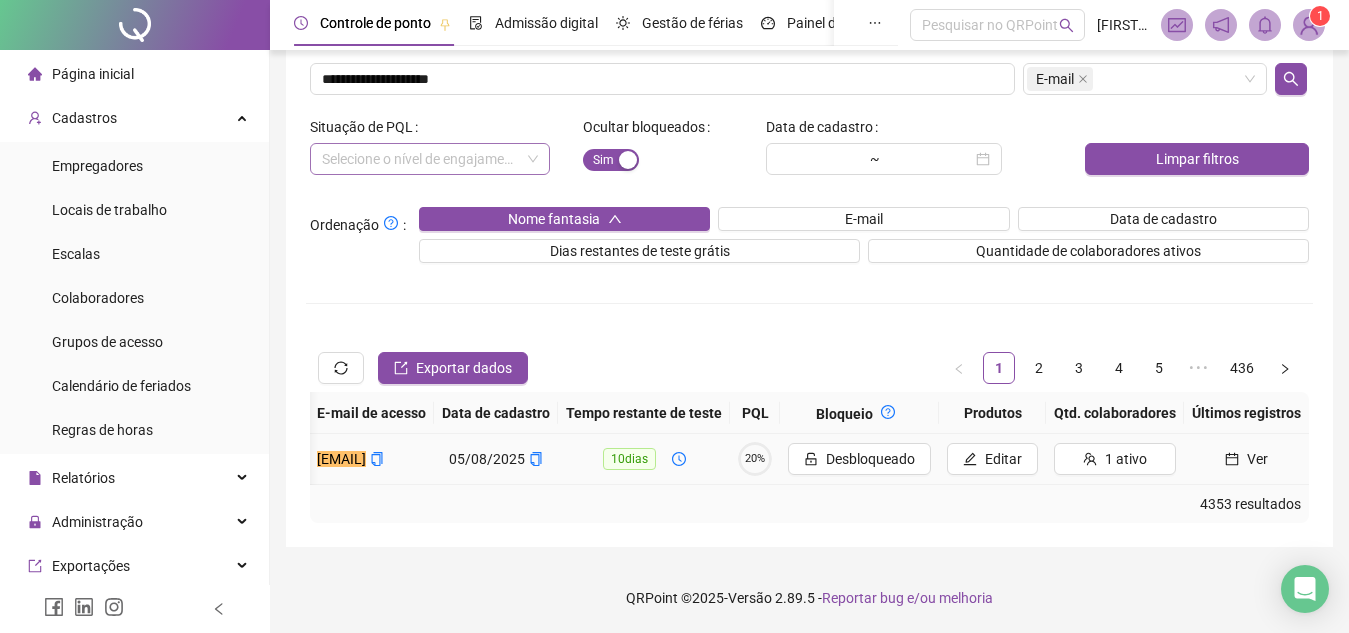 click on "20%" at bounding box center [755, 458] 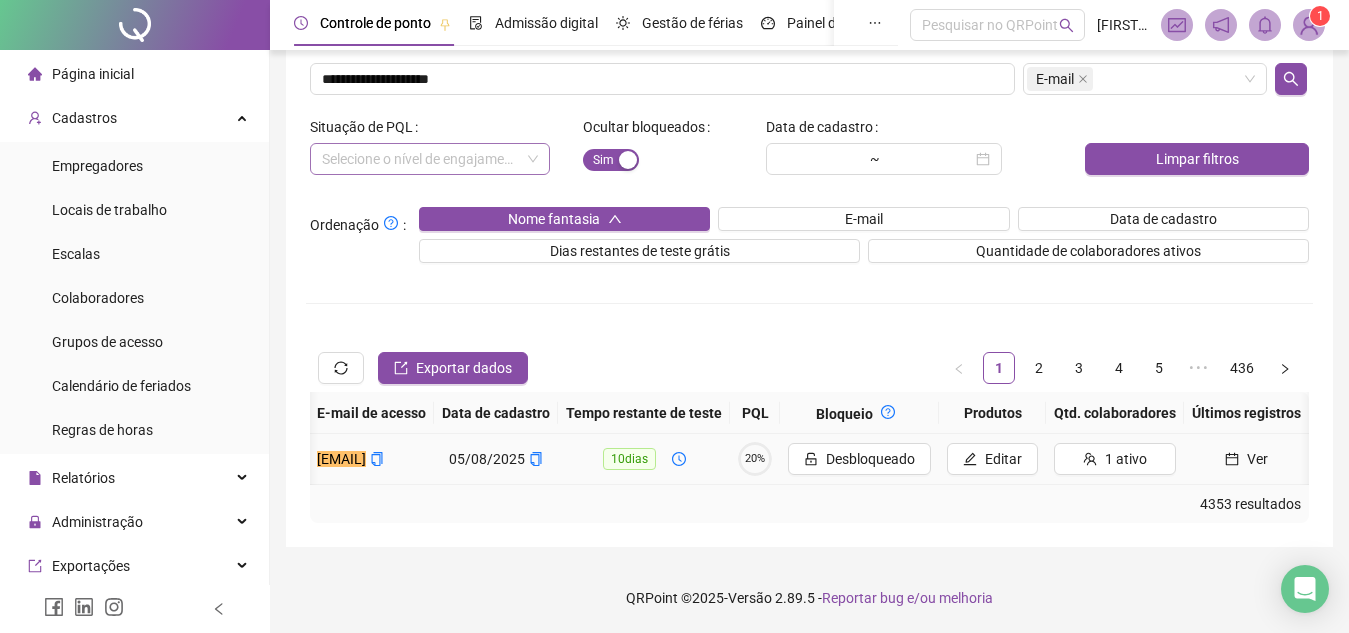 scroll, scrollTop: 0, scrollLeft: 0, axis: both 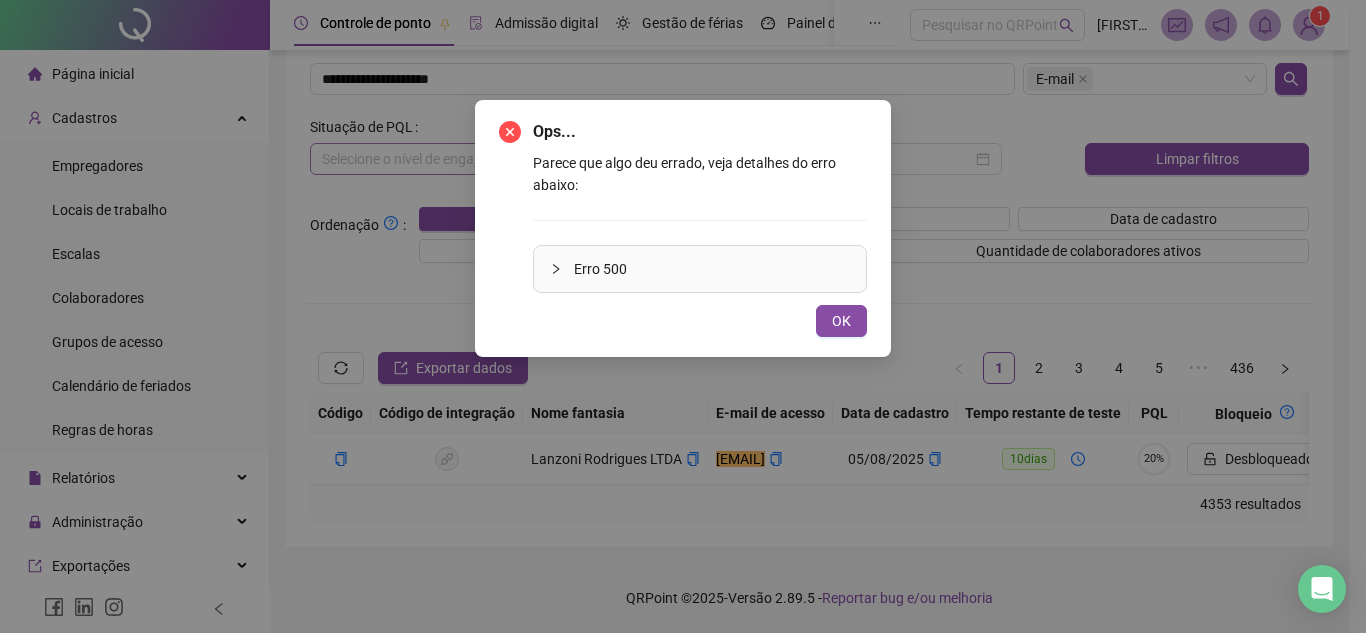 type 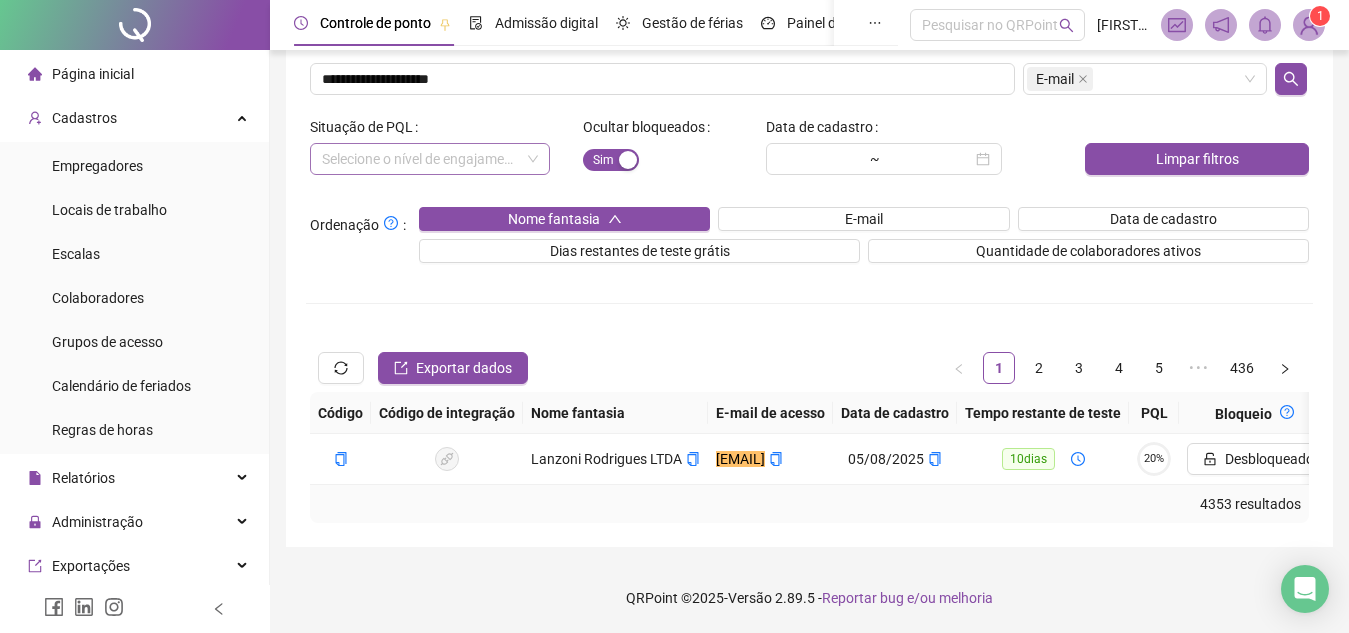 scroll, scrollTop: 0, scrollLeft: 0, axis: both 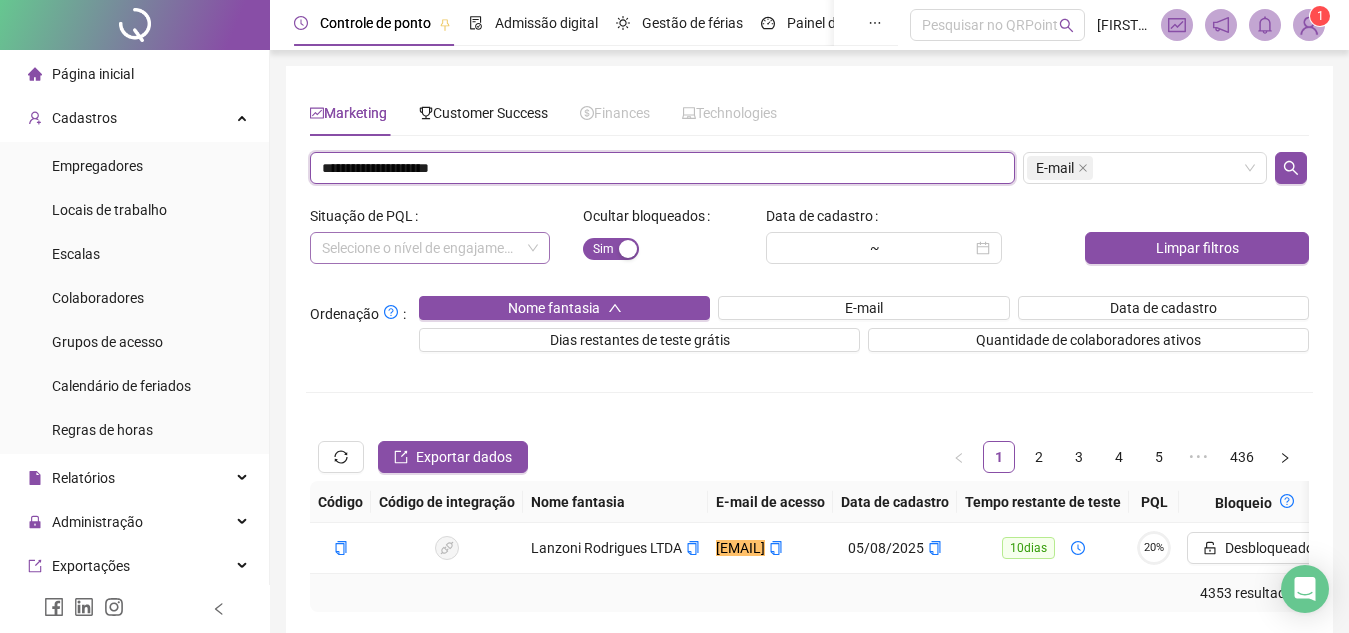 click on "**********" at bounding box center [662, 168] 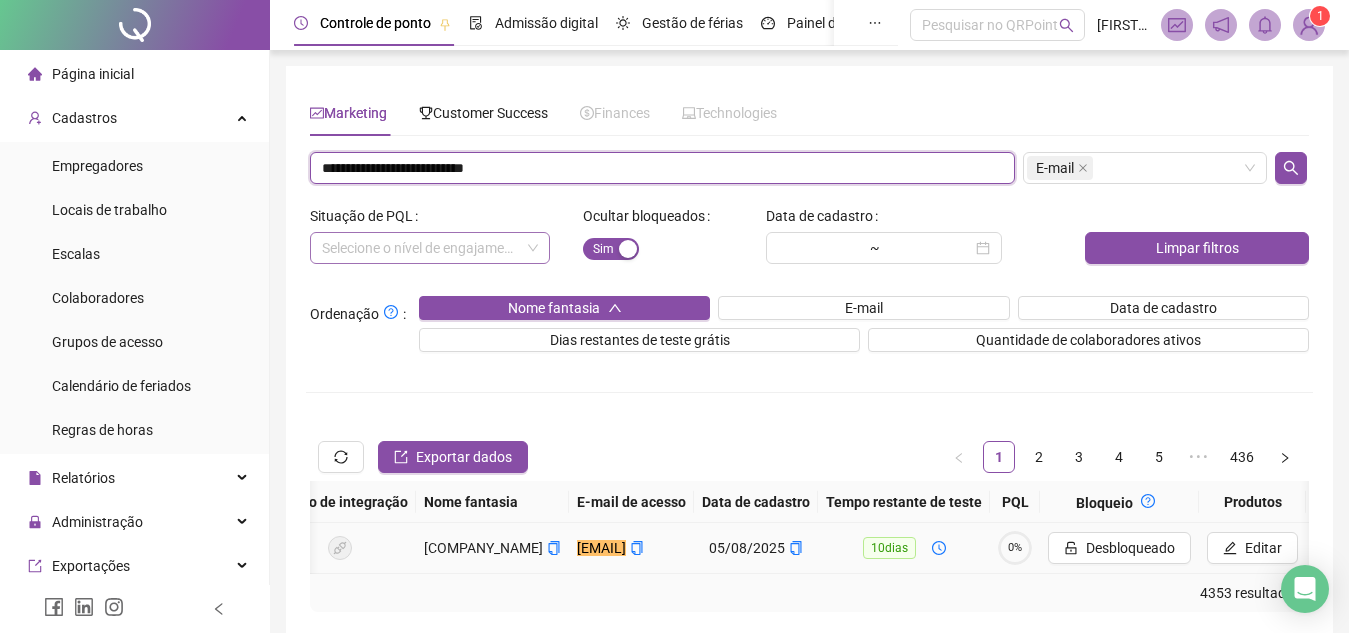 scroll, scrollTop: 0, scrollLeft: 0, axis: both 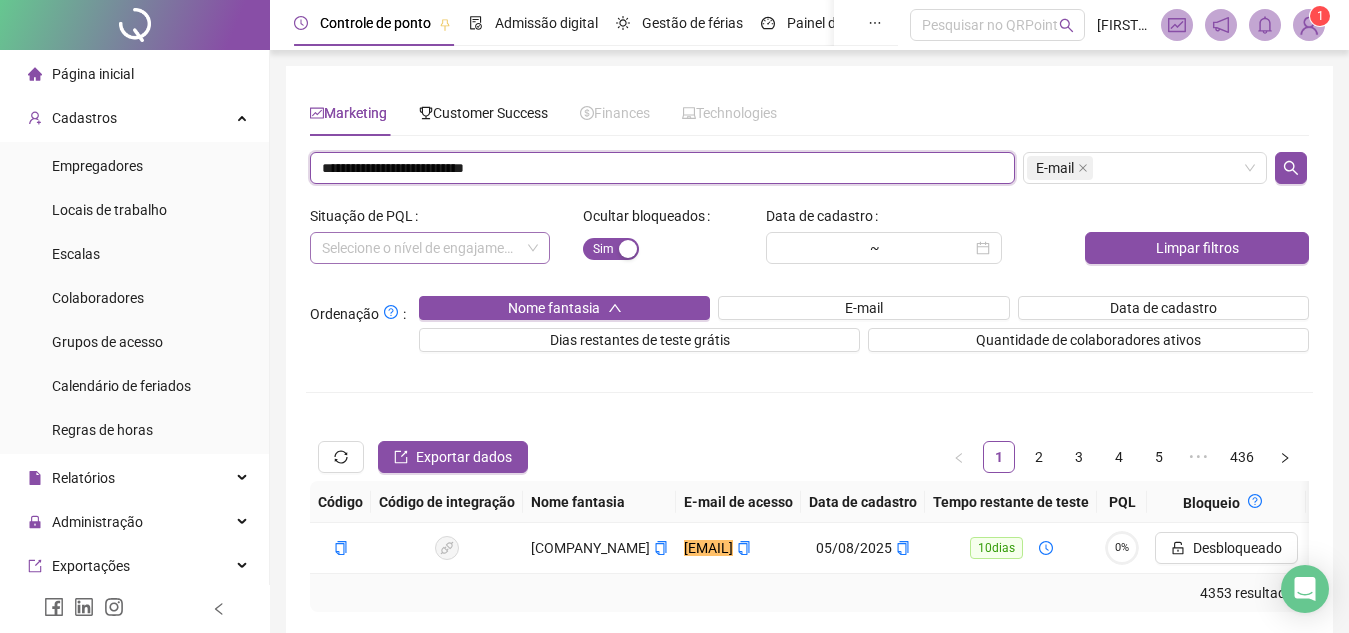 paste 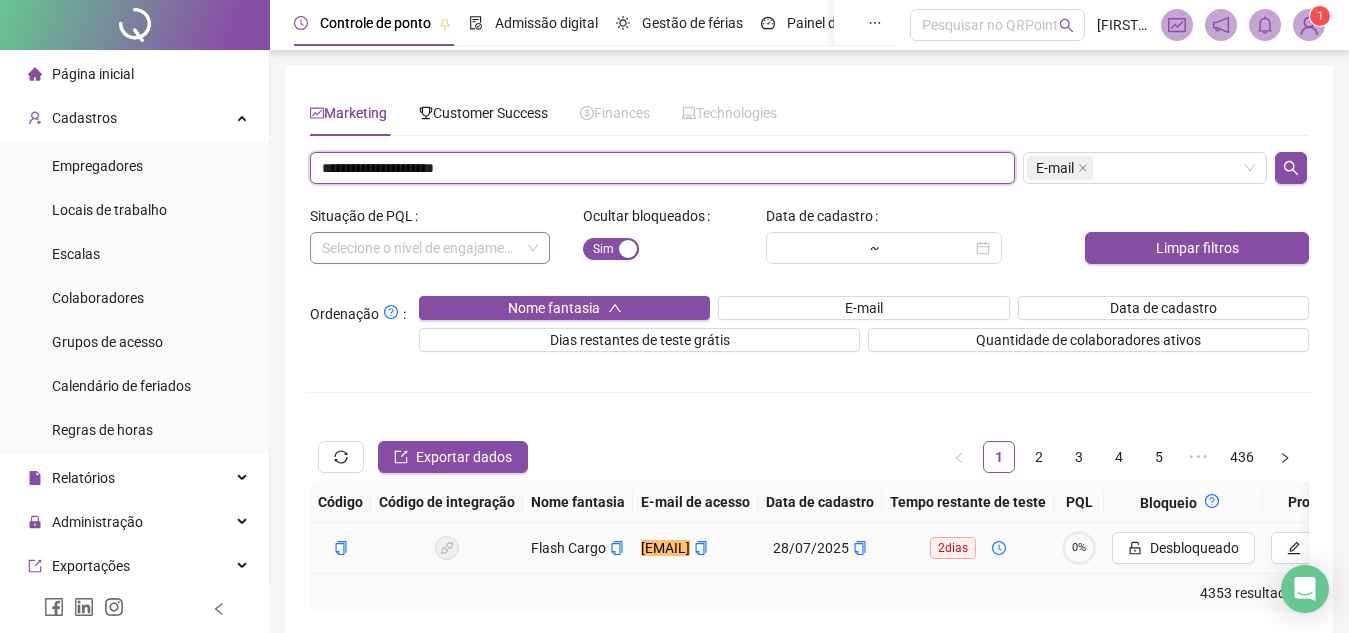 scroll, scrollTop: 0, scrollLeft: 1, axis: horizontal 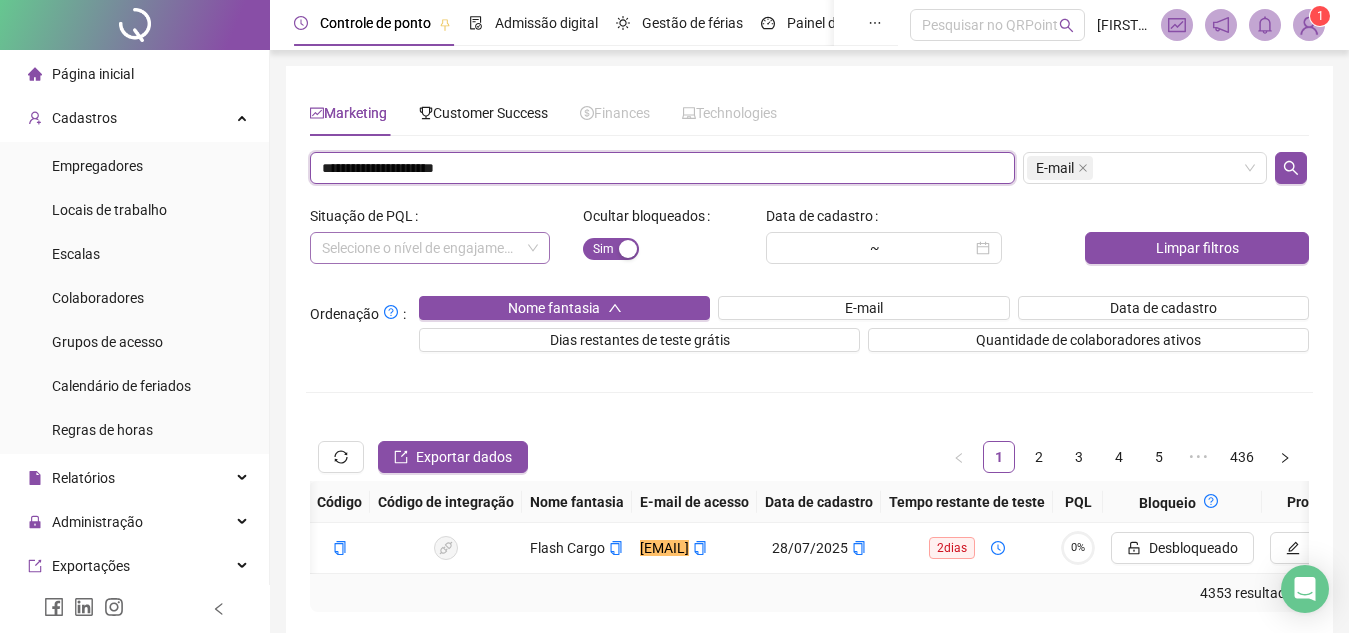 paste on "*****" 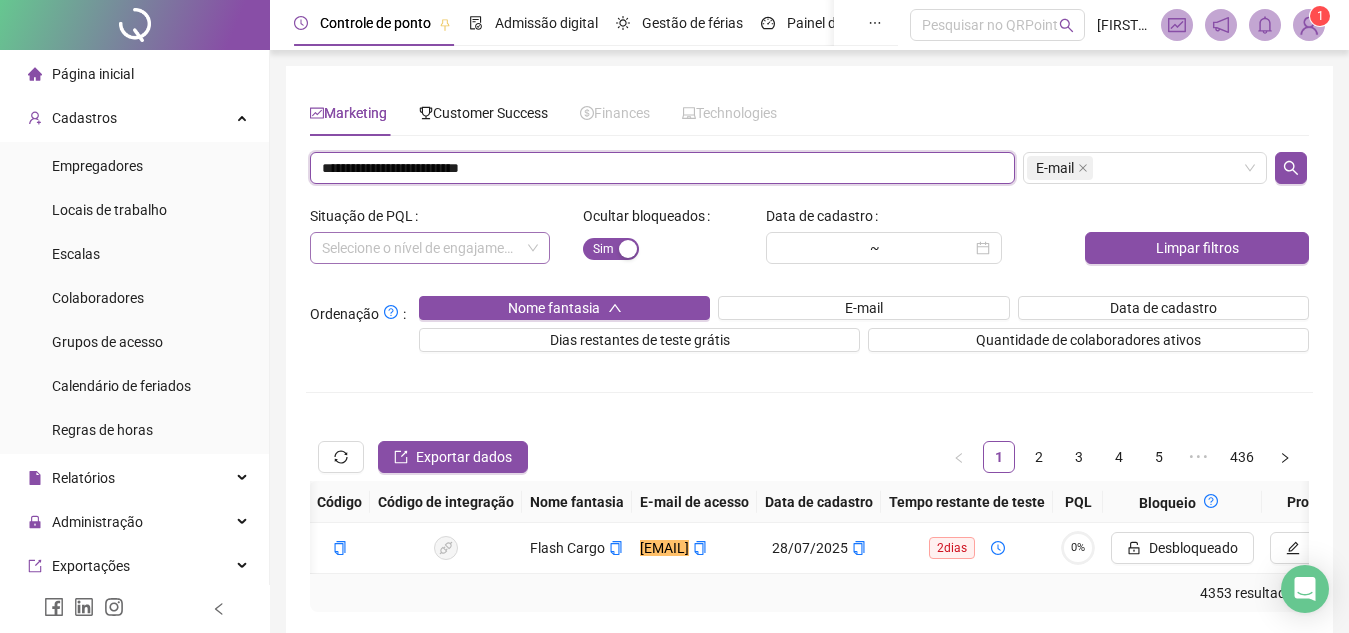 type on "**********" 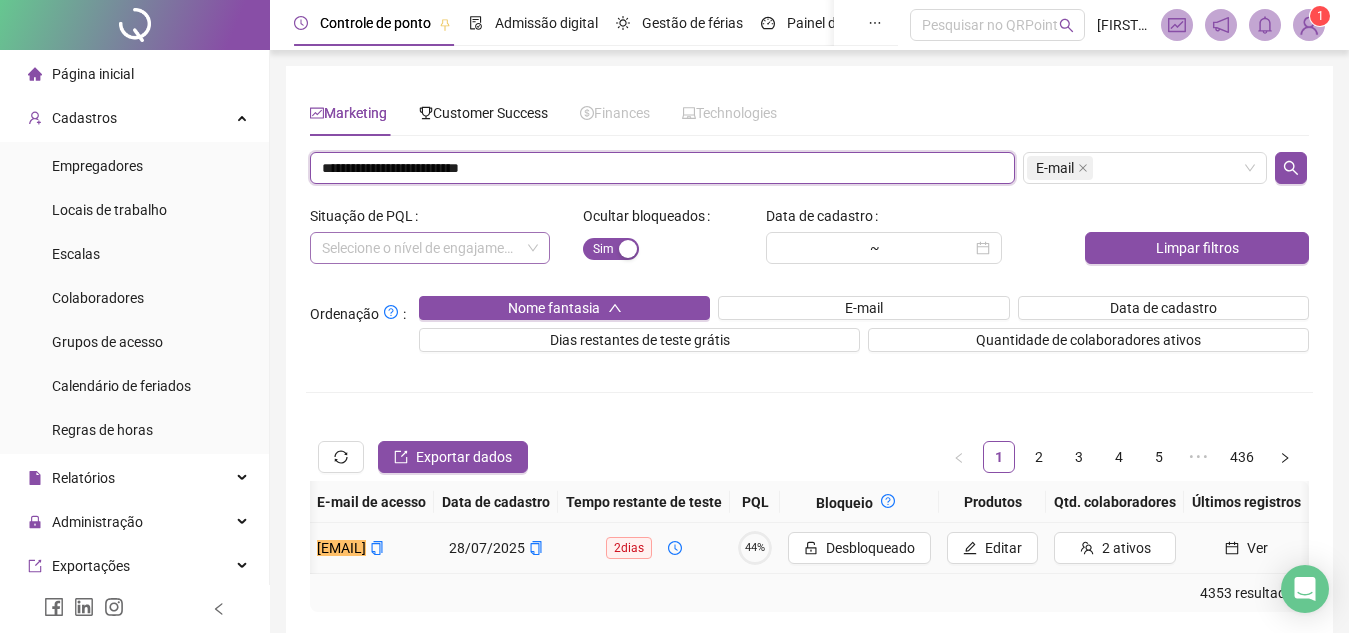 scroll, scrollTop: 0, scrollLeft: 644, axis: horizontal 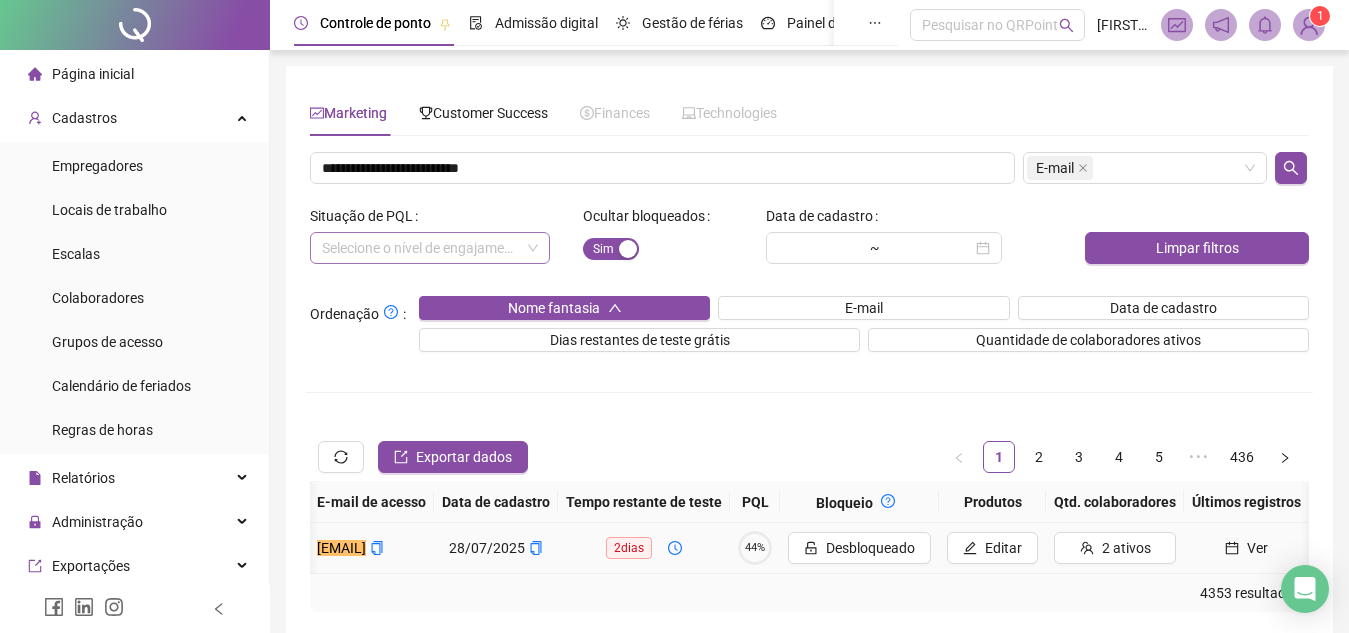 click on "44%" at bounding box center [755, 547] 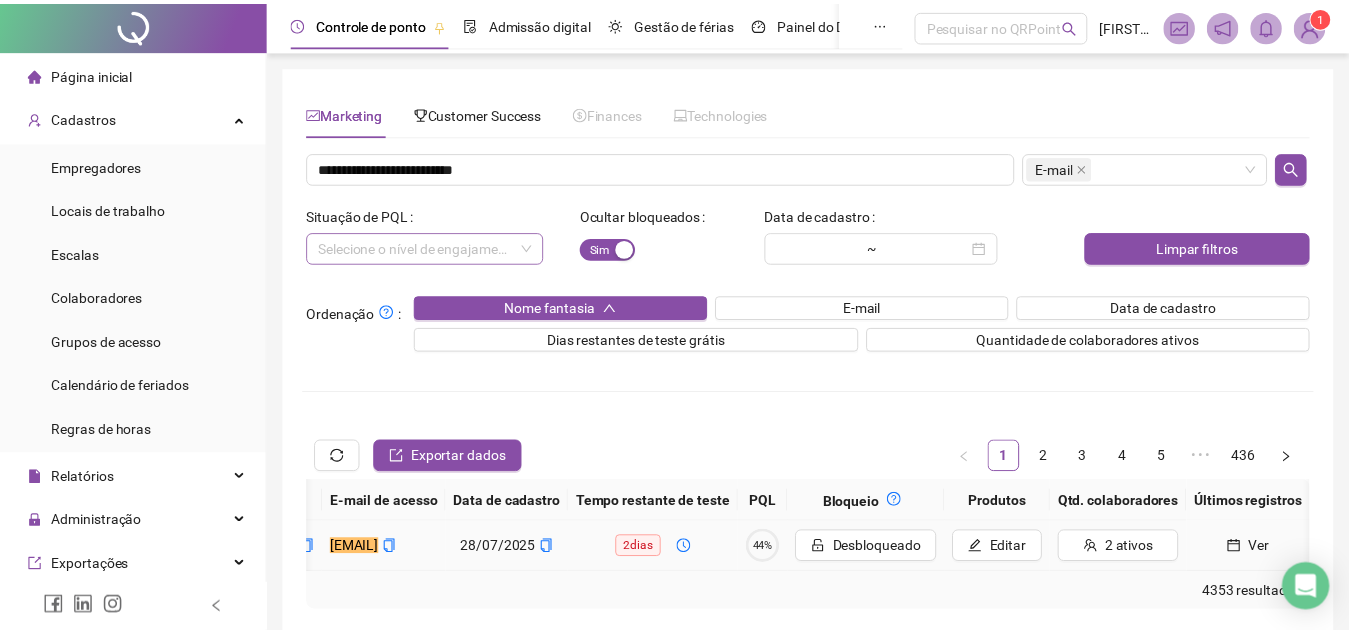 scroll, scrollTop: 0, scrollLeft: 628, axis: horizontal 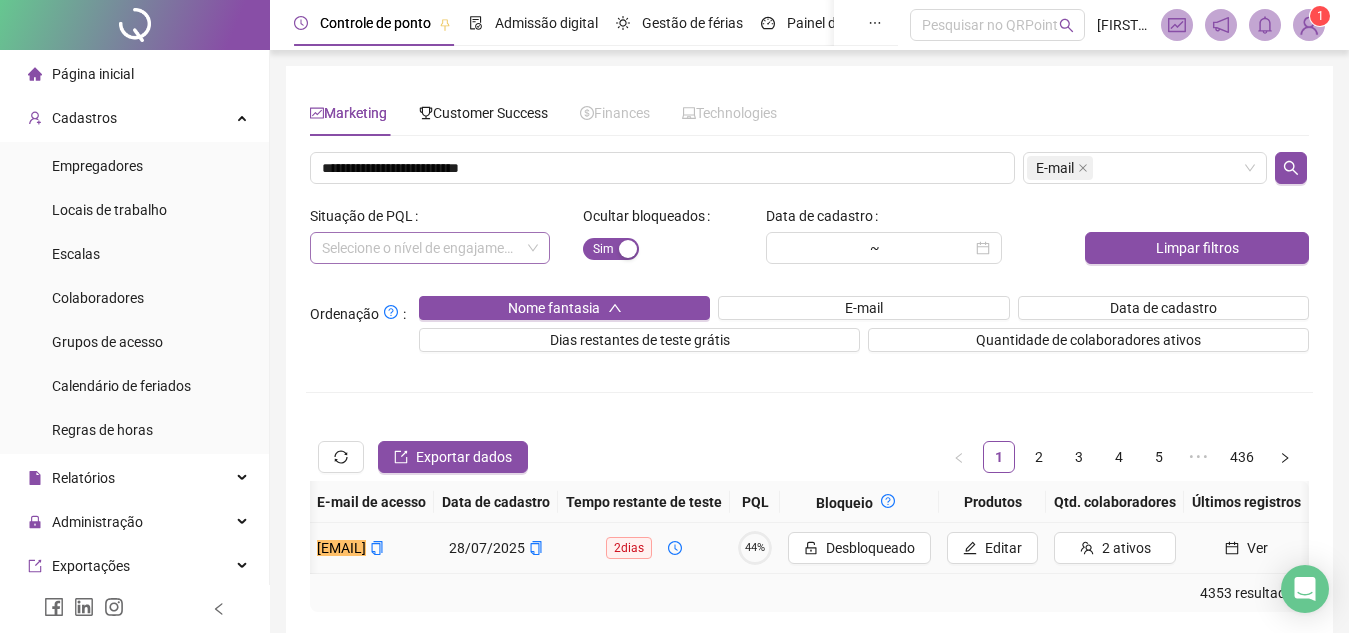 click on "Ver" at bounding box center (1246, 548) 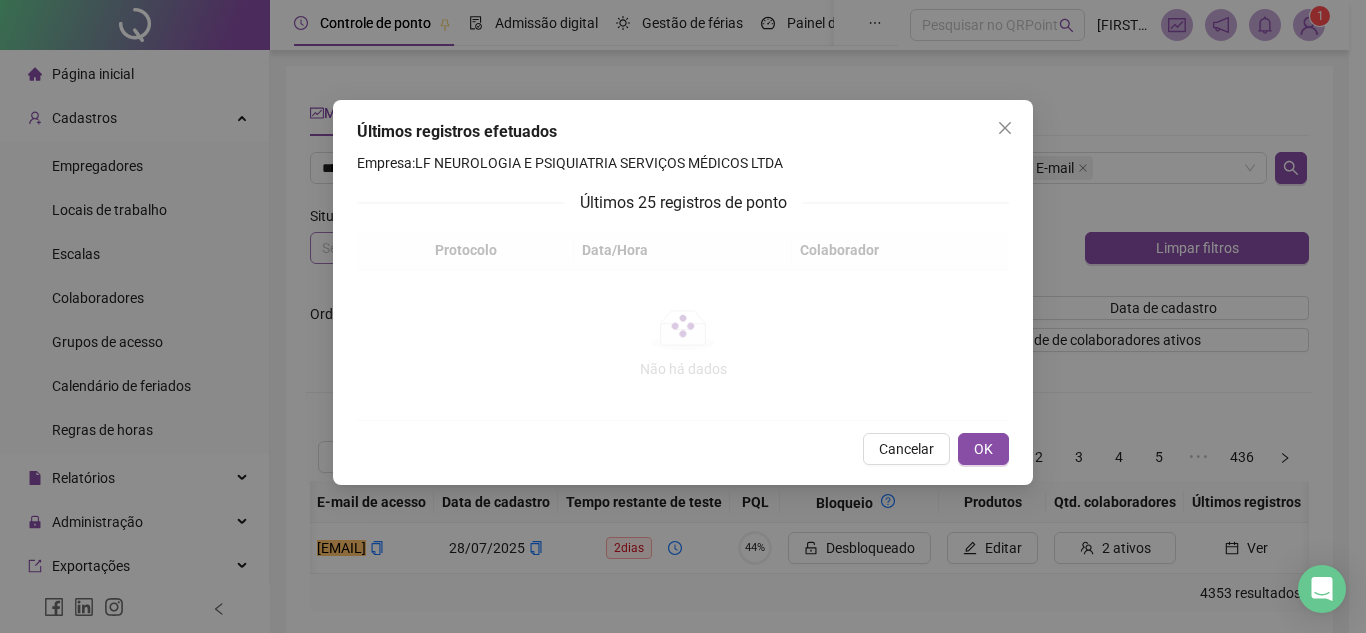 type 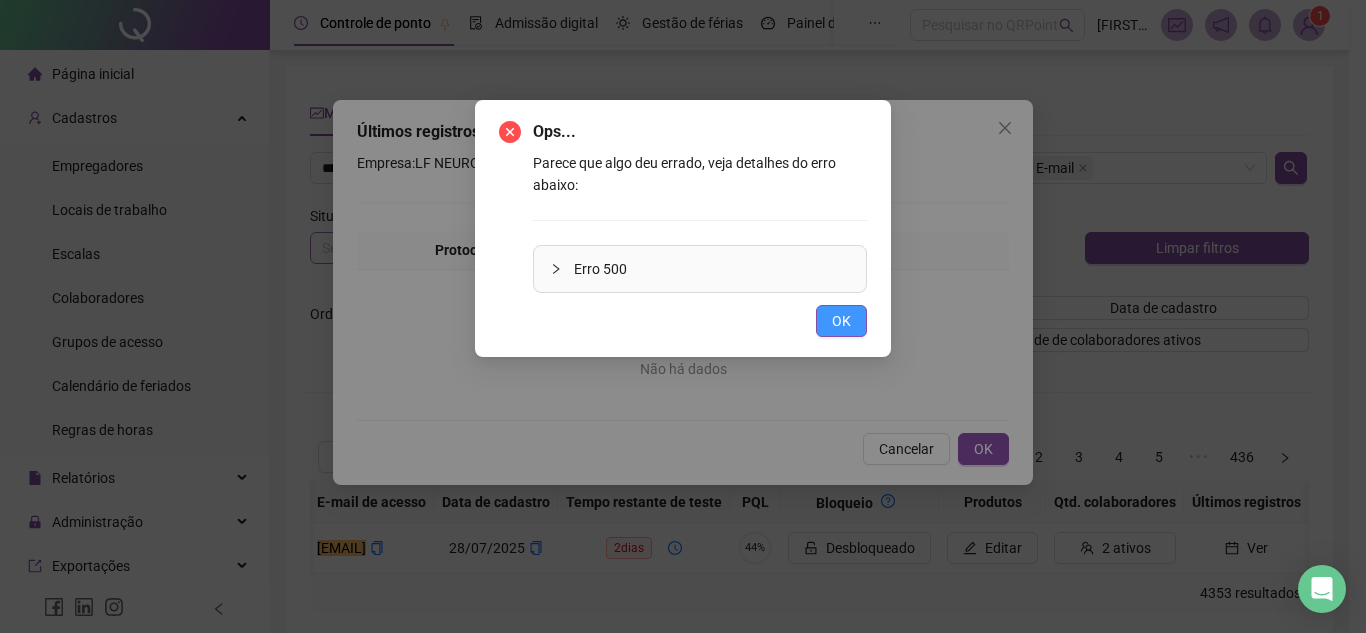click on "OK" at bounding box center [841, 321] 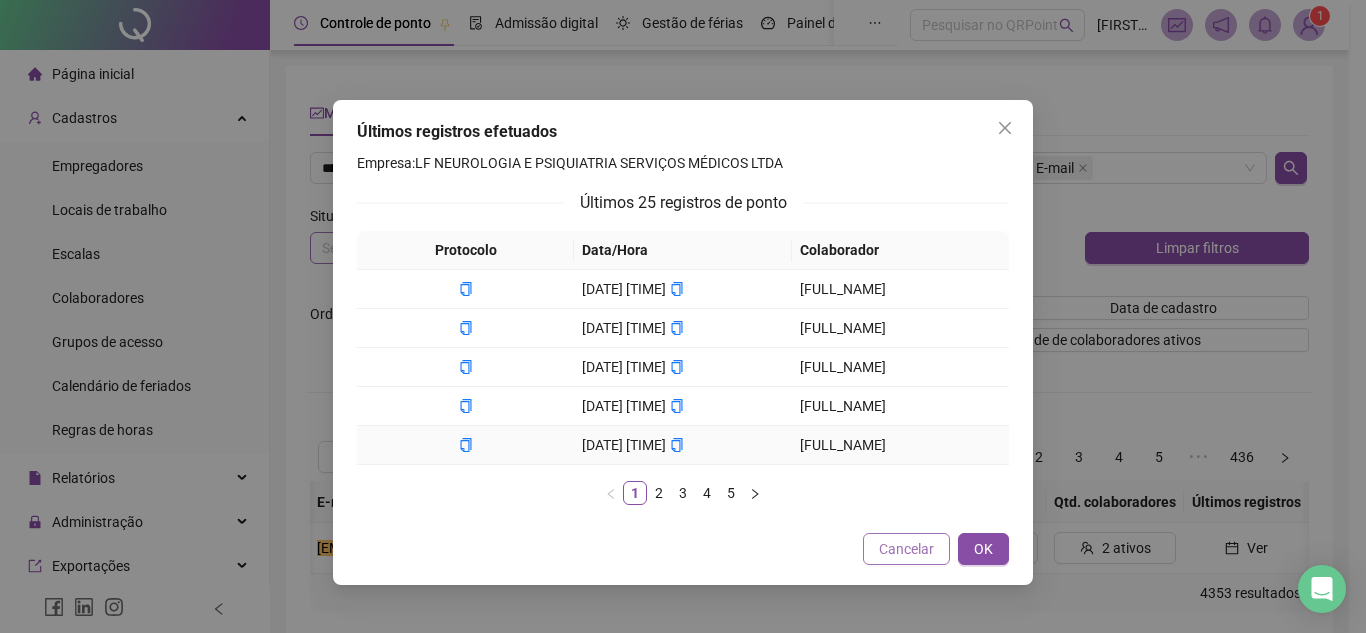 click on "Últimos registros efetuados Empresa:  LF NEUROLOGIA E PSIQUIATRIA SERVIÇOS MÉDICOS LTDA Últimos 25 registros de ponto Protocolo Data/Hora Colaborador 05/08/2025 12:40:48 [FULL_NAME] 05/08/2025 11:43:45 [FULL_NAME] 05/08/2025 09:02:38 [FULL_NAME] 04/08/2025 17:33:26 [FULL_NAME] 04/08/2025 12:44:44 [FULL_NAME] 1 2 3 4 5 Cancelar OK" at bounding box center (683, 342) 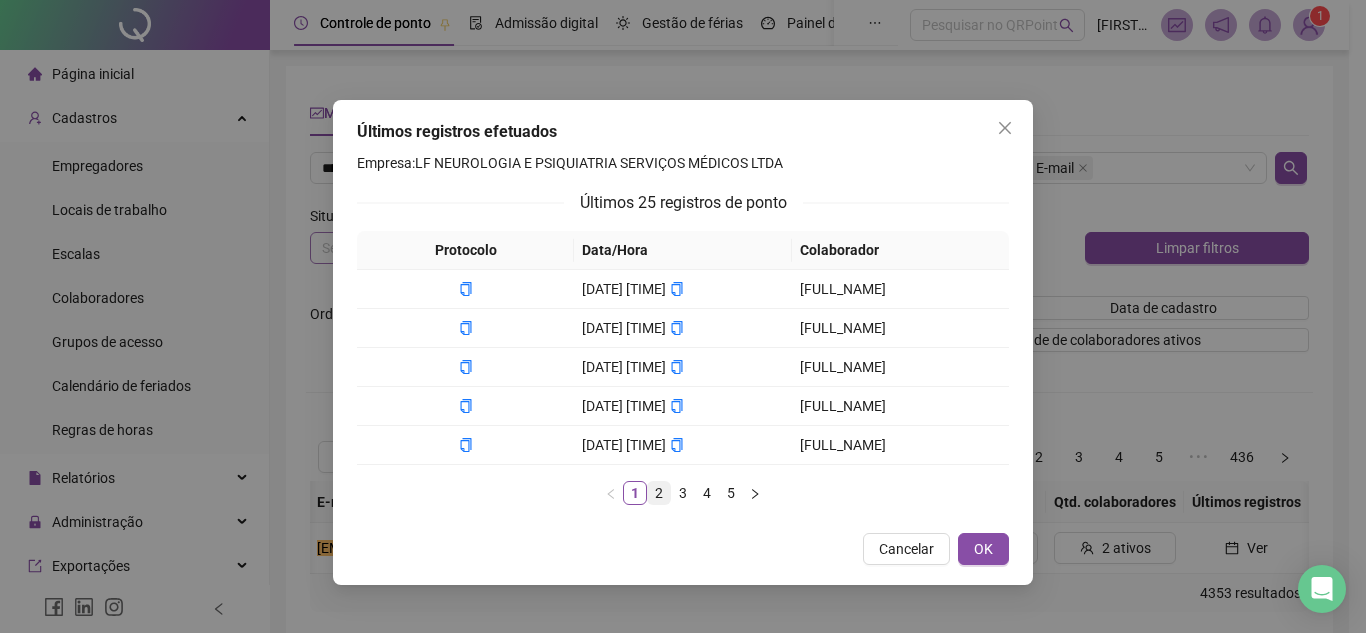type 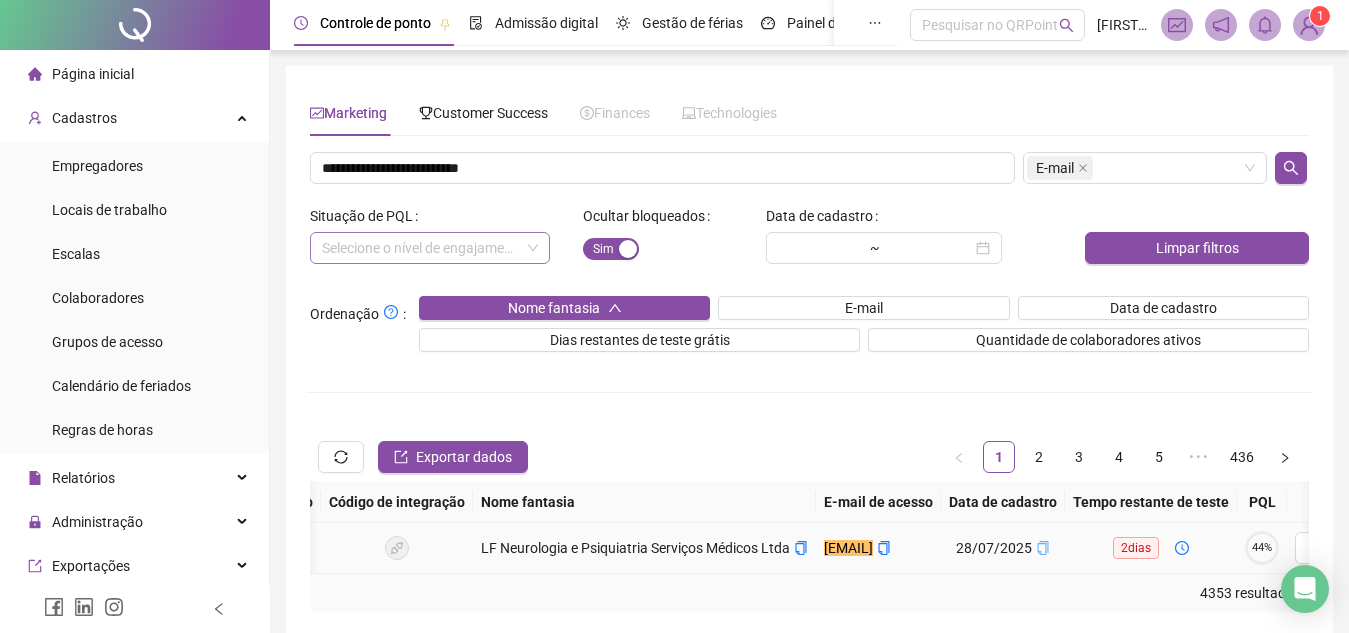 scroll, scrollTop: 0, scrollLeft: 0, axis: both 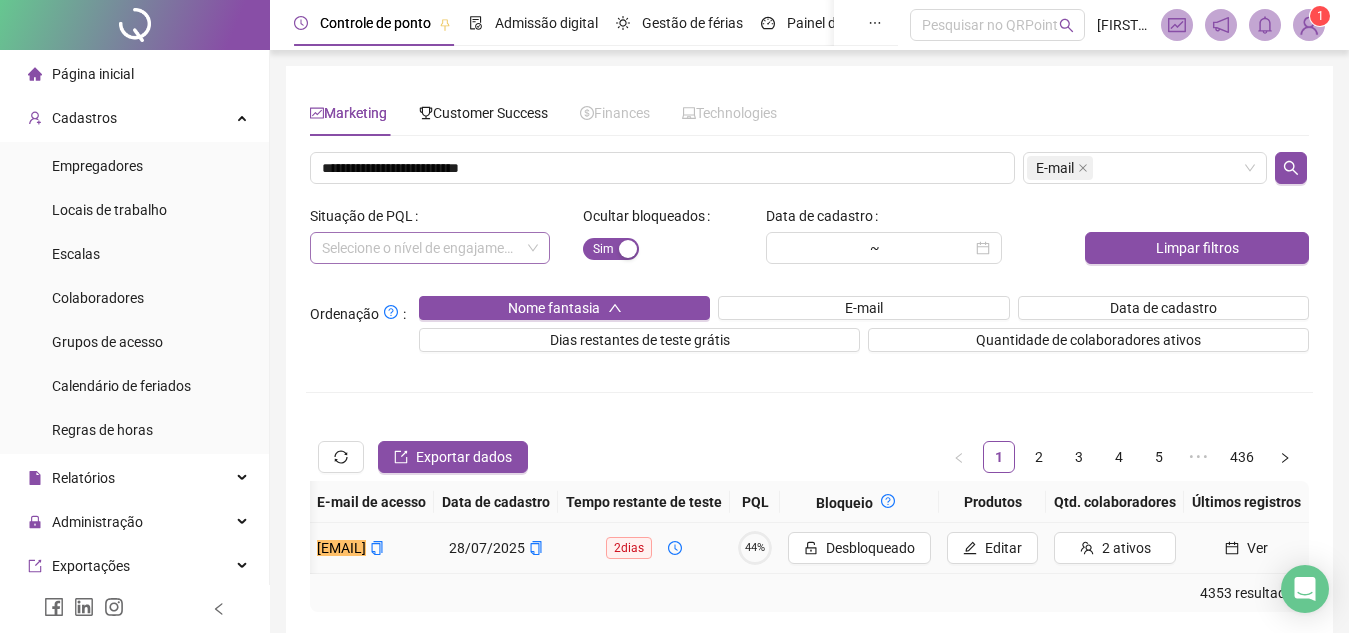 click 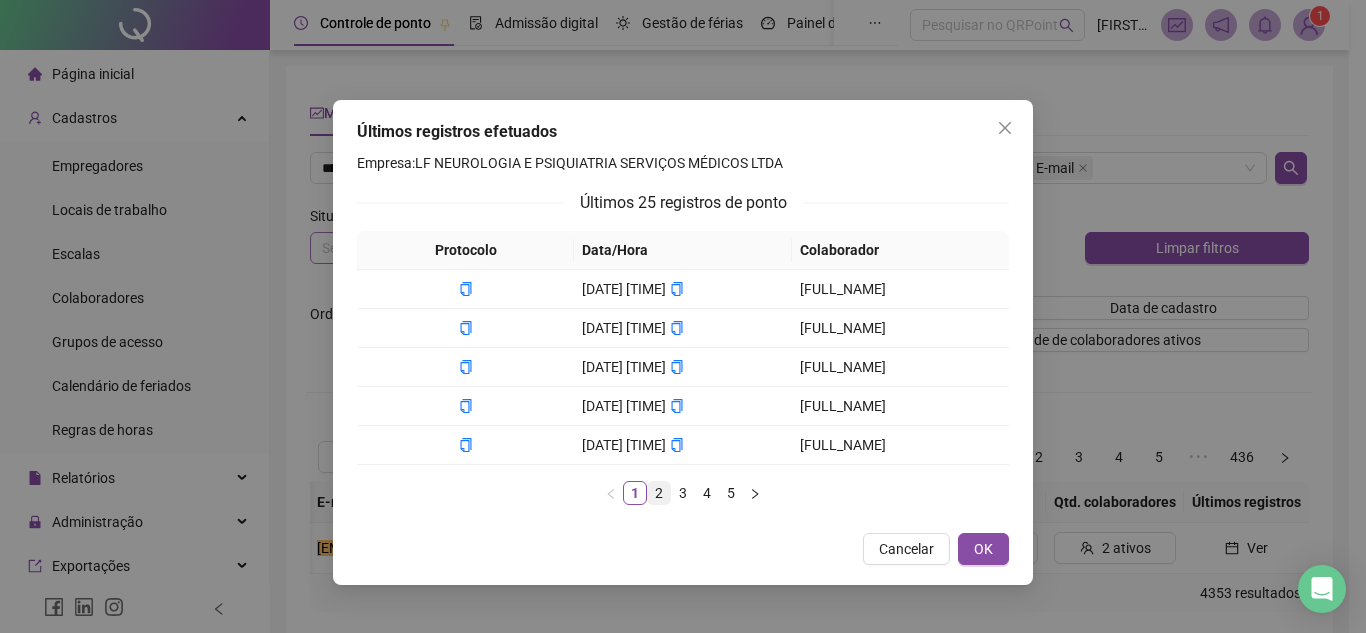 click on "2" at bounding box center [659, 493] 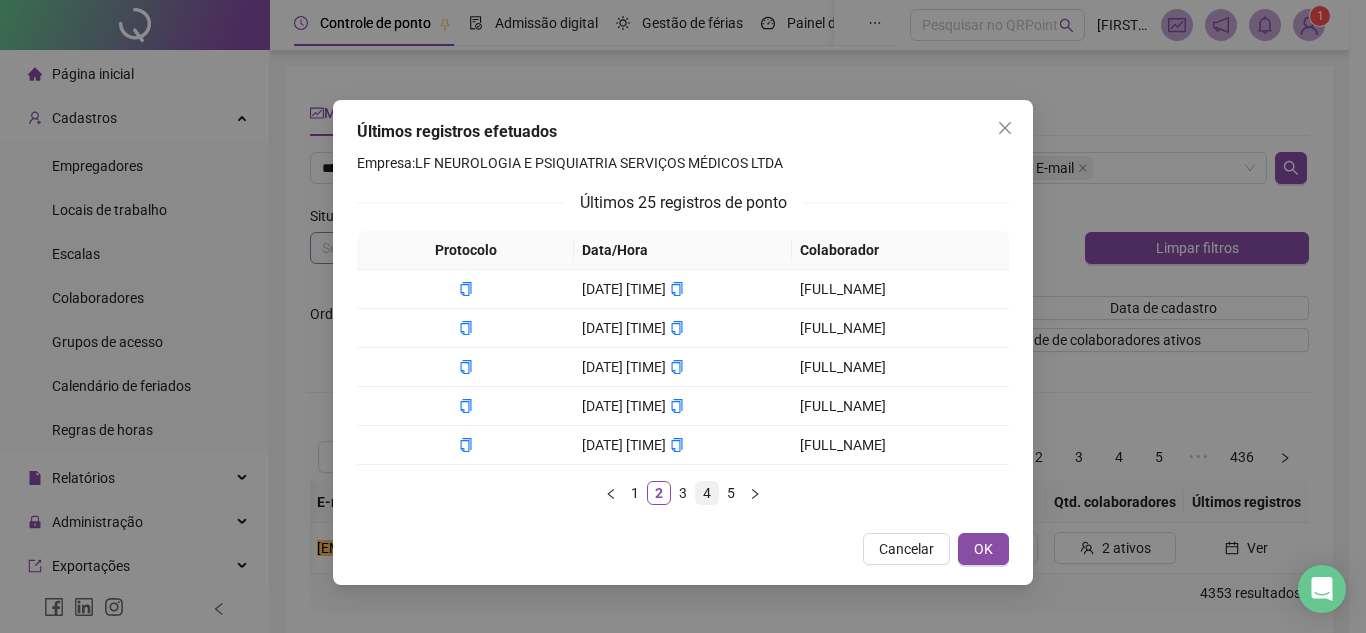 click on "4" at bounding box center (707, 493) 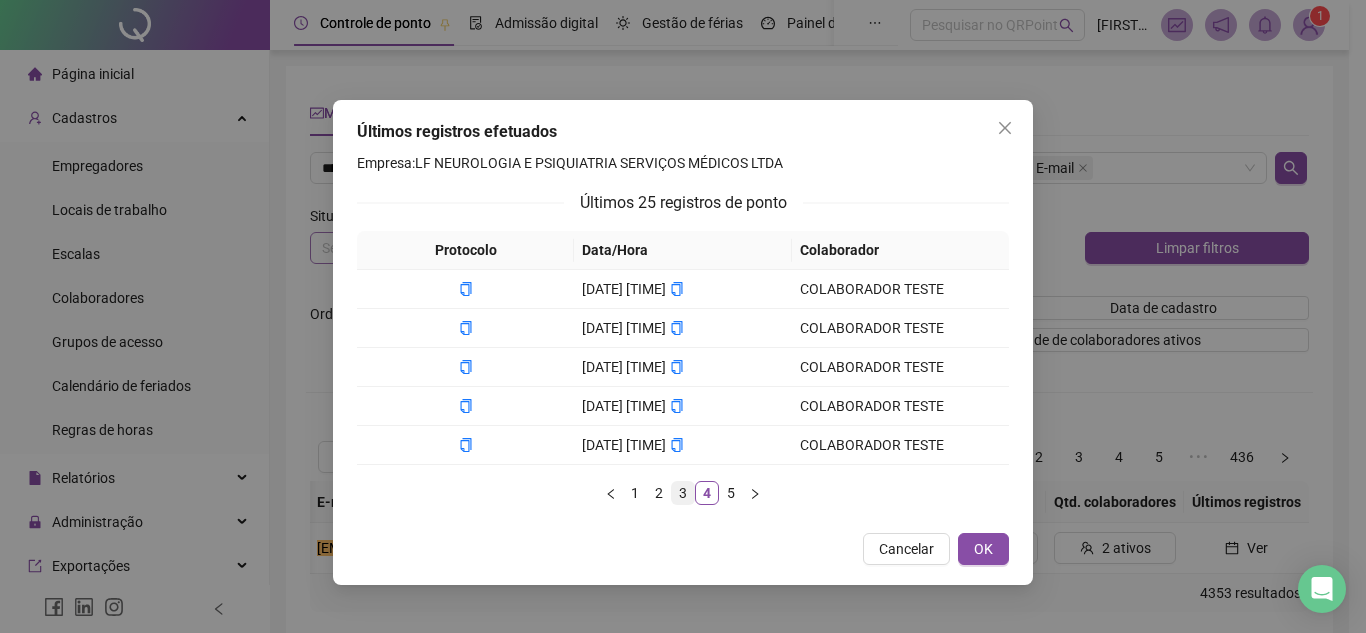 click on "3" at bounding box center (683, 493) 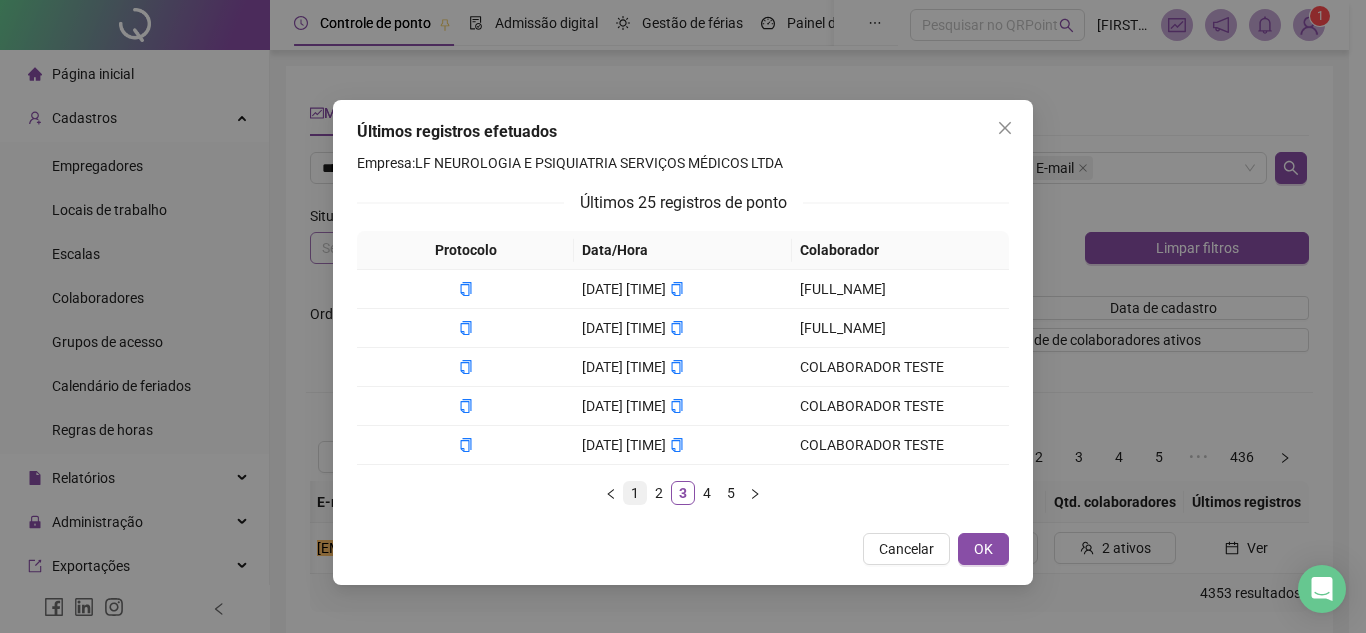click on "1" at bounding box center [635, 493] 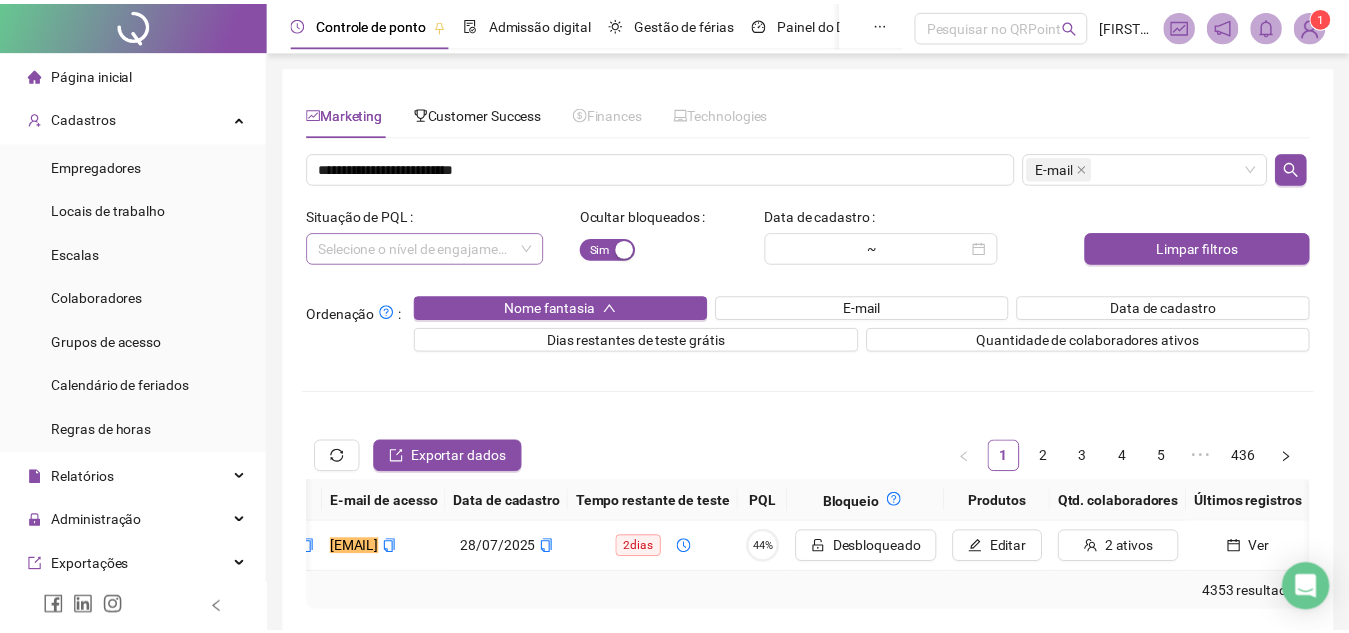 scroll, scrollTop: 0, scrollLeft: 628, axis: horizontal 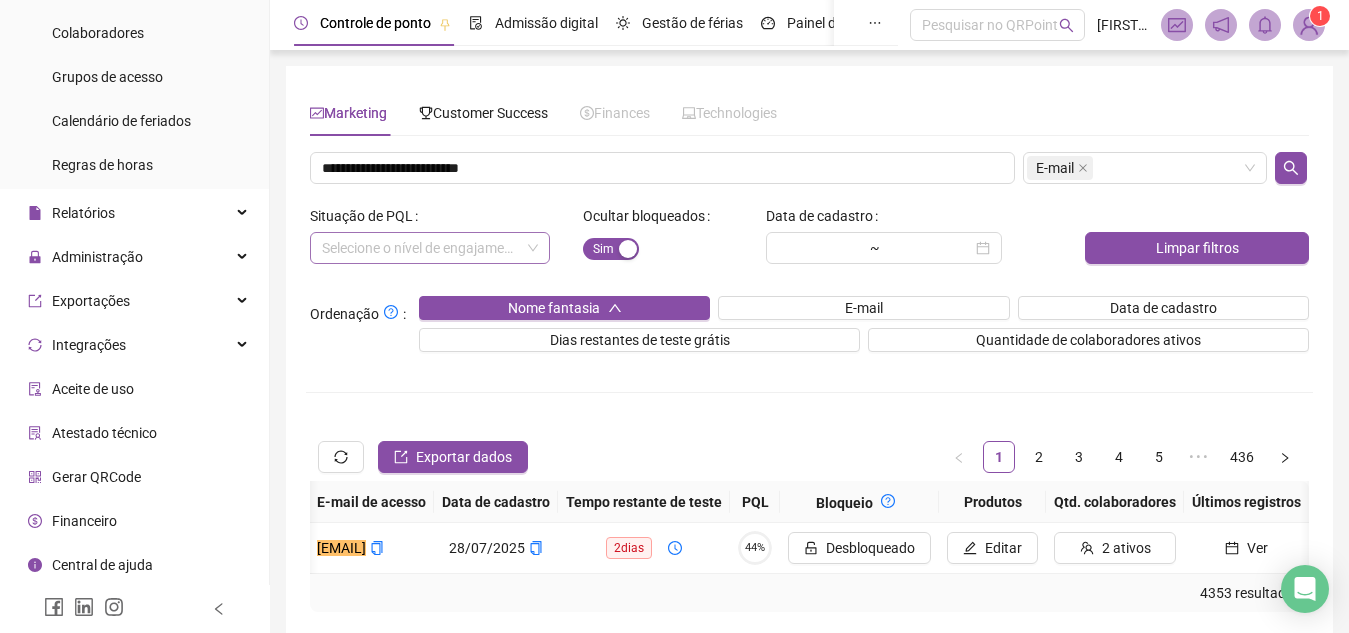 click on "Financeiro" at bounding box center (134, 521) 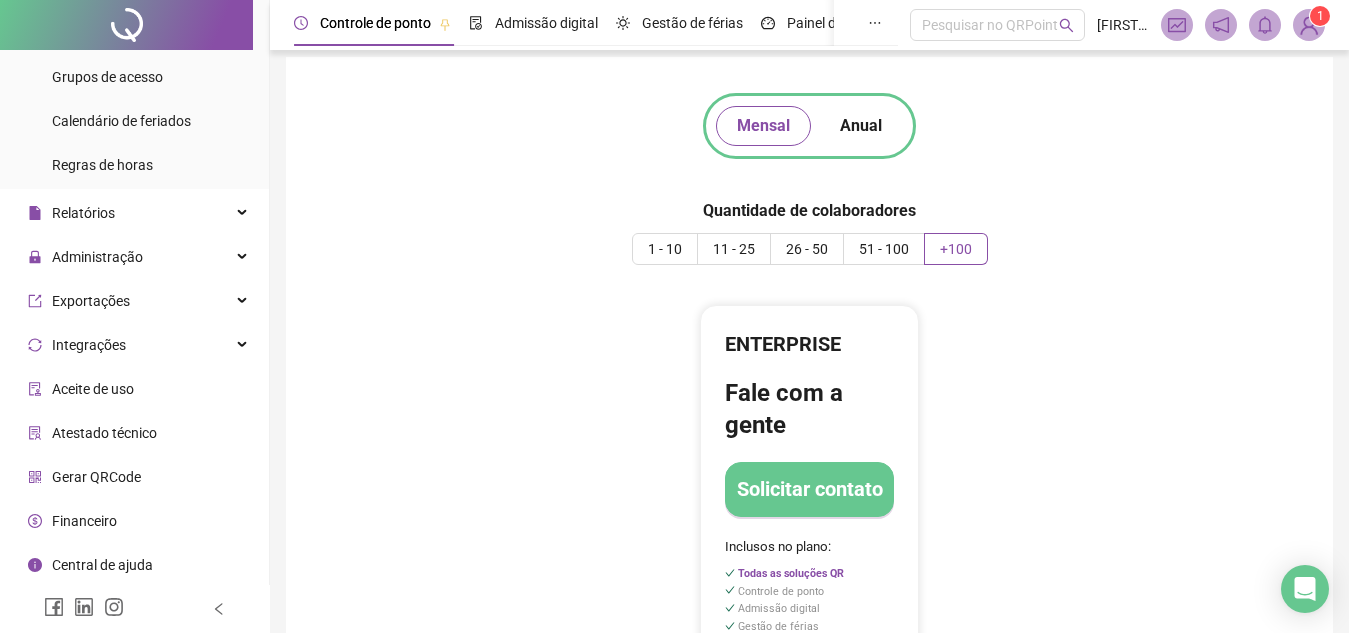scroll, scrollTop: 10, scrollLeft: 0, axis: vertical 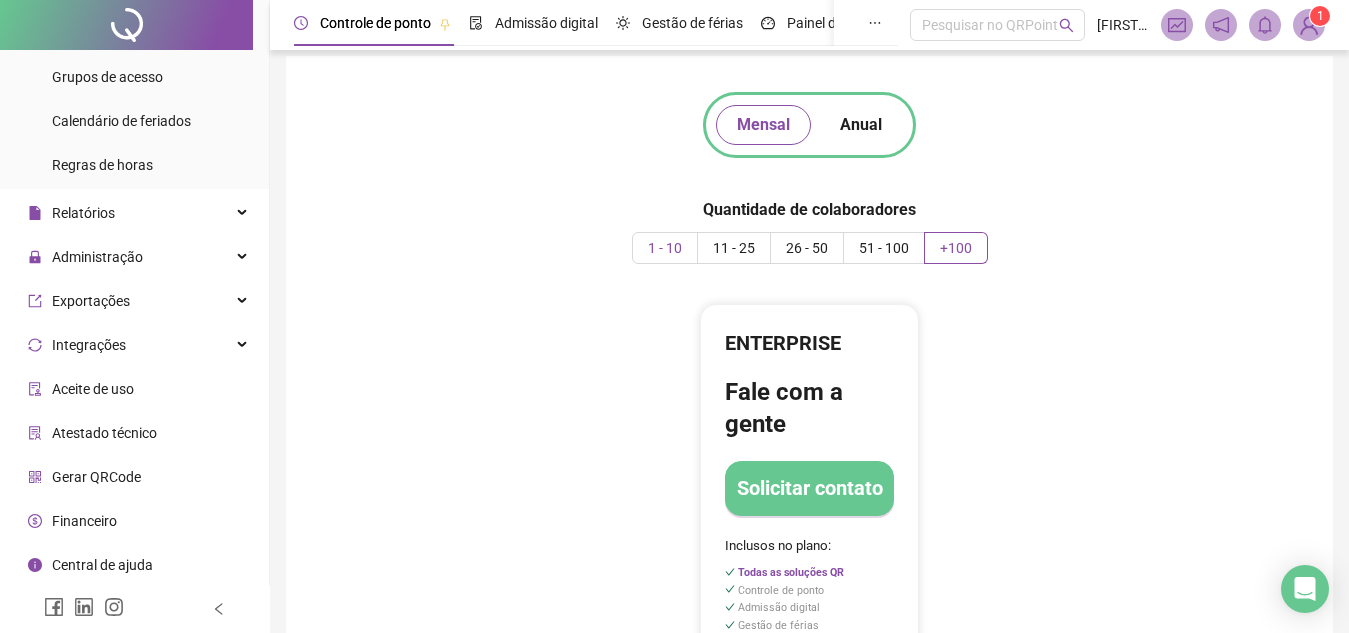 click on "1 - 10" at bounding box center [665, 248] 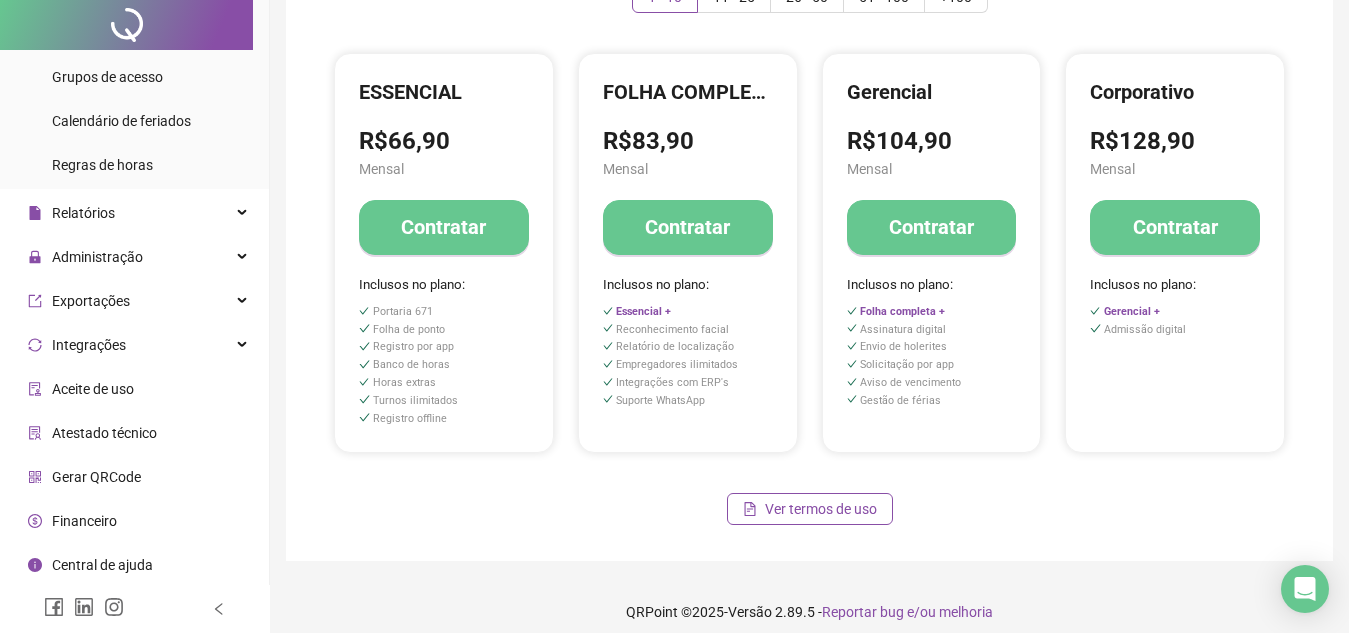scroll, scrollTop: 0, scrollLeft: 0, axis: both 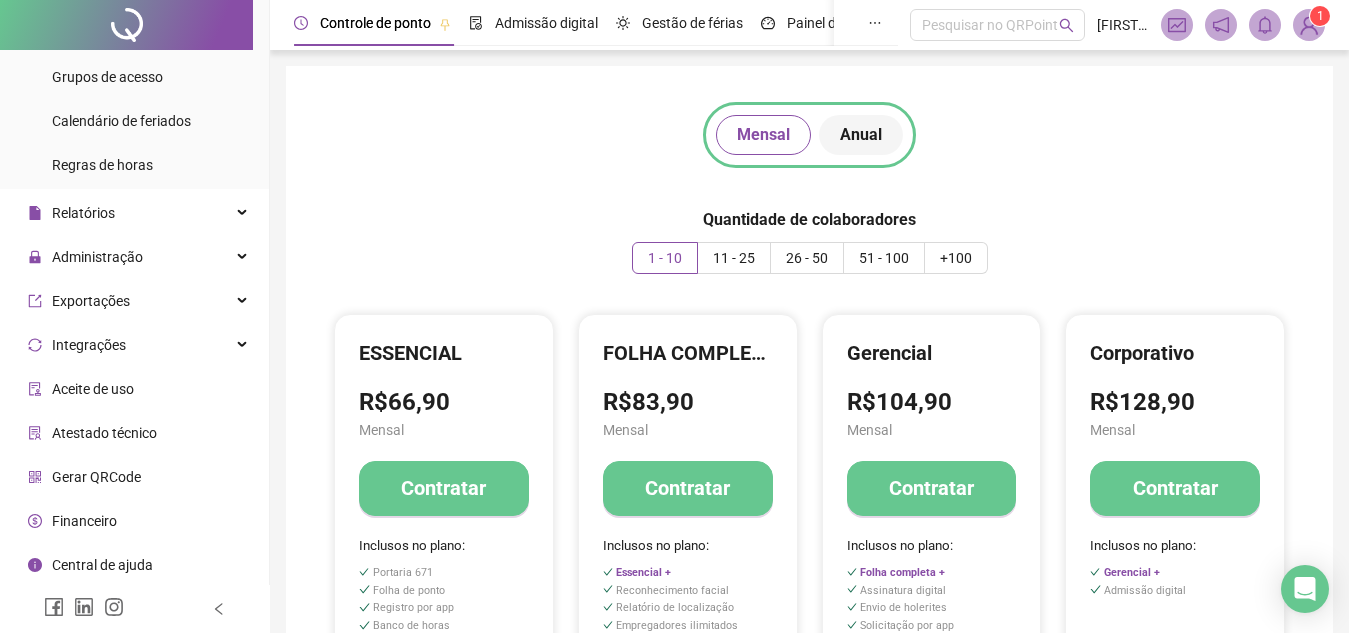 click on "Anual" at bounding box center (861, 135) 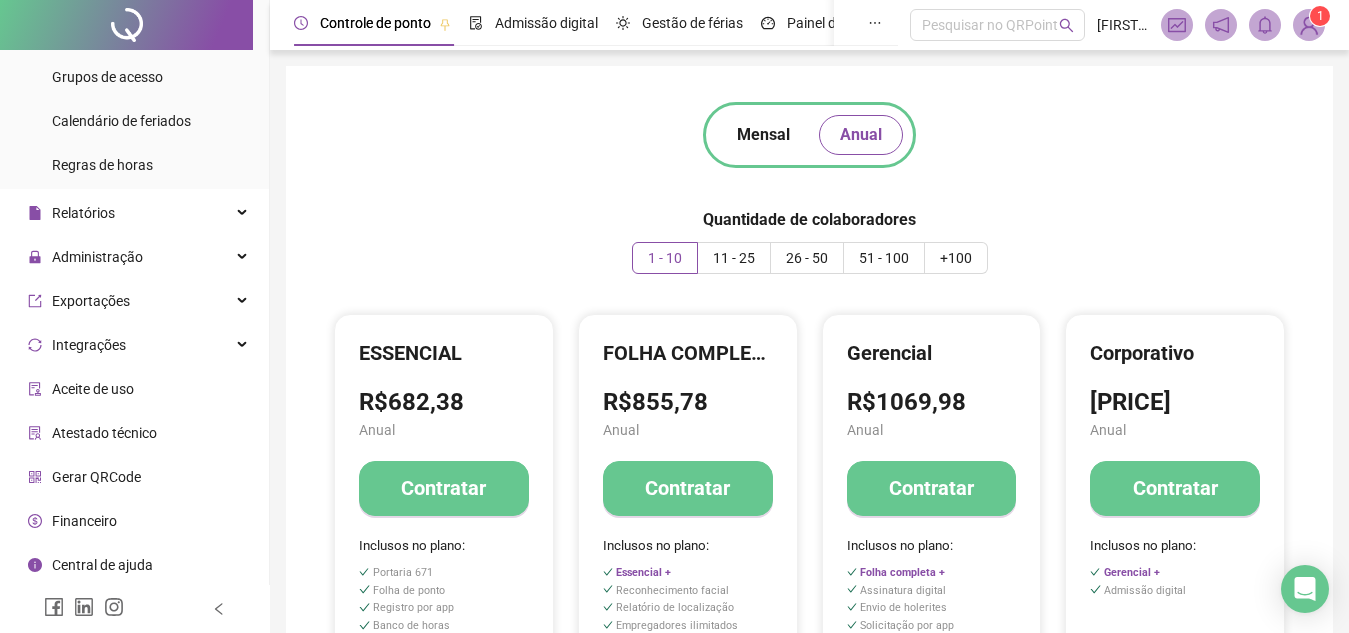scroll, scrollTop: 21, scrollLeft: 0, axis: vertical 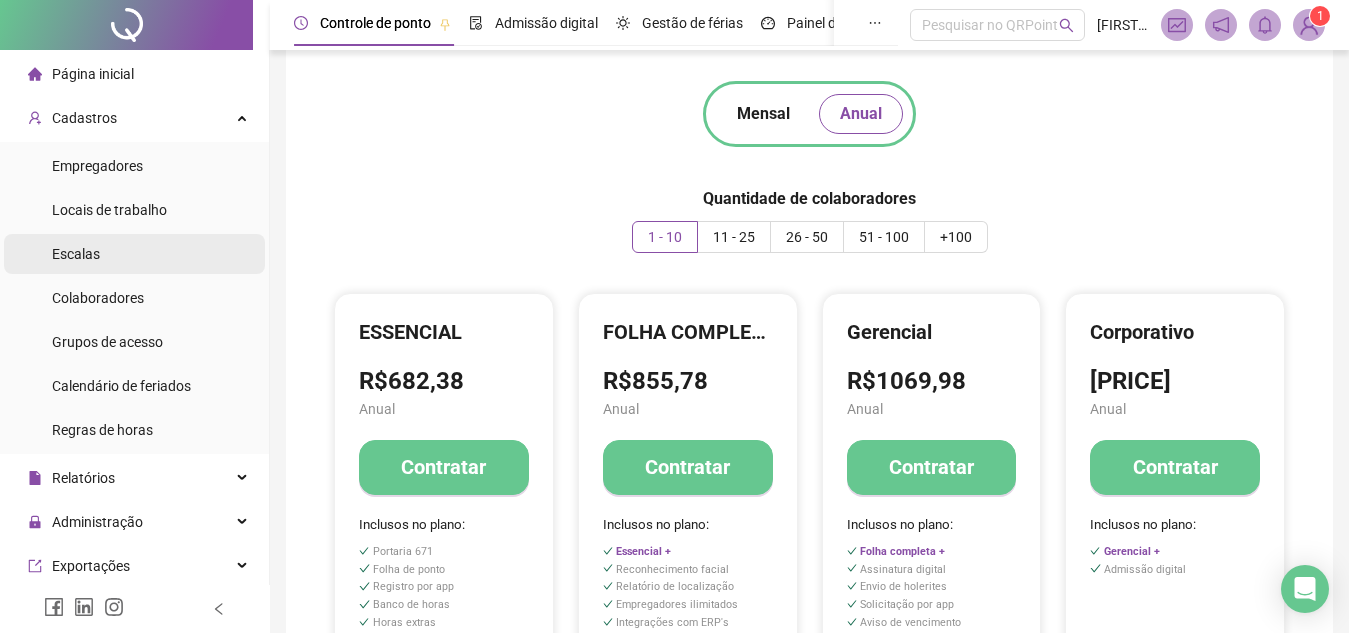 click on "Escalas" at bounding box center (134, 254) 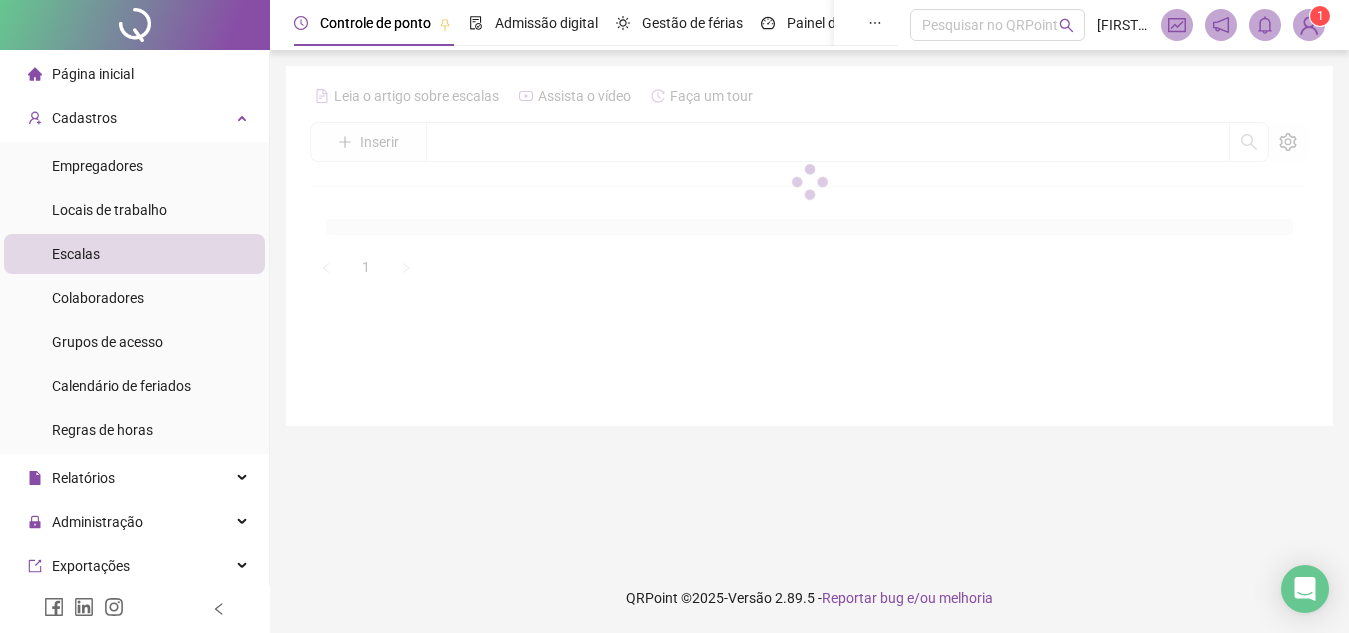 scroll, scrollTop: 0, scrollLeft: 0, axis: both 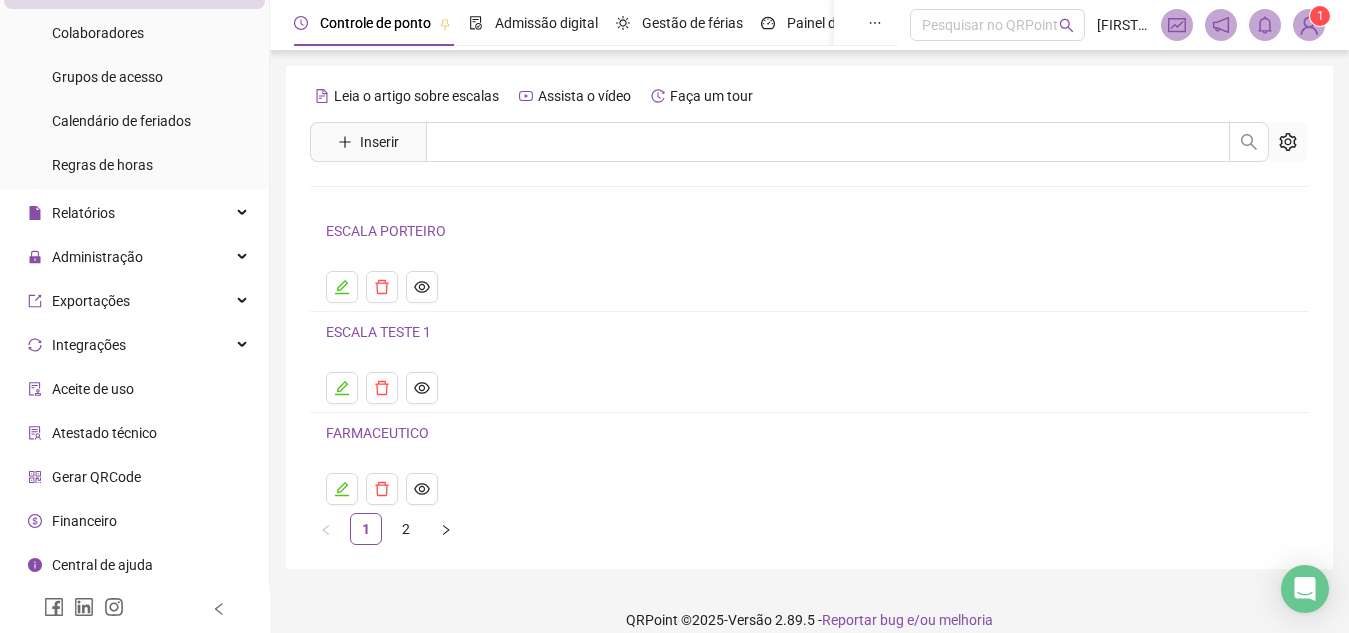 click on "Financeiro" at bounding box center (84, 521) 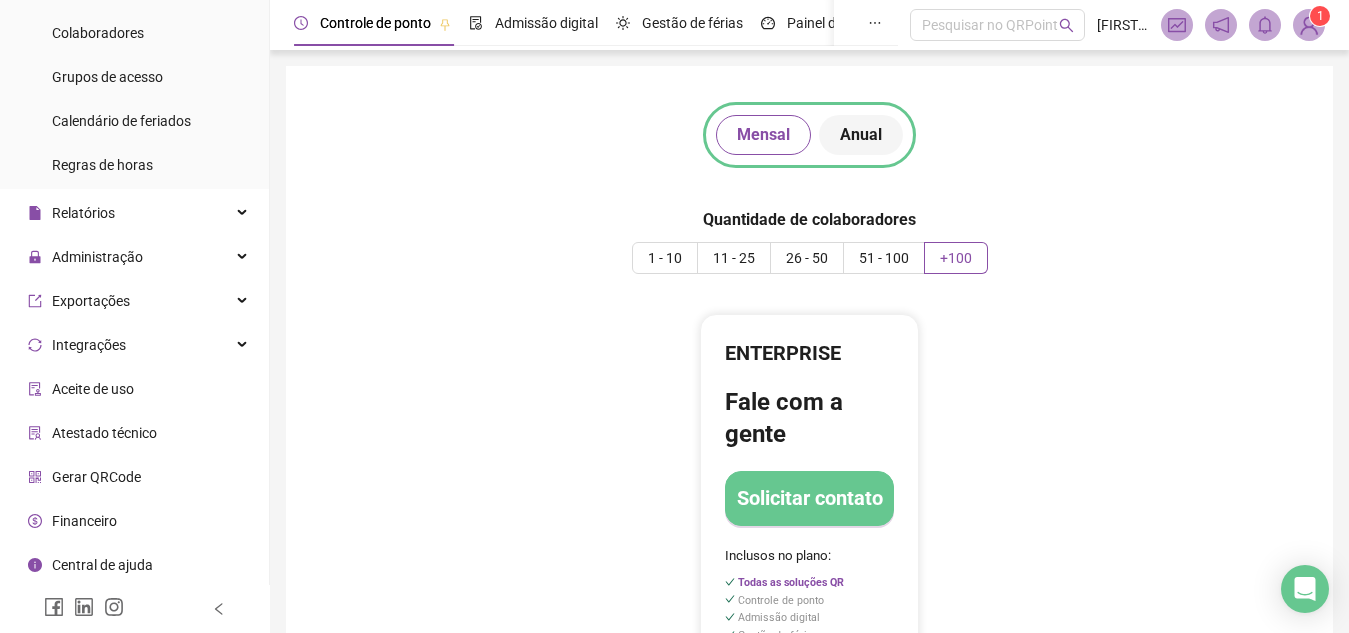 click on "Anual" at bounding box center (861, 135) 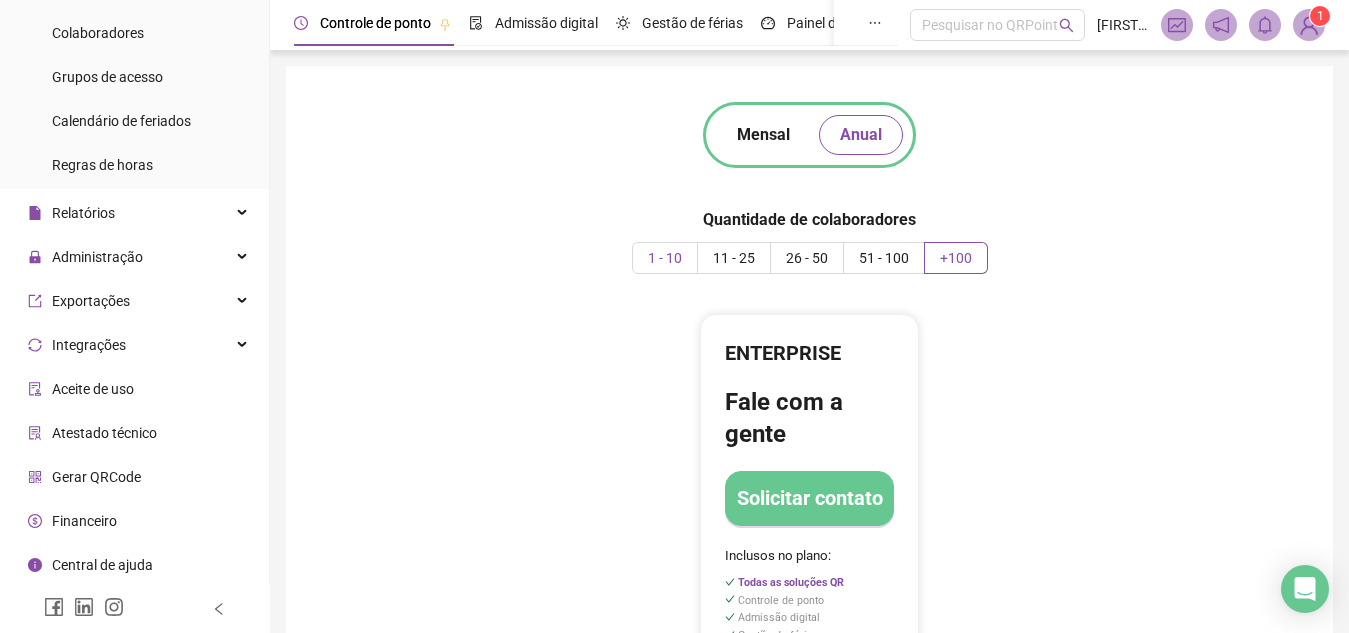click on "1 - 10" at bounding box center [665, 258] 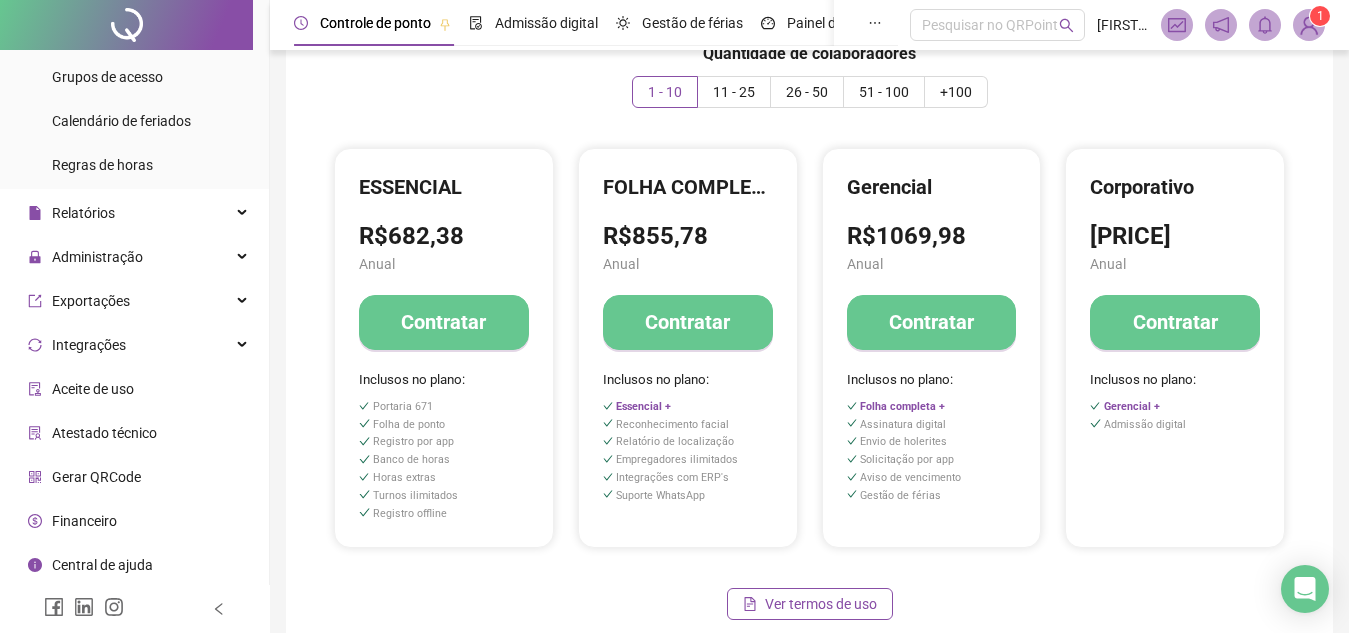 scroll, scrollTop: 0, scrollLeft: 0, axis: both 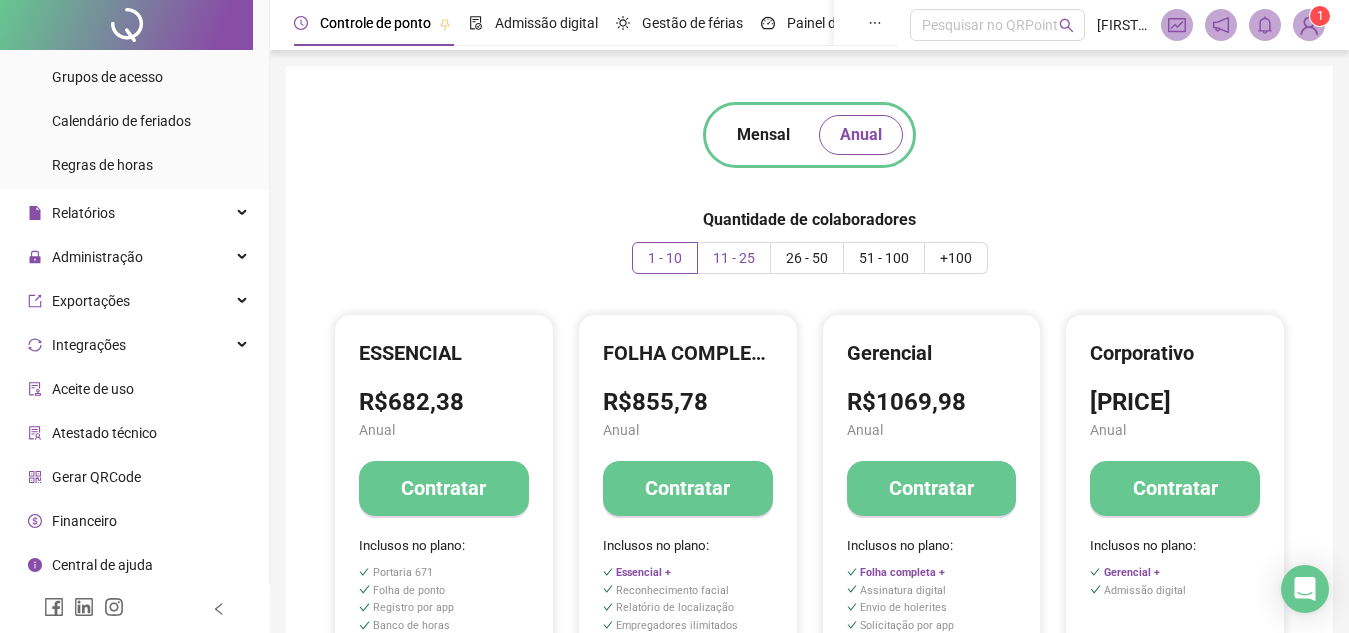 click on "11 - 25" at bounding box center [734, 258] 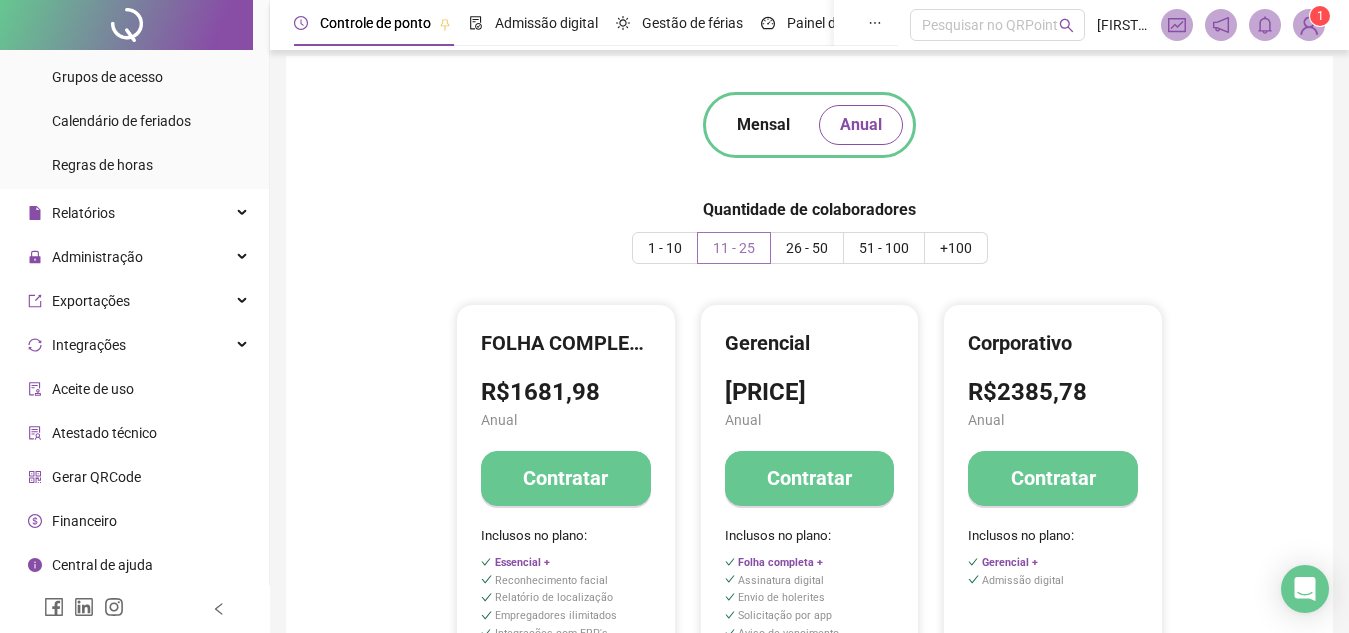 scroll, scrollTop: 11, scrollLeft: 0, axis: vertical 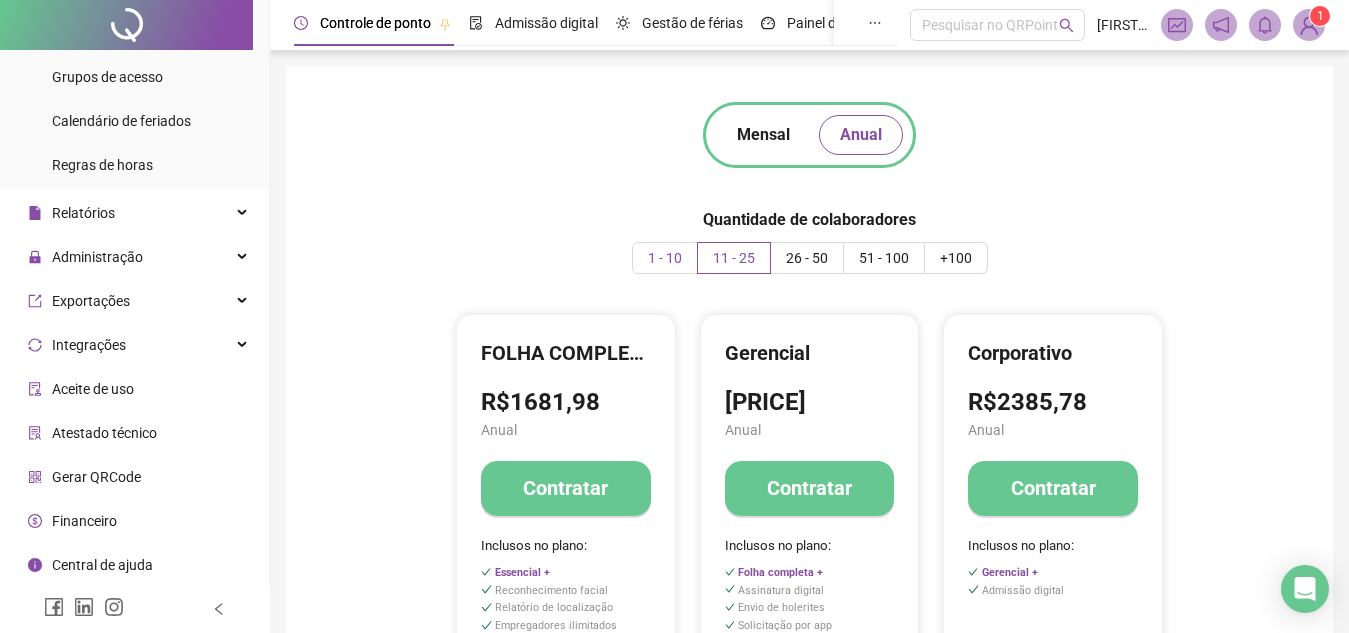 click on "1 - 10" at bounding box center [665, 258] 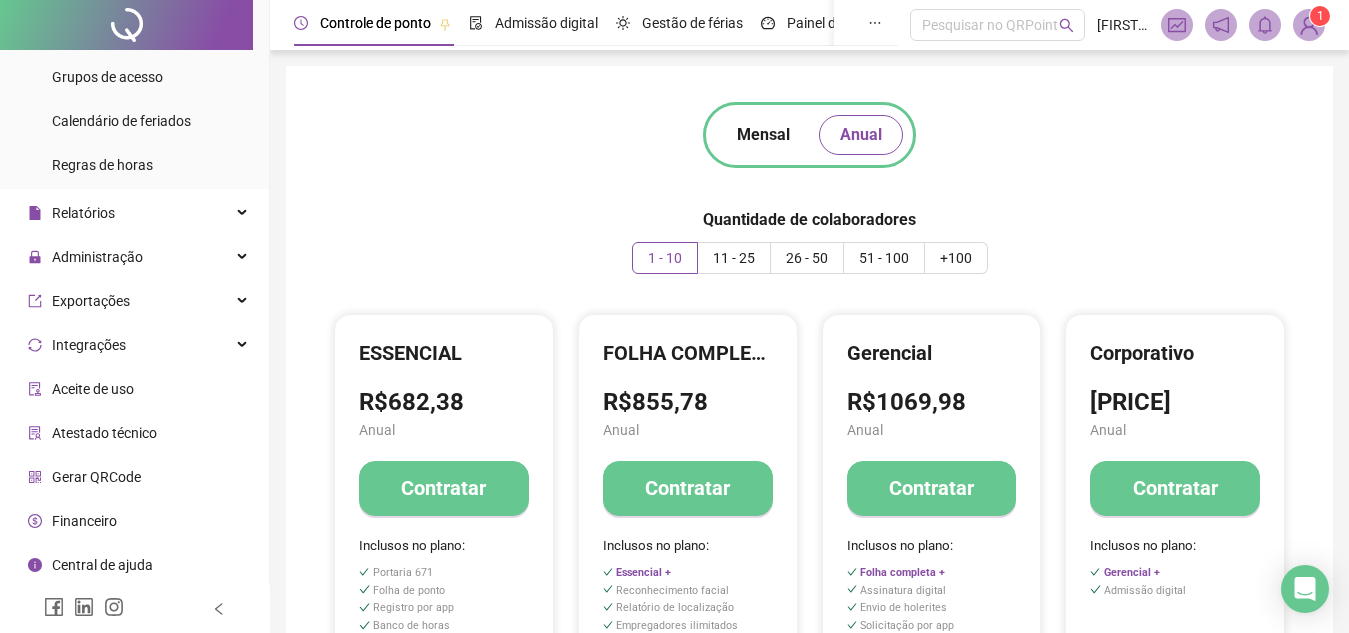 scroll, scrollTop: 0, scrollLeft: 0, axis: both 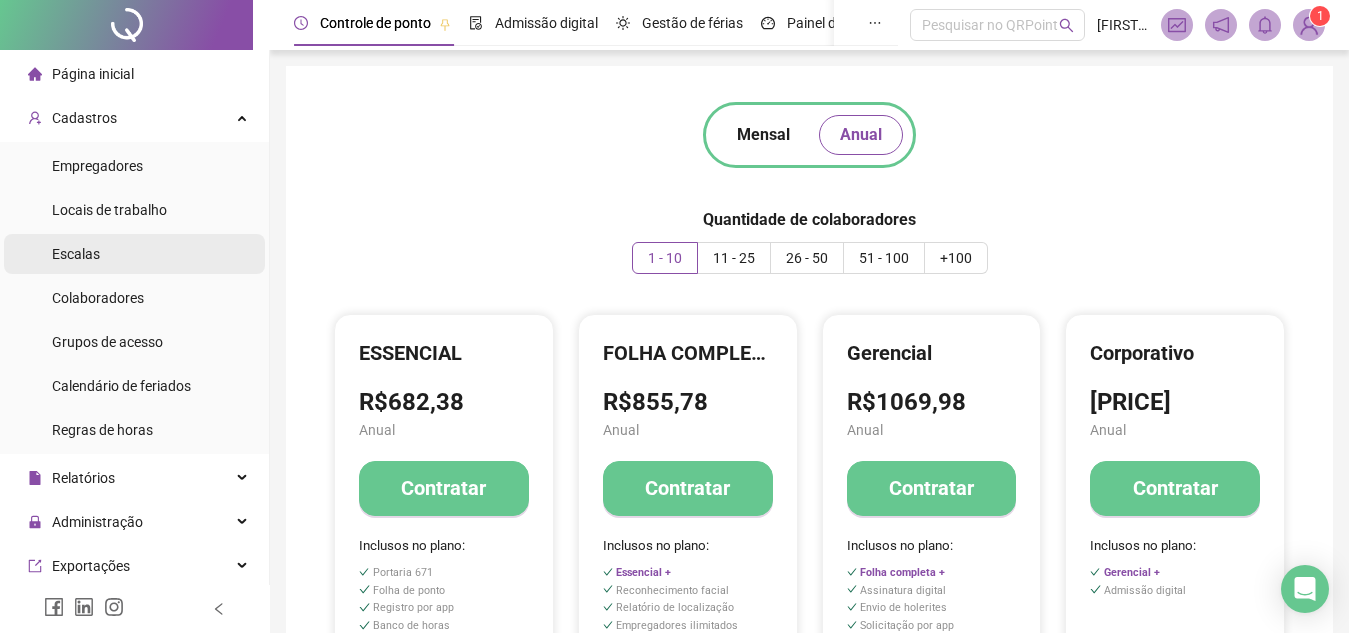 click on "Escalas" at bounding box center (76, 254) 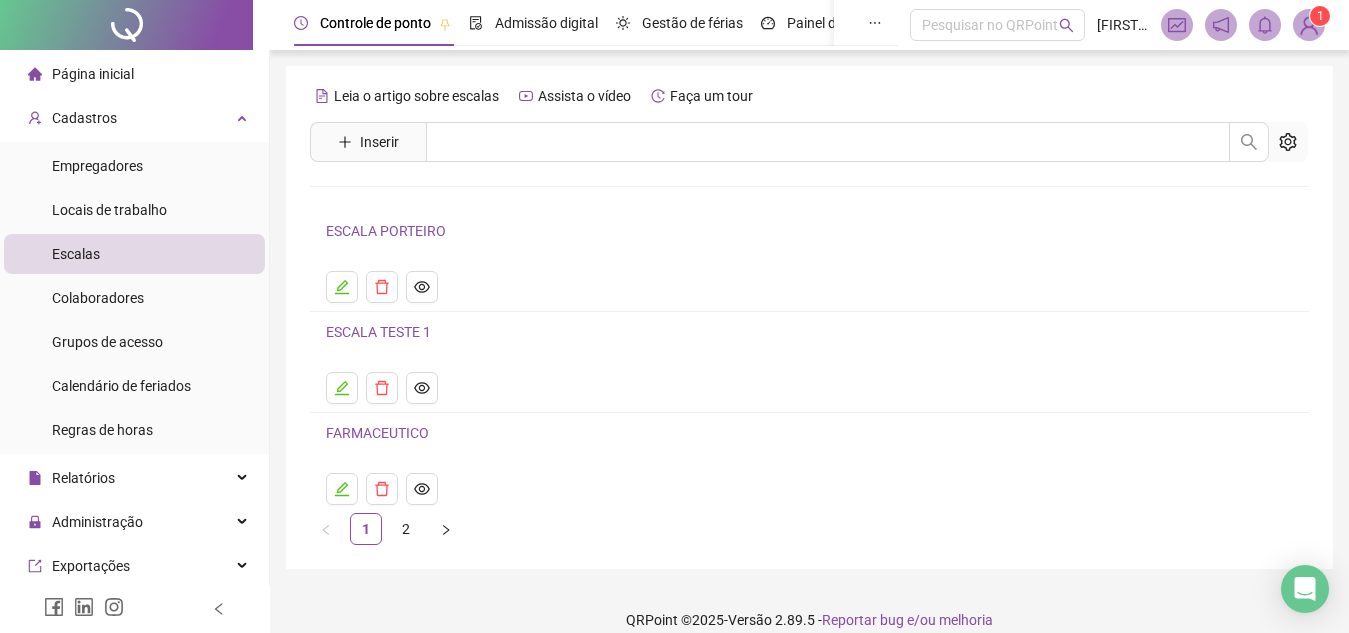 click on "Página inicial" at bounding box center [93, 74] 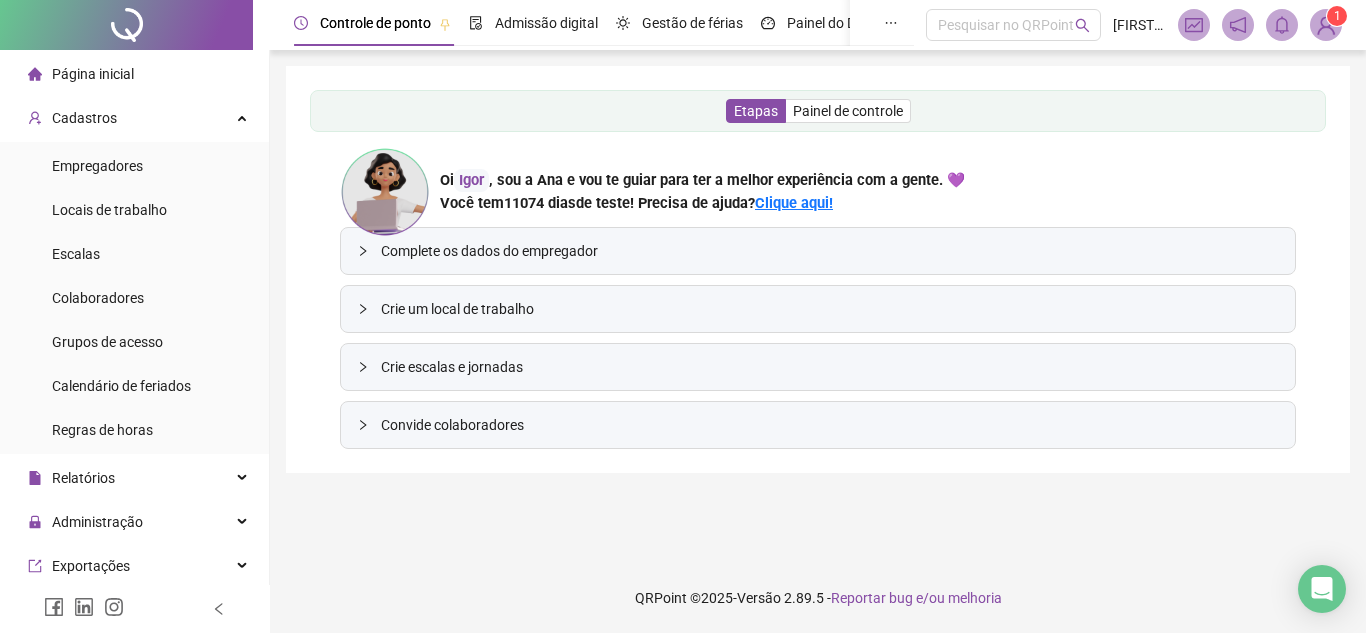 click at bounding box center (1326, 25) 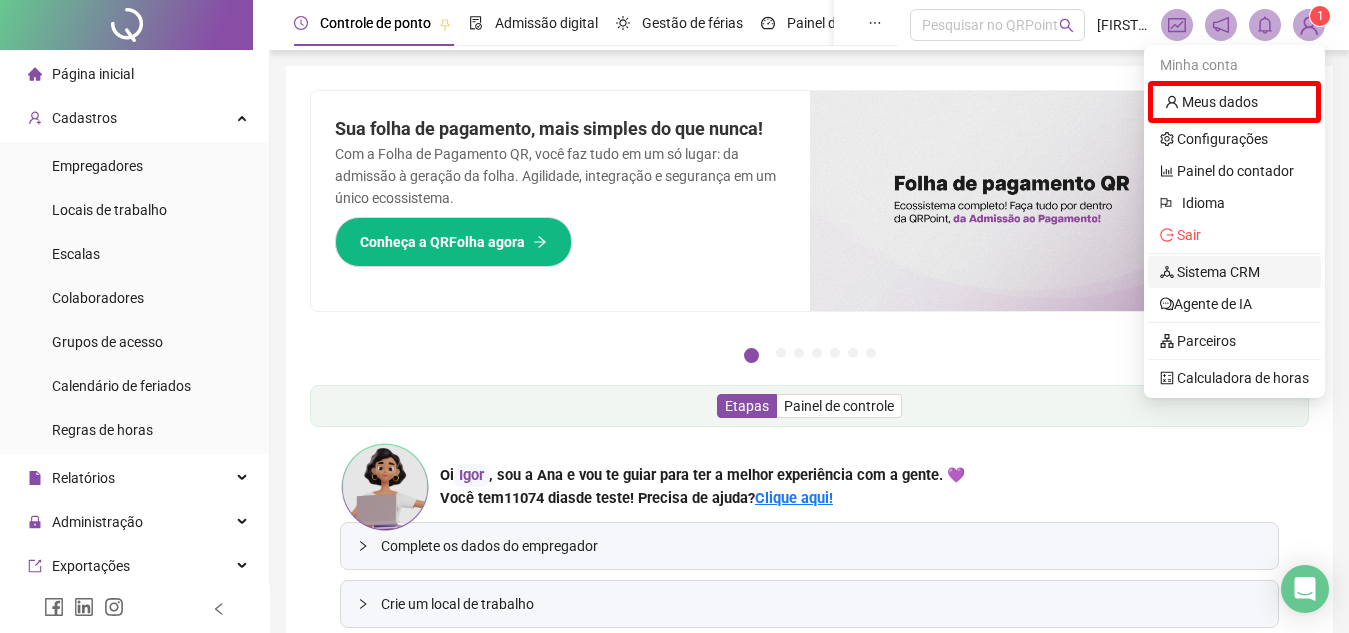 click on "Sistema CRM" at bounding box center [1210, 272] 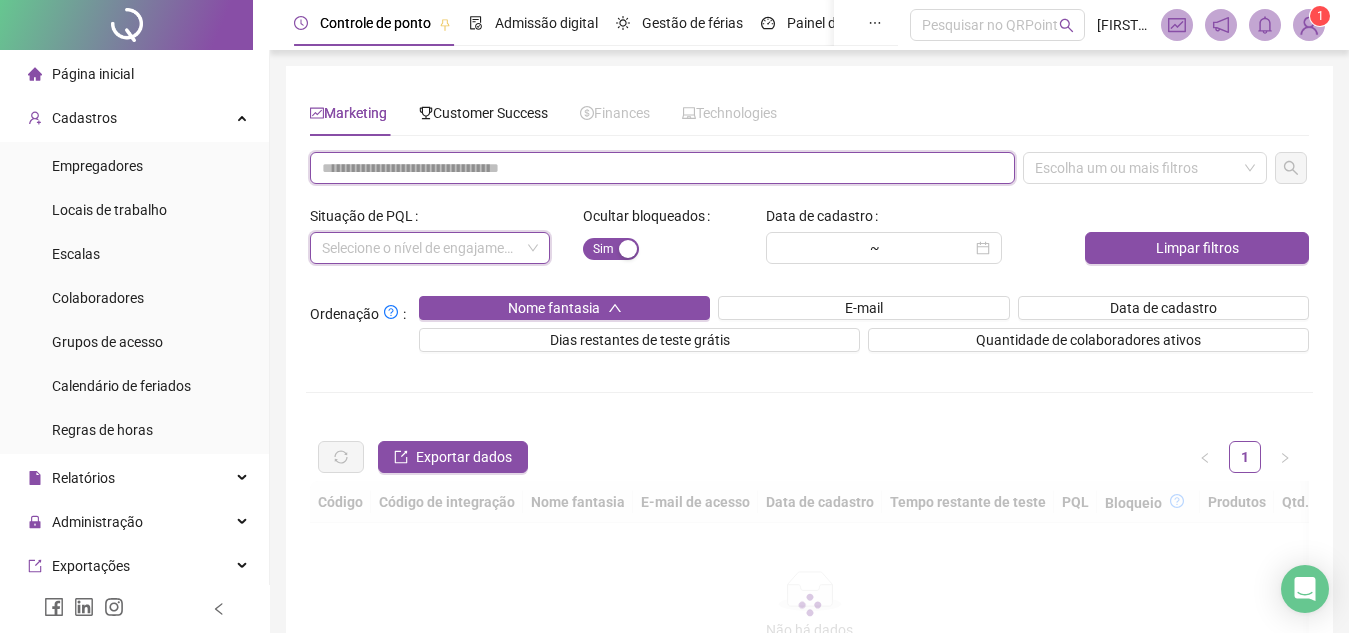 click at bounding box center [662, 168] 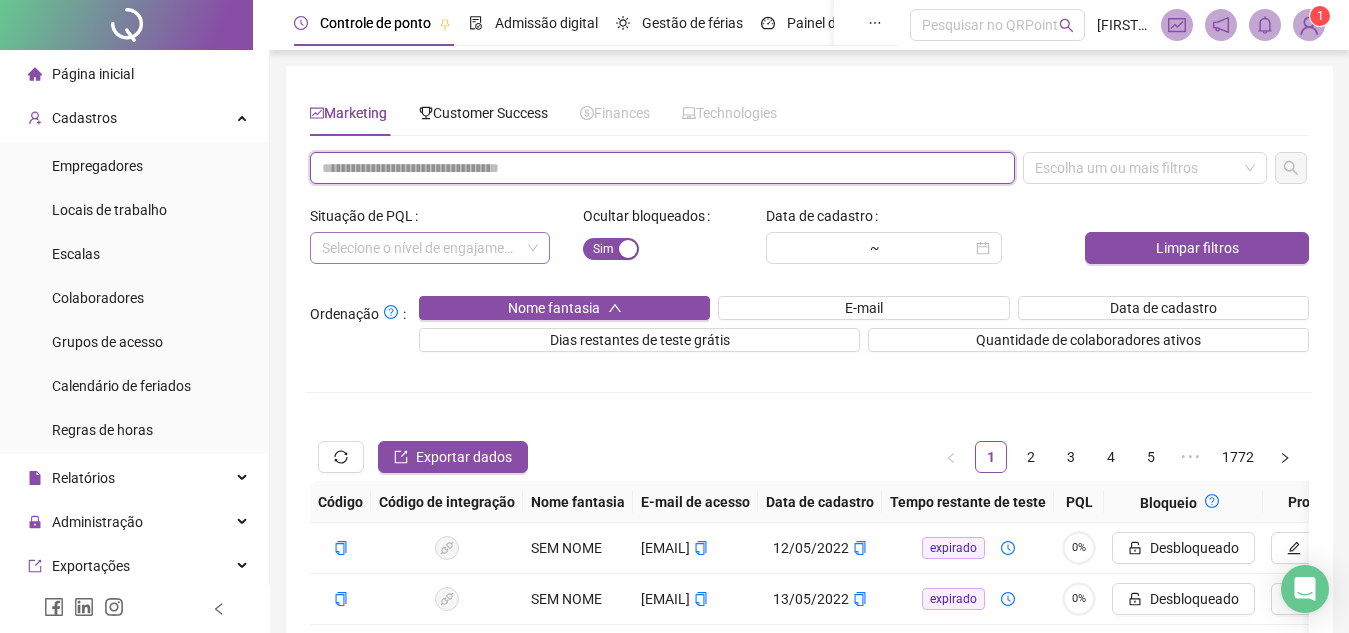 paste on "**********" 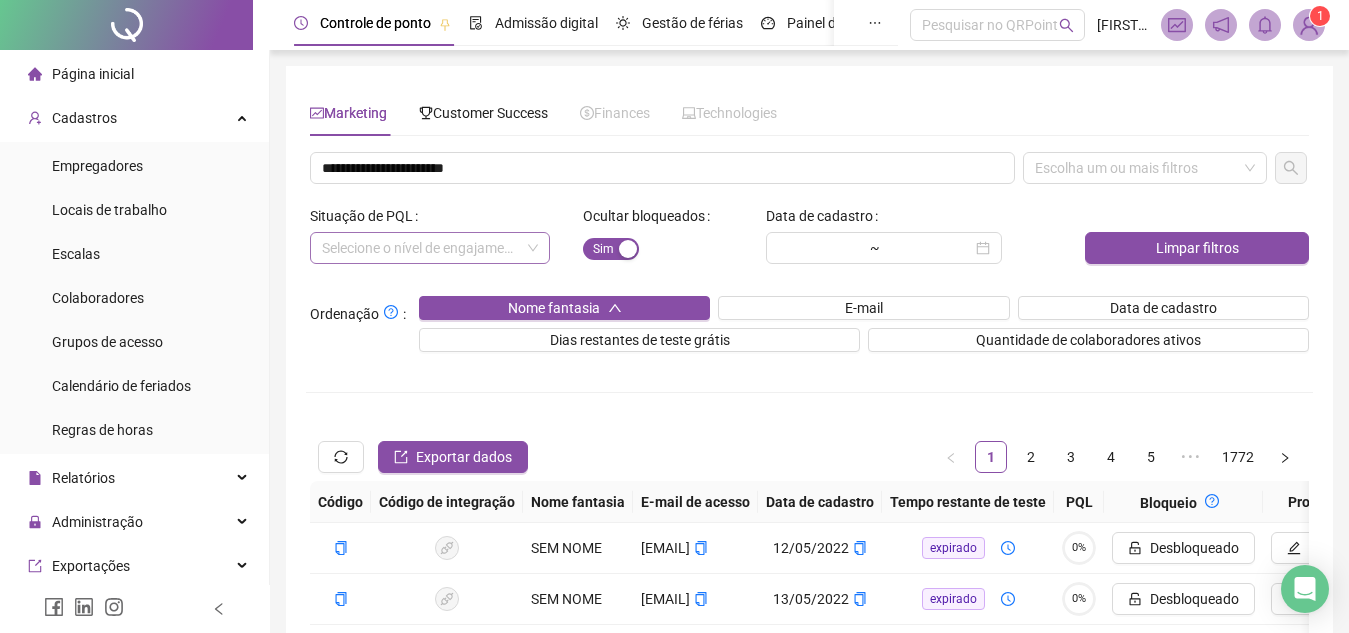 click on "Ocultar bloqueados" at bounding box center [650, 216] 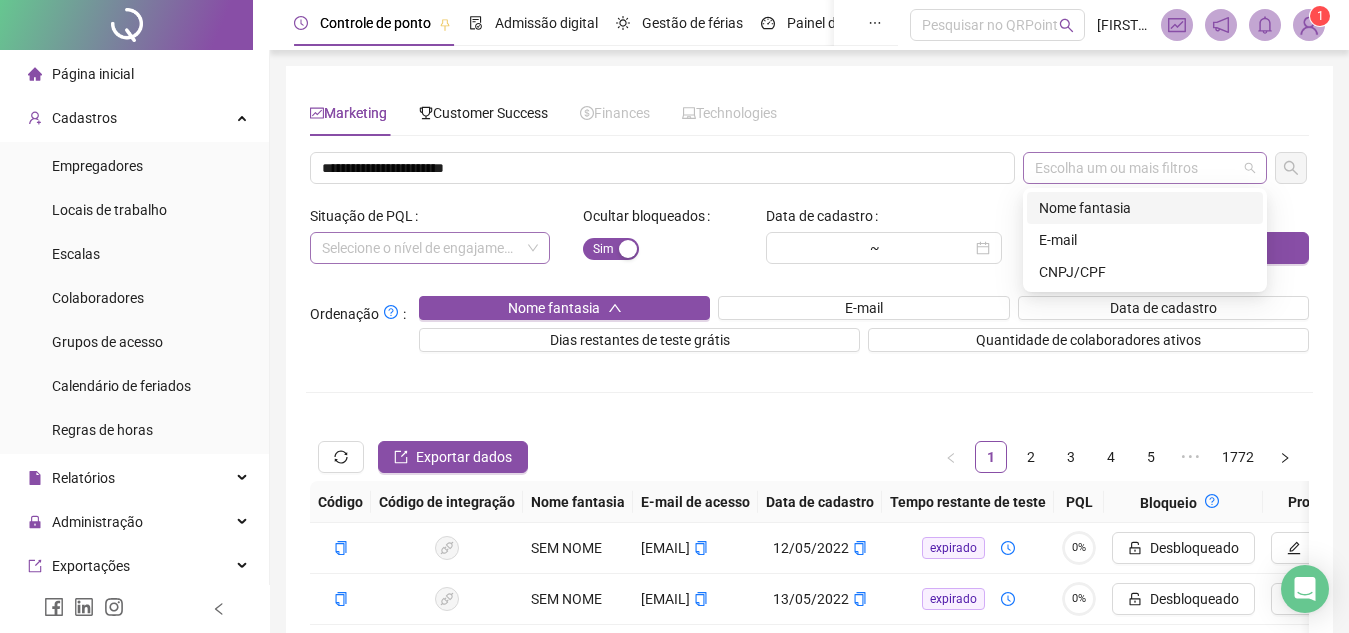 click on "Escolha um ou mais filtros" at bounding box center (1145, 168) 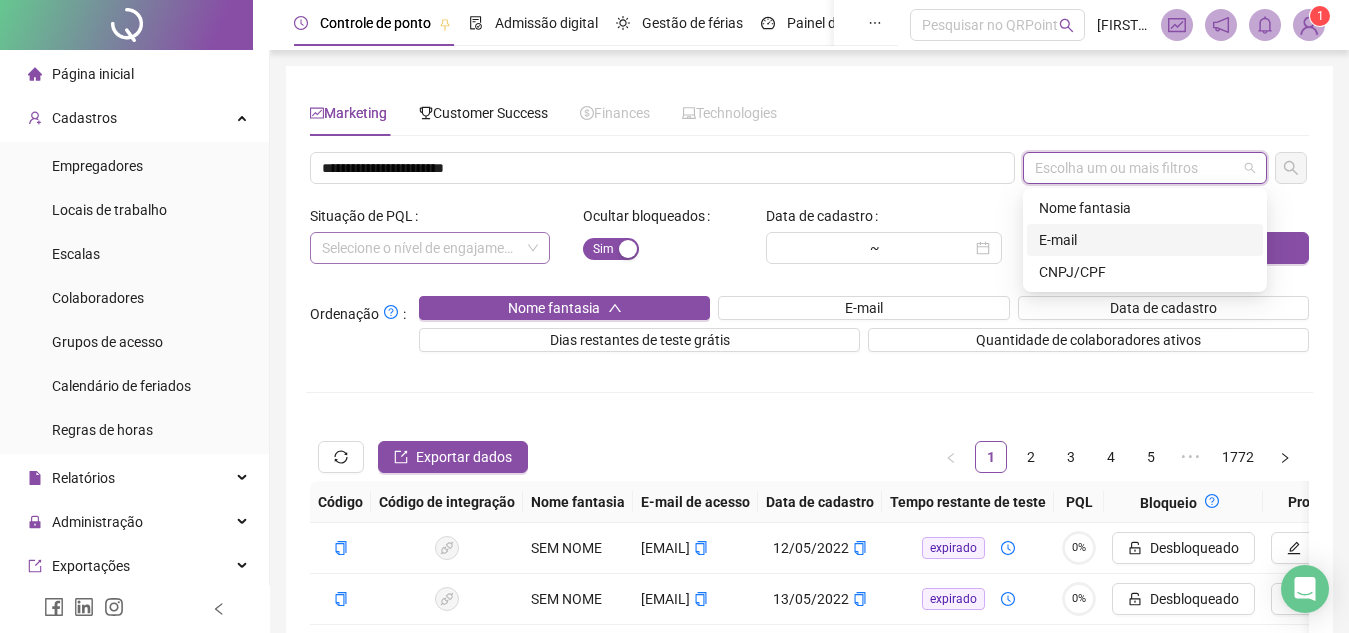 click on "E-mail" at bounding box center (1145, 240) 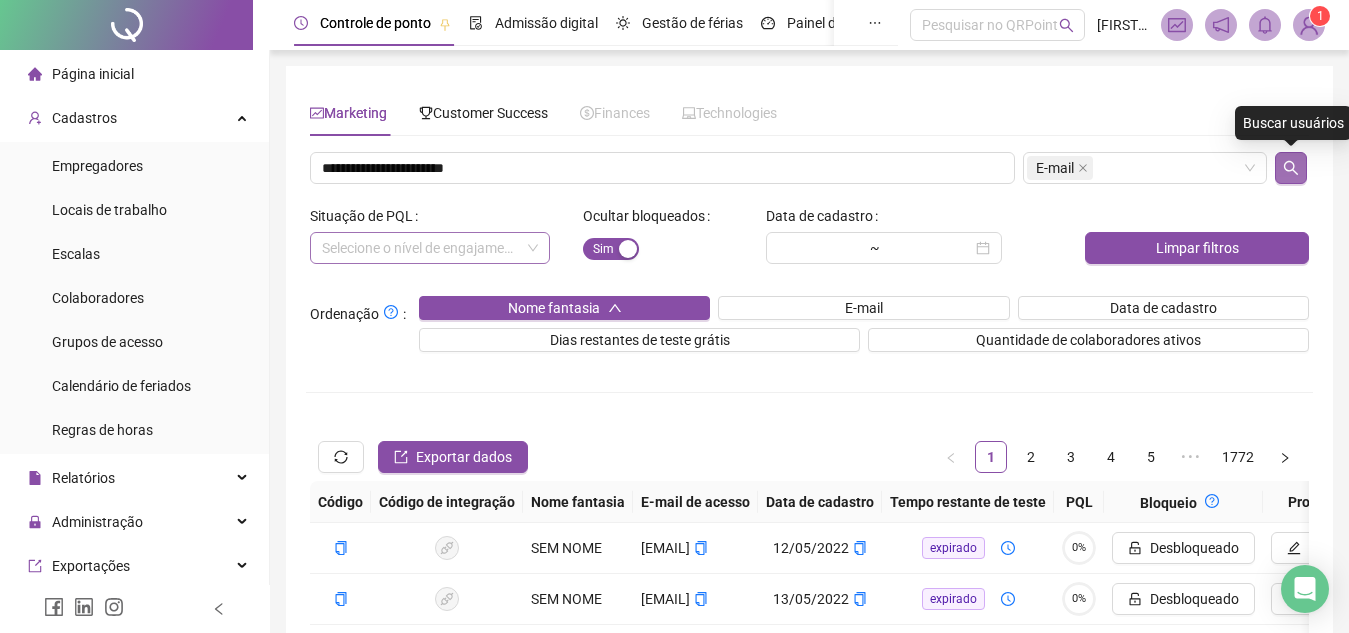click at bounding box center (1291, 168) 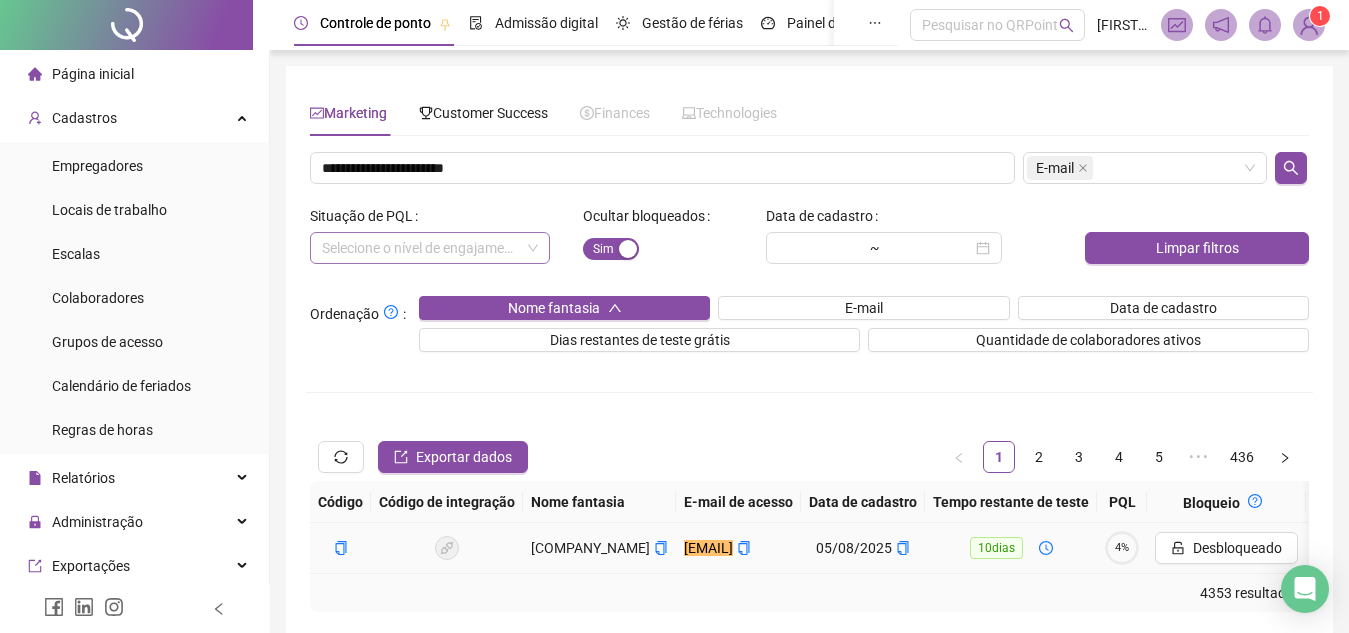 scroll, scrollTop: 0, scrollLeft: 237, axis: horizontal 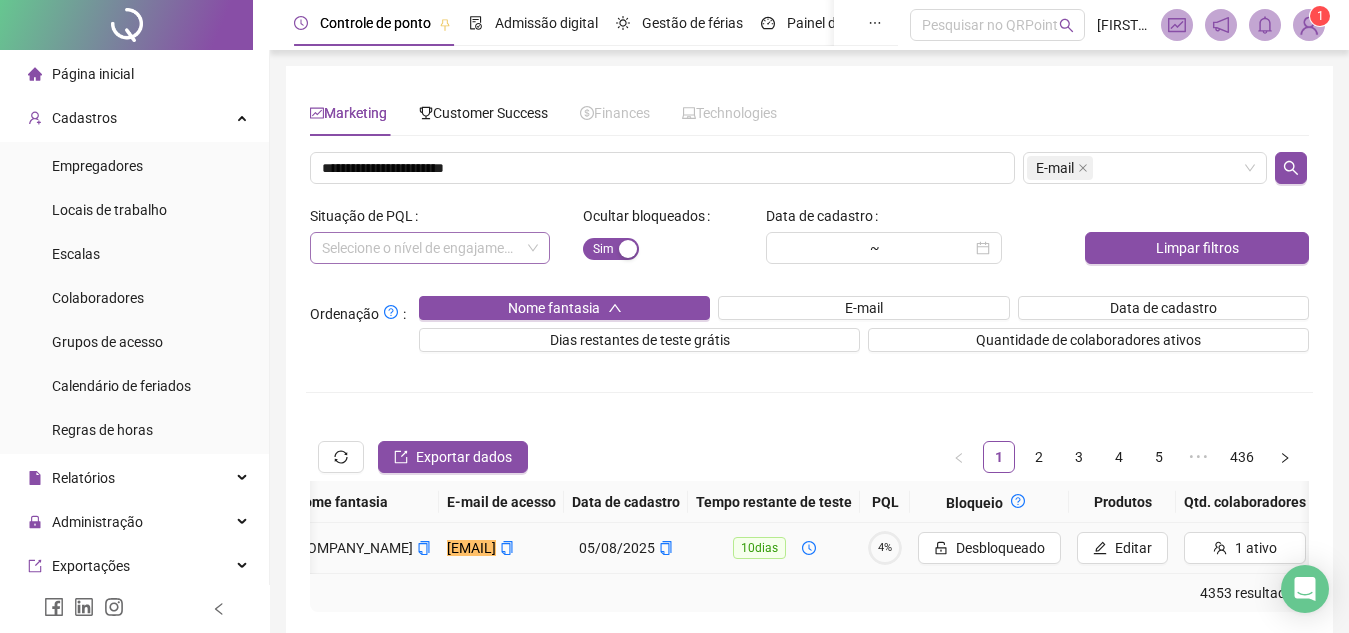 click 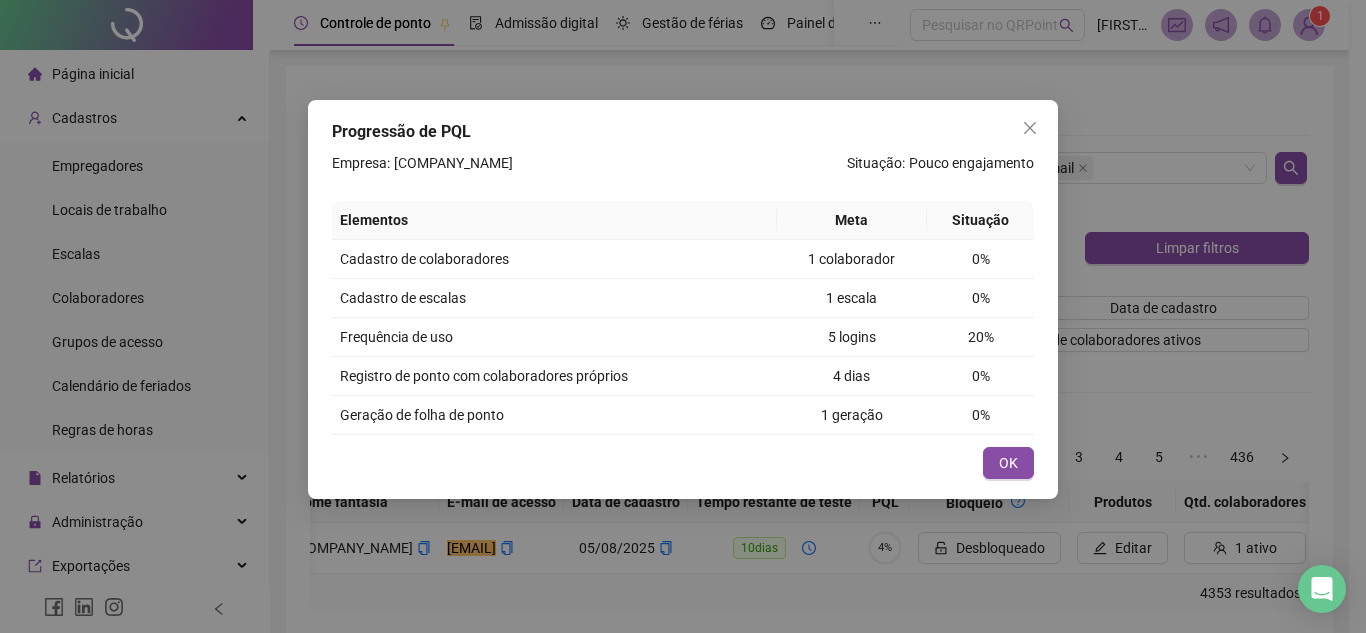 click on "Progressão de PQL Empresa: Job Line Apoio A Empresa Ltda Situação: Pouco engajamento Elementos Meta Situação Cadastro de colaboradores 1 colaborador 0% Cadastro de escalas 1 escala 0% Frequência de uso 5 logins 20% Registro de ponto com colaboradores próprios 4 dias 0% Geração de folha de ponto 1 geração 0% Cancelar OK" at bounding box center [683, 316] 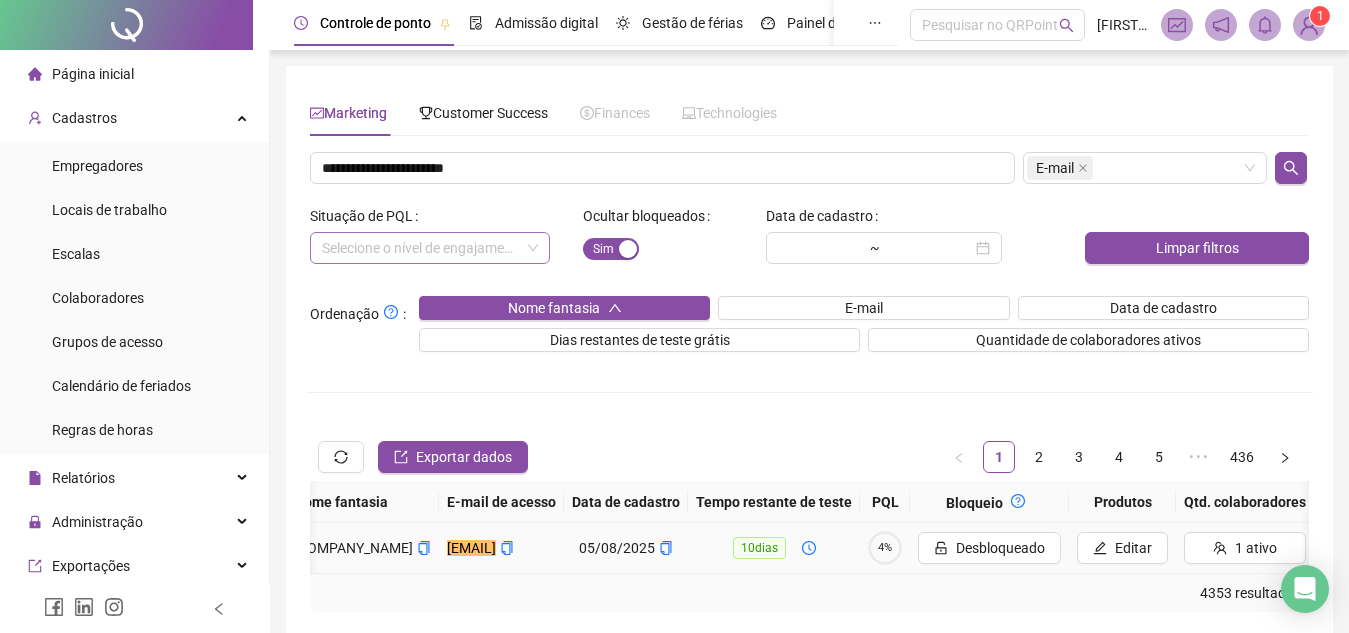 scroll, scrollTop: 0, scrollLeft: 0, axis: both 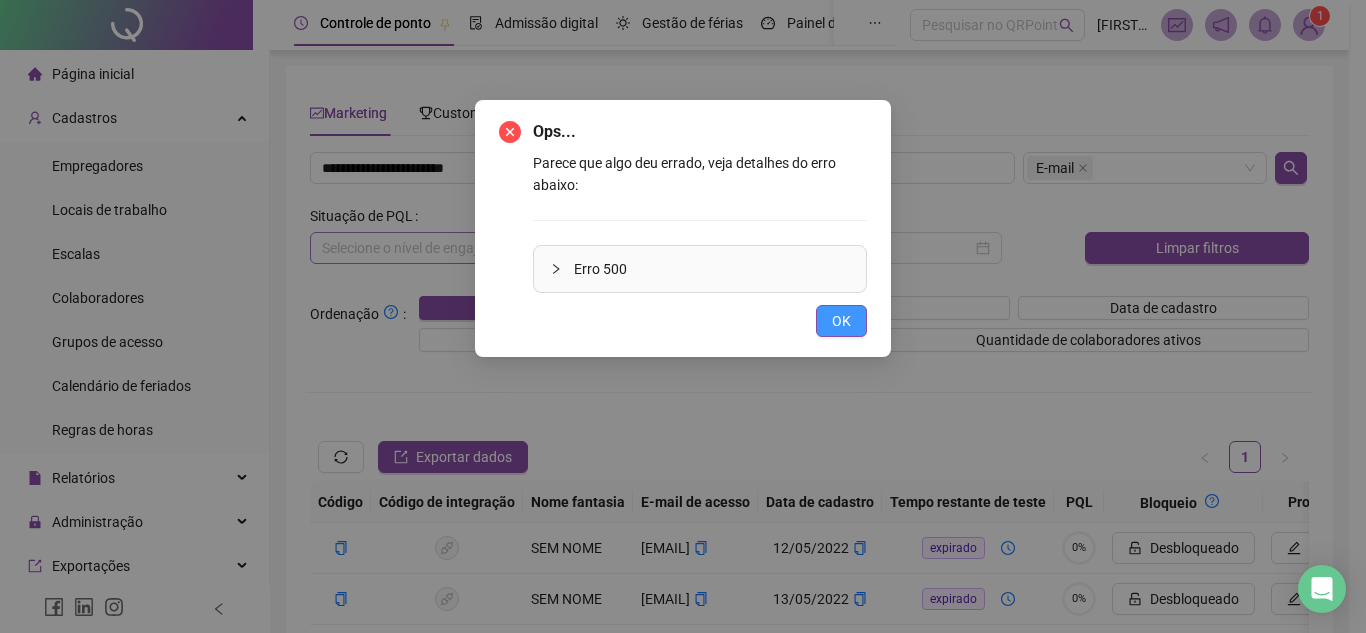 click on "OK" at bounding box center [841, 321] 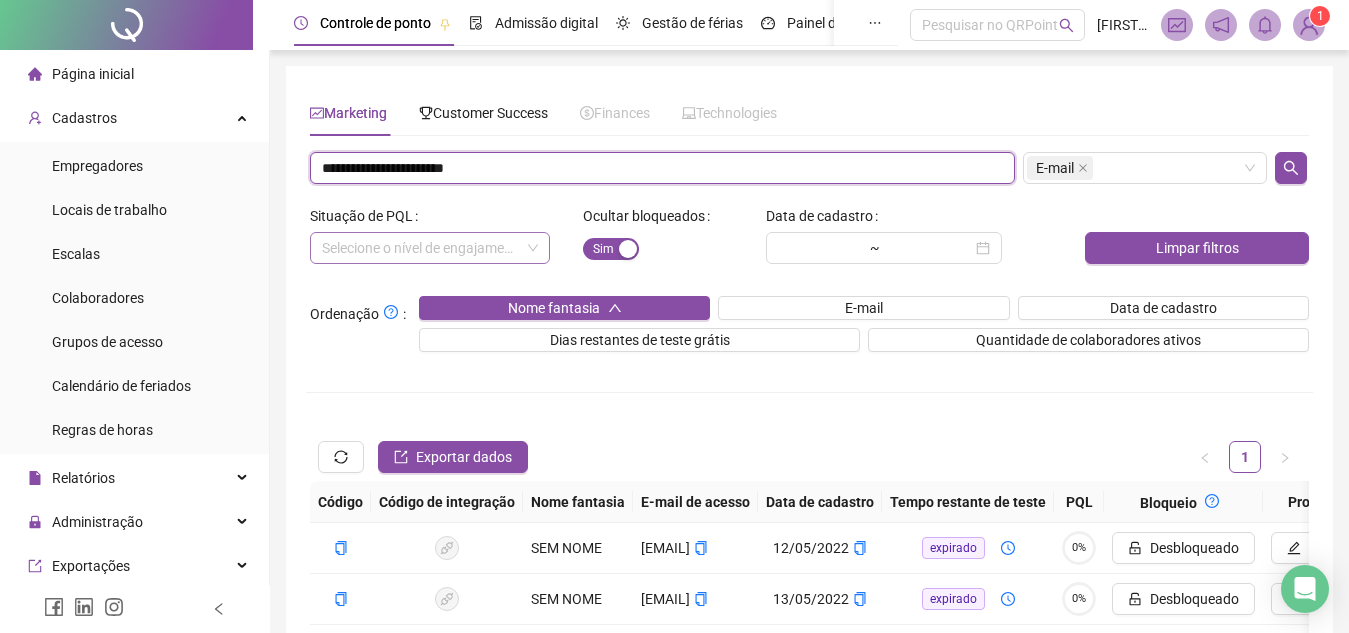 click on "**********" at bounding box center (662, 168) 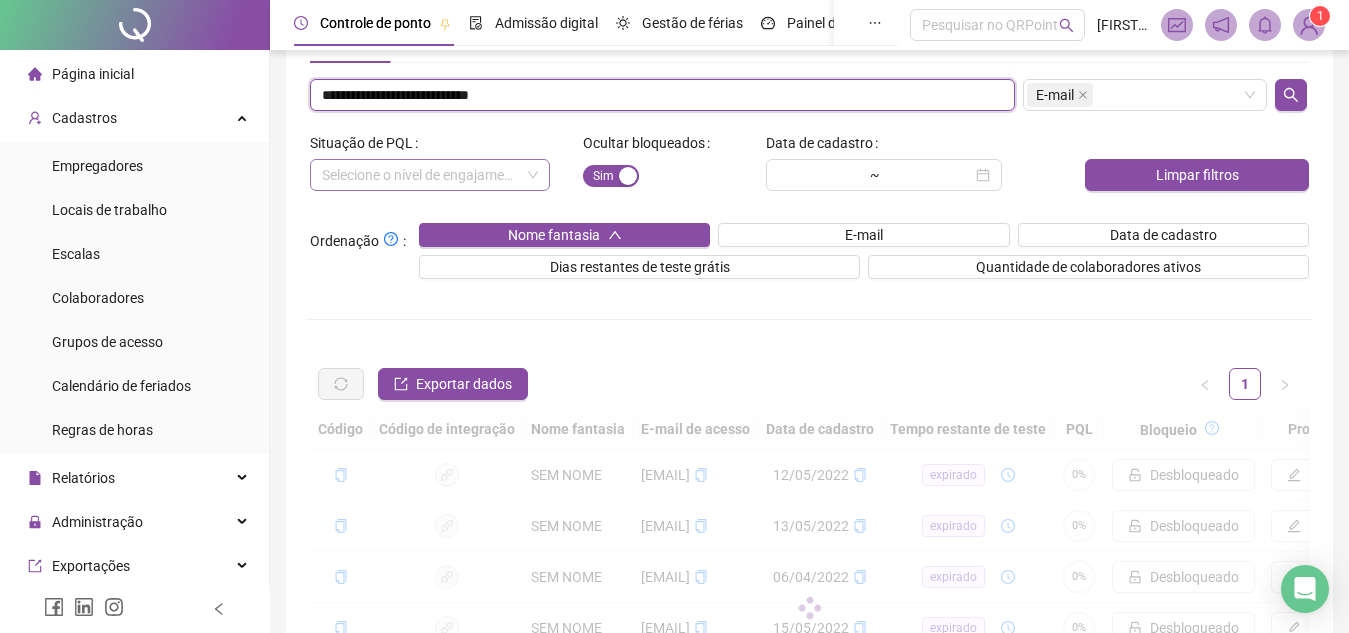 scroll, scrollTop: 74, scrollLeft: 0, axis: vertical 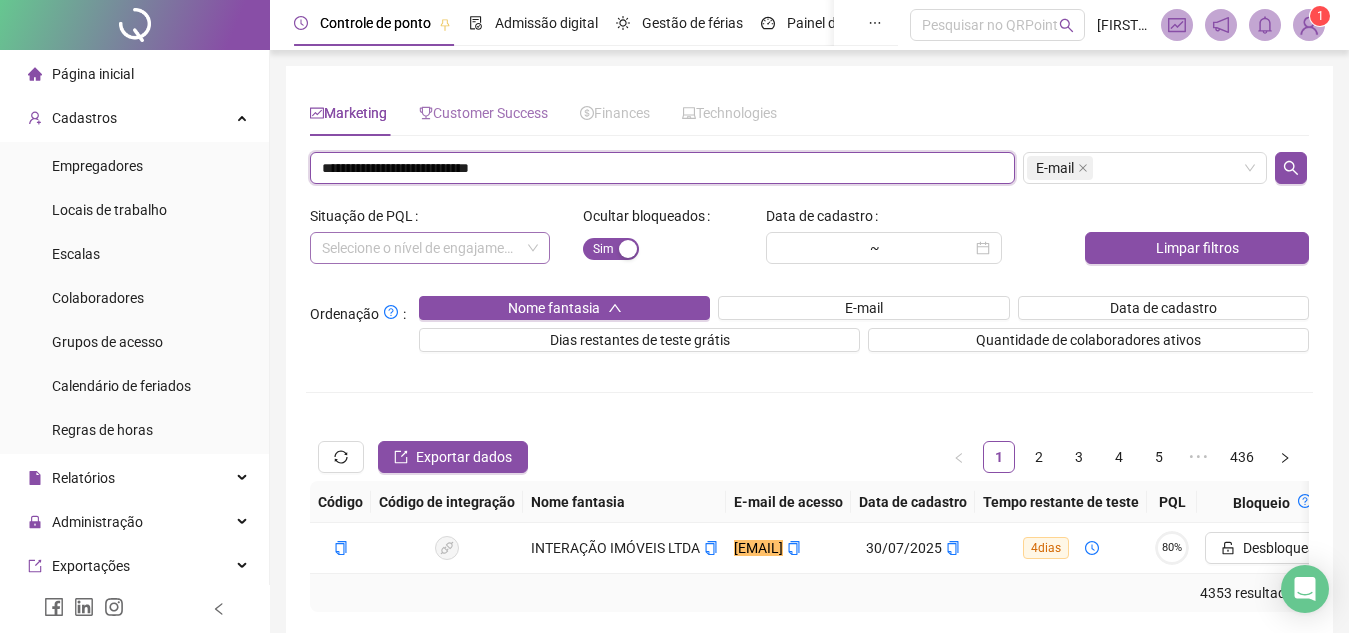 paste 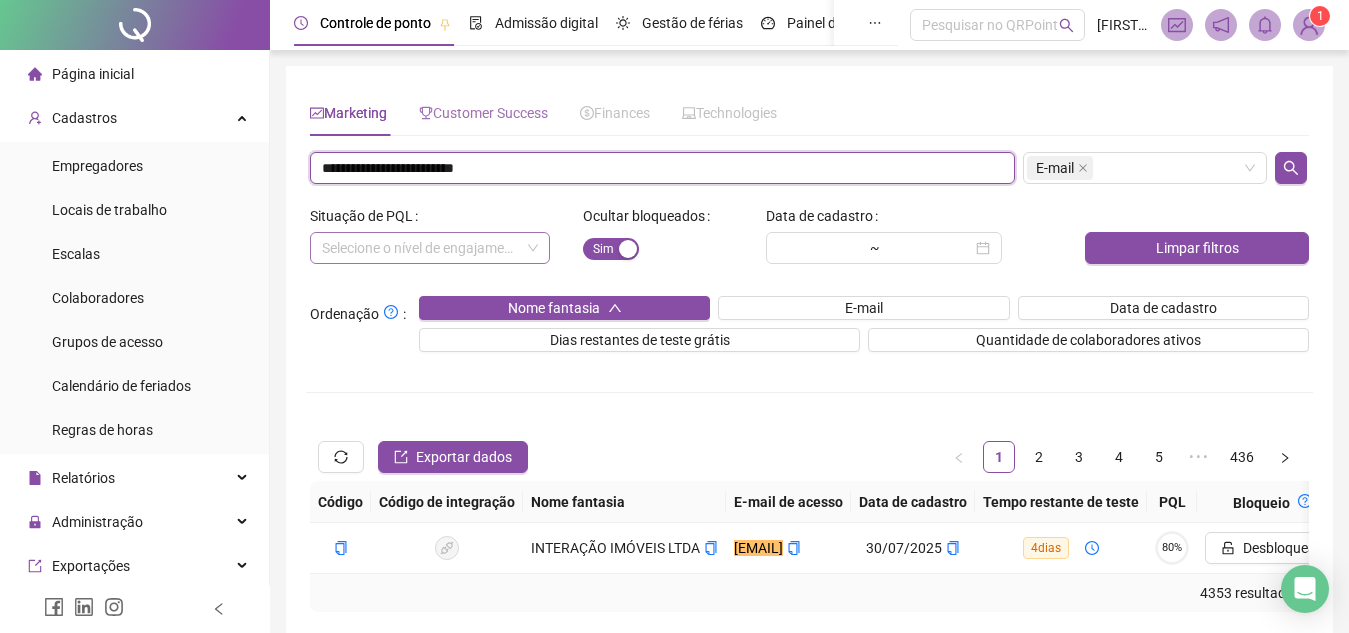 type on "**********" 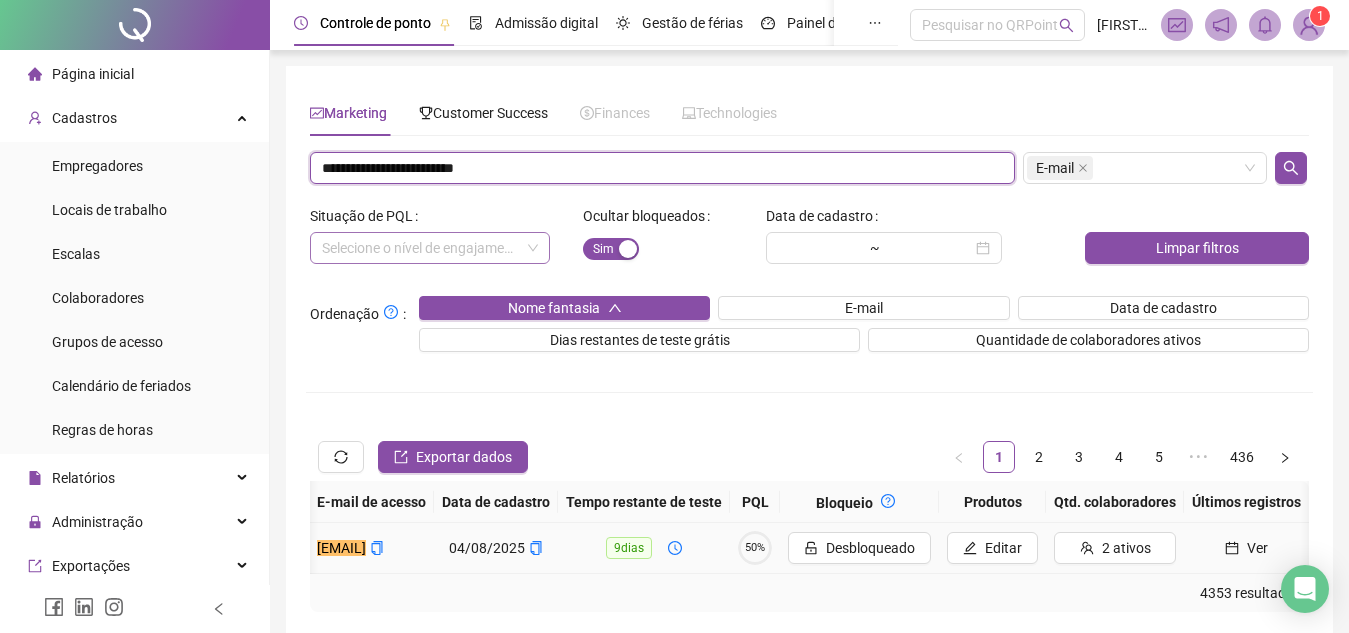 scroll, scrollTop: 0, scrollLeft: 444, axis: horizontal 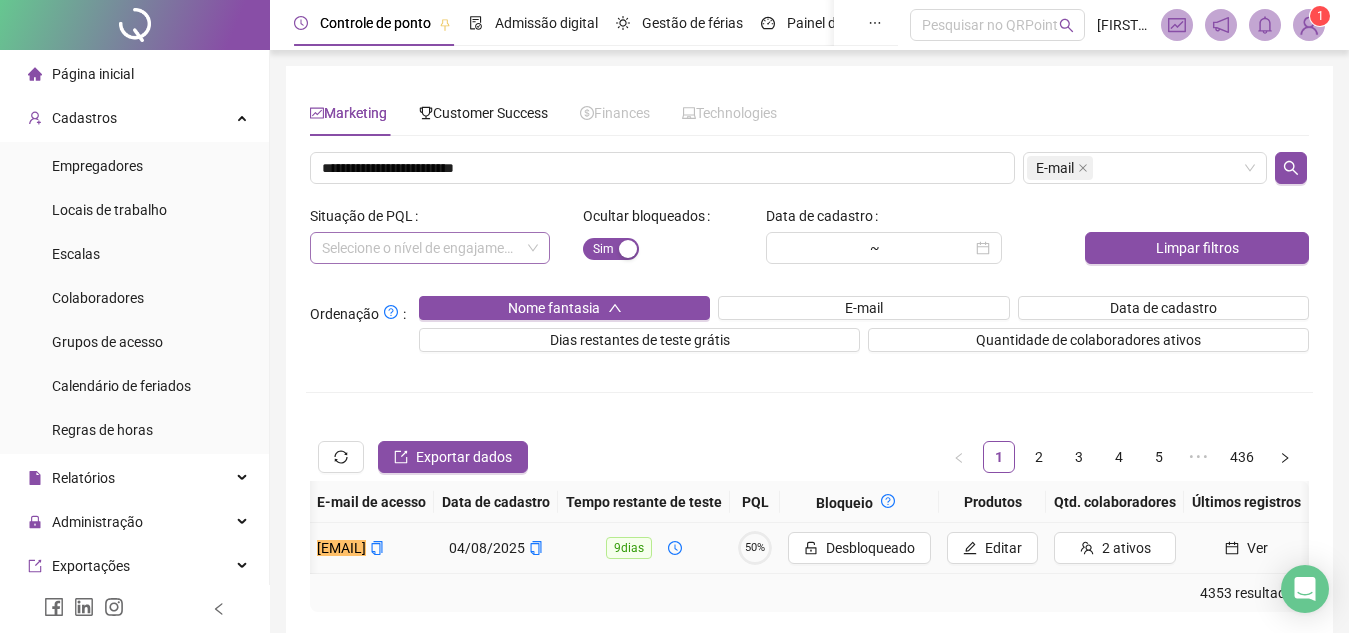 click on "50%" at bounding box center (755, 548) 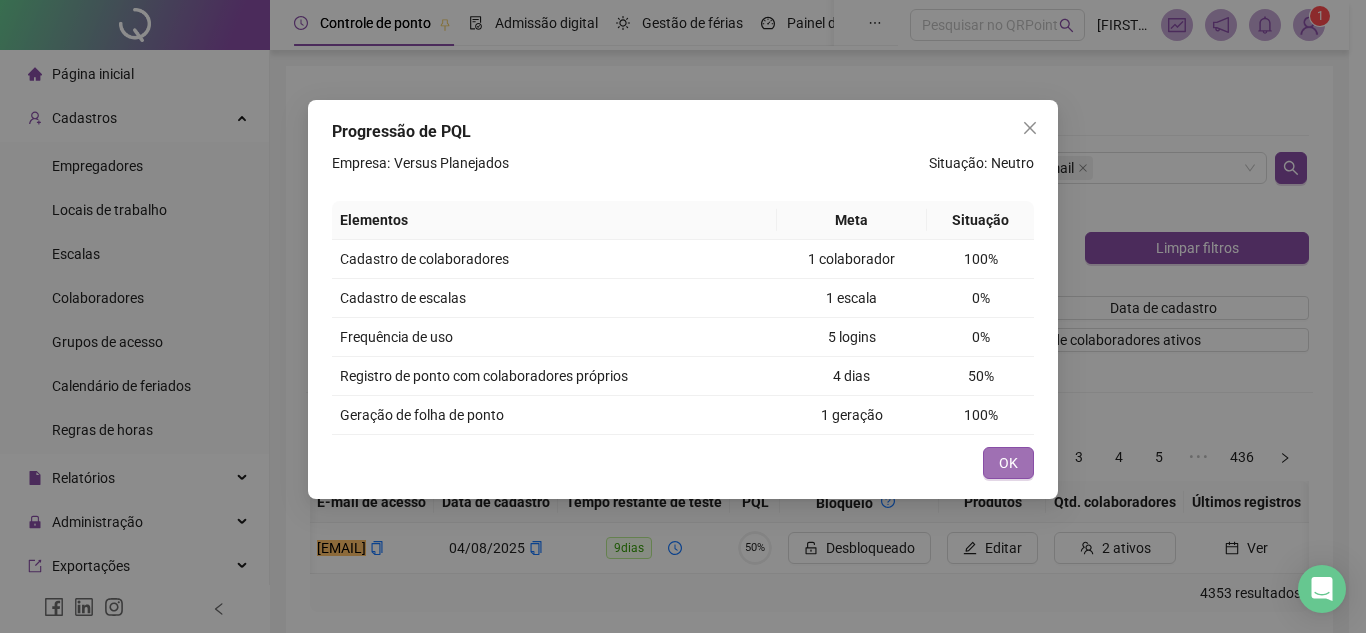 click on "OK" at bounding box center [1008, 463] 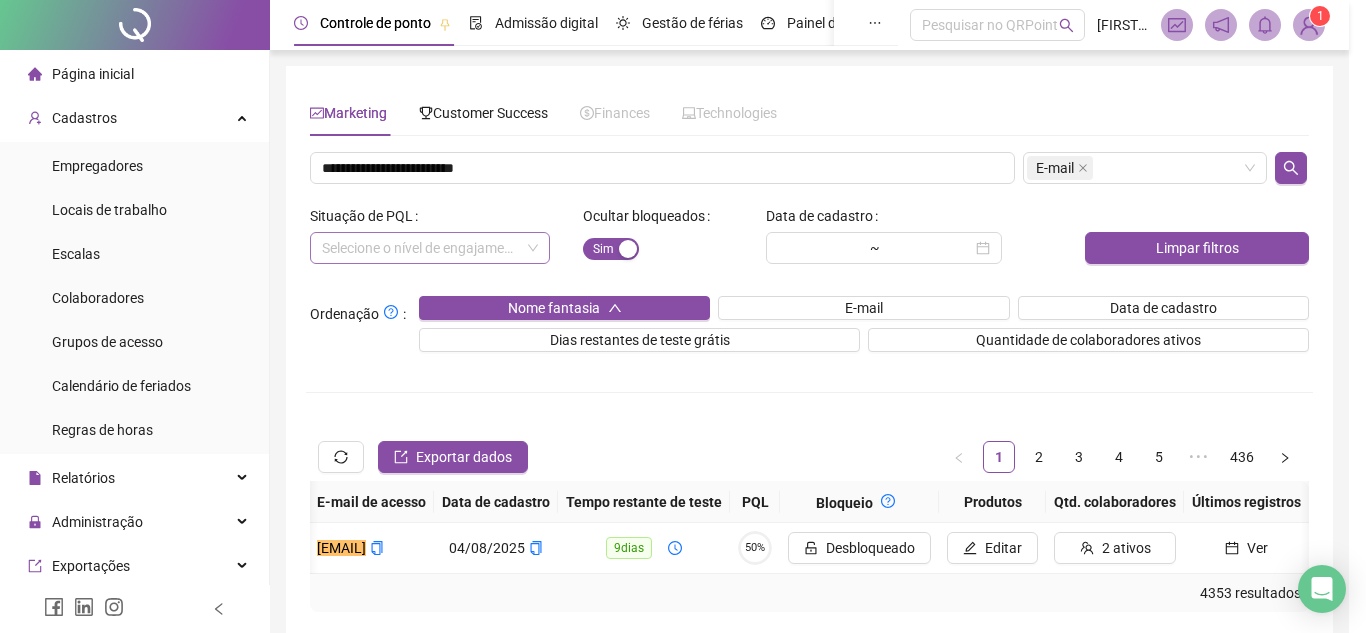 type 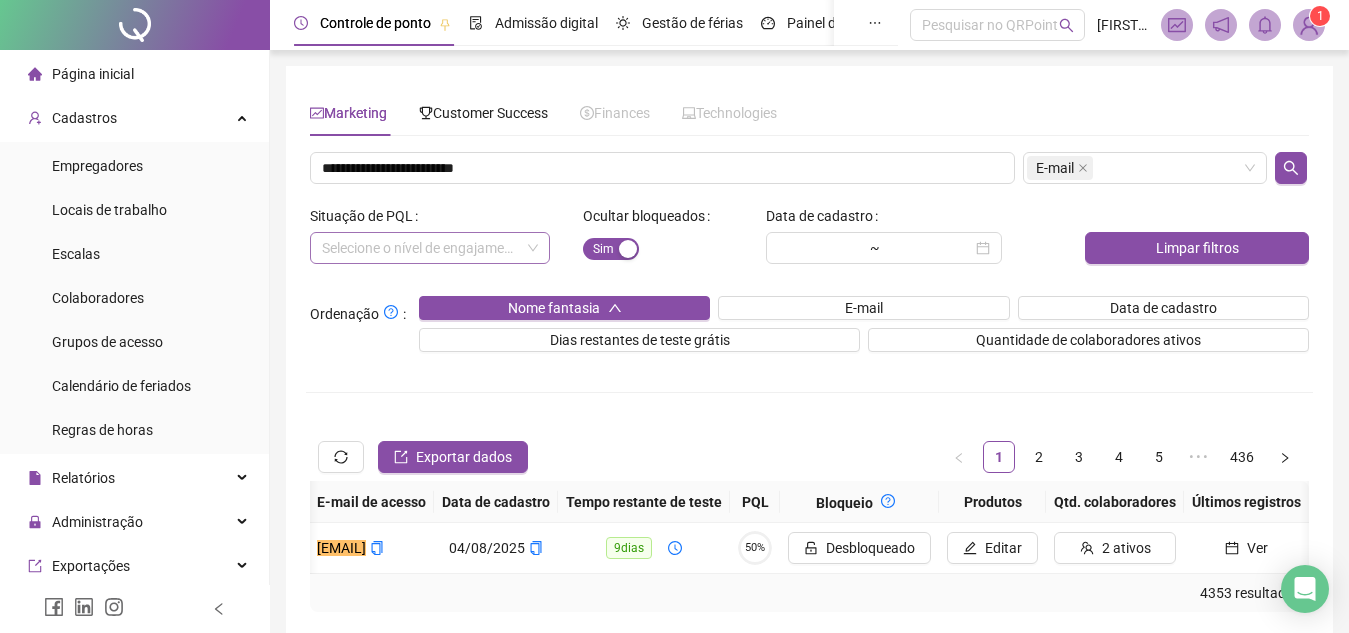 scroll, scrollTop: 0, scrollLeft: 429, axis: horizontal 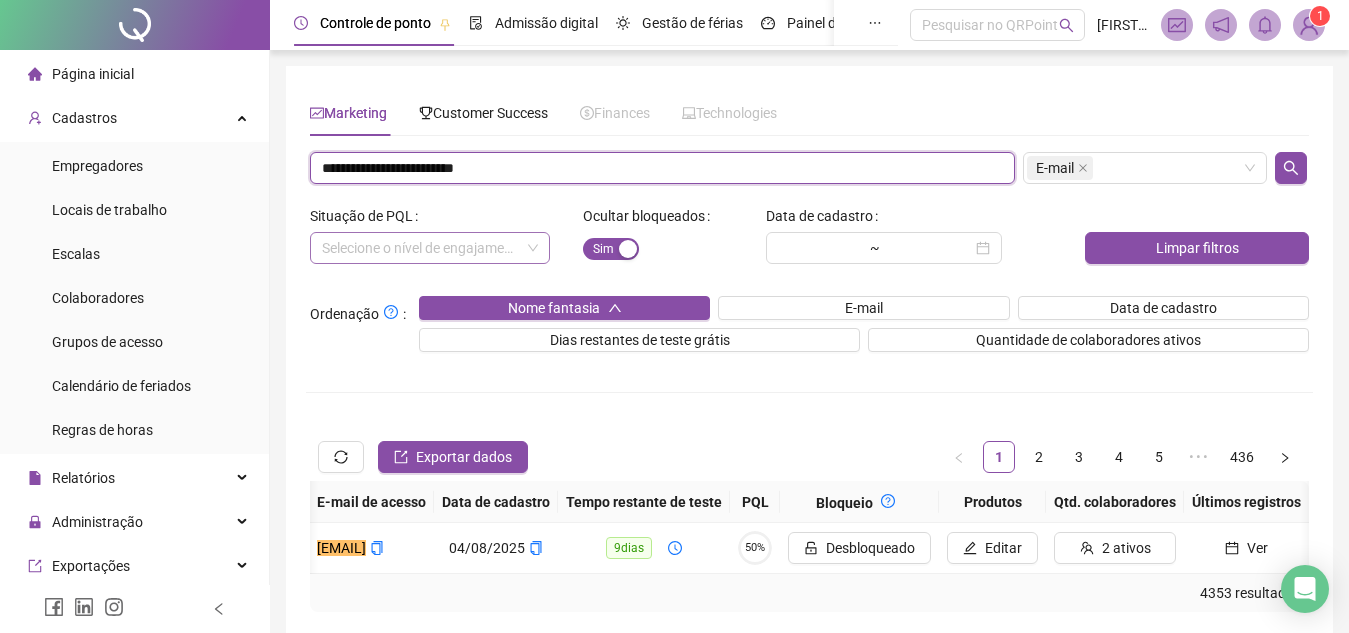 click on "**********" at bounding box center [662, 168] 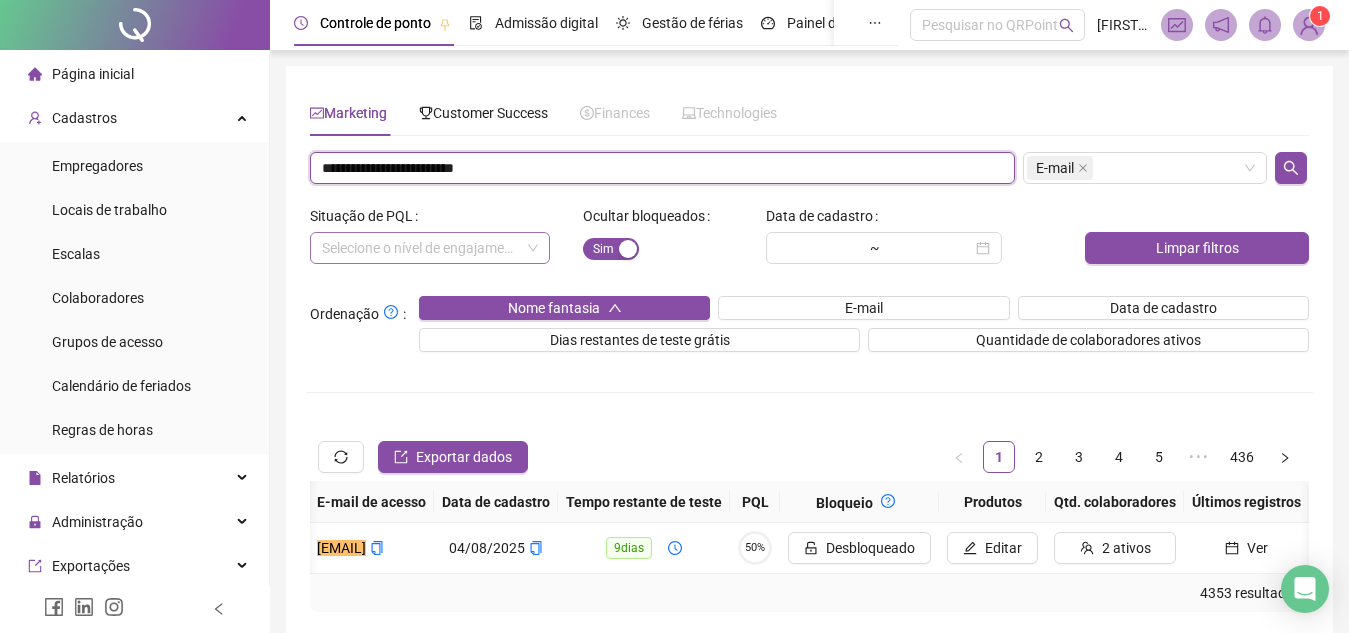 paste 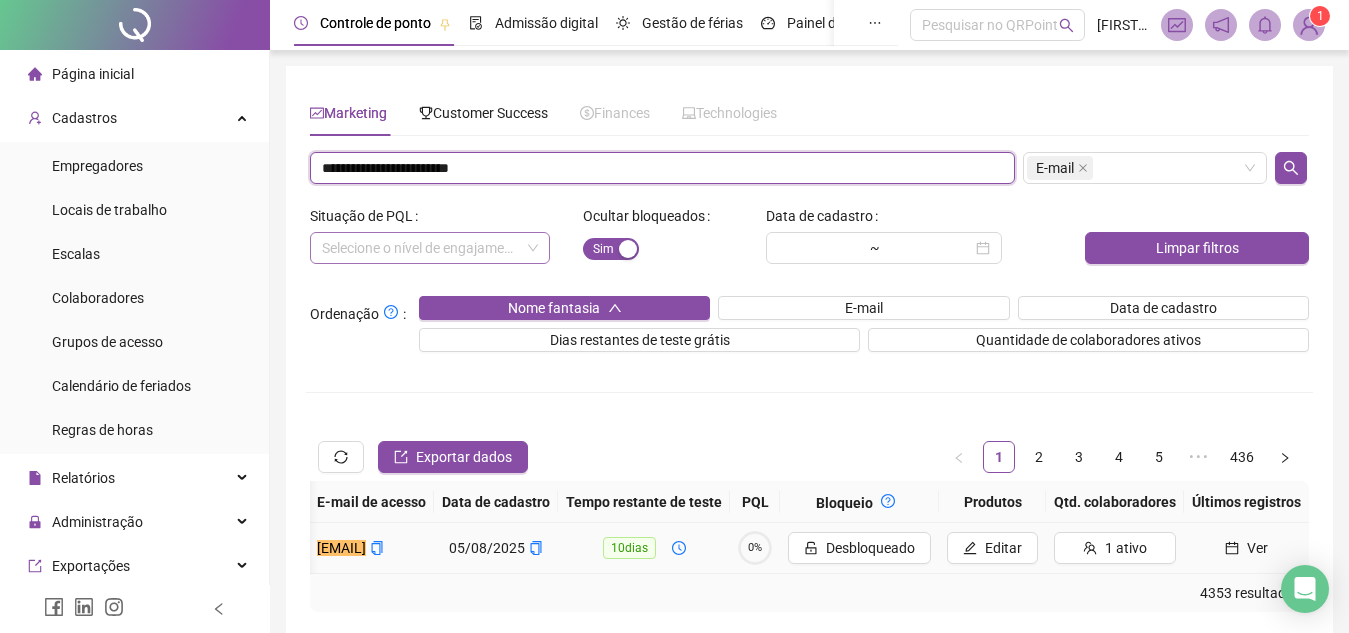 scroll, scrollTop: 0, scrollLeft: 0, axis: both 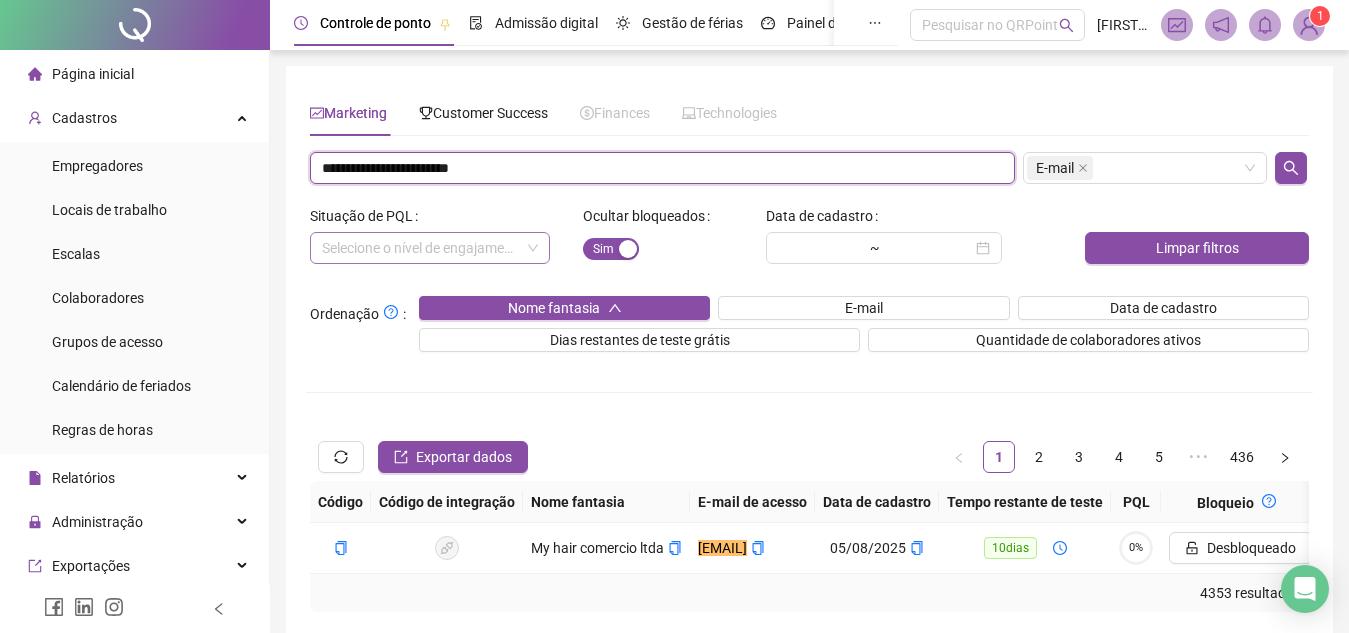 paste on "**********" 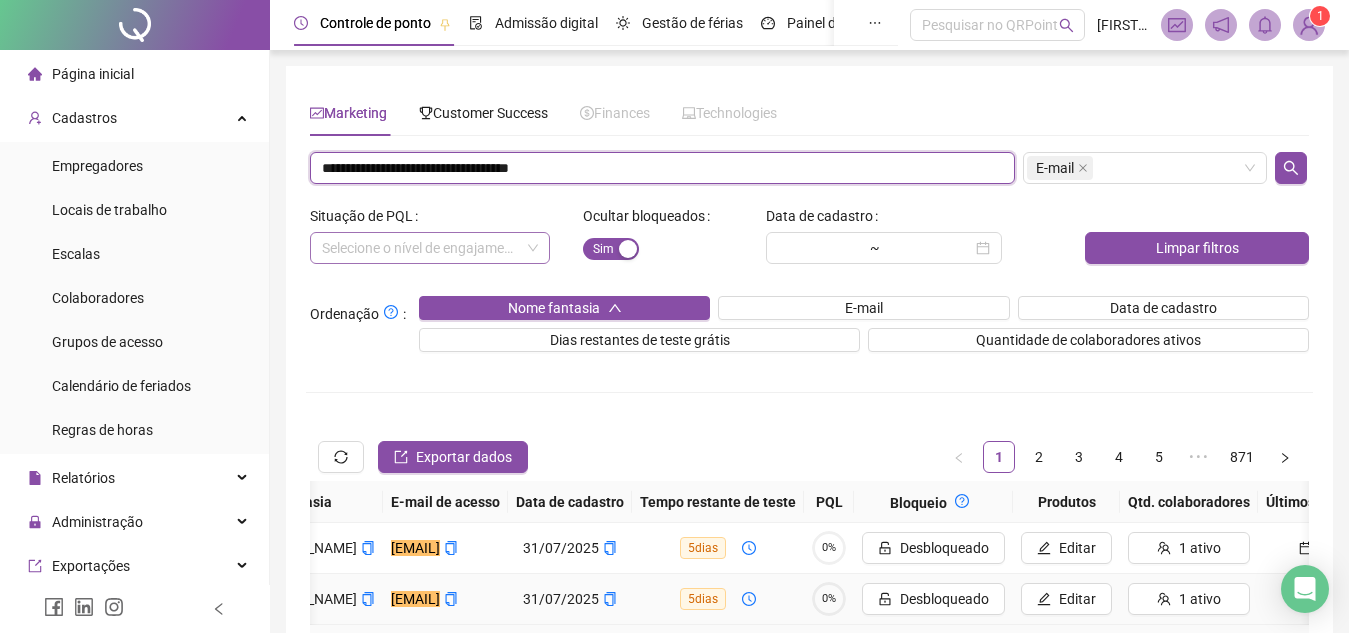 scroll, scrollTop: 0, scrollLeft: 0, axis: both 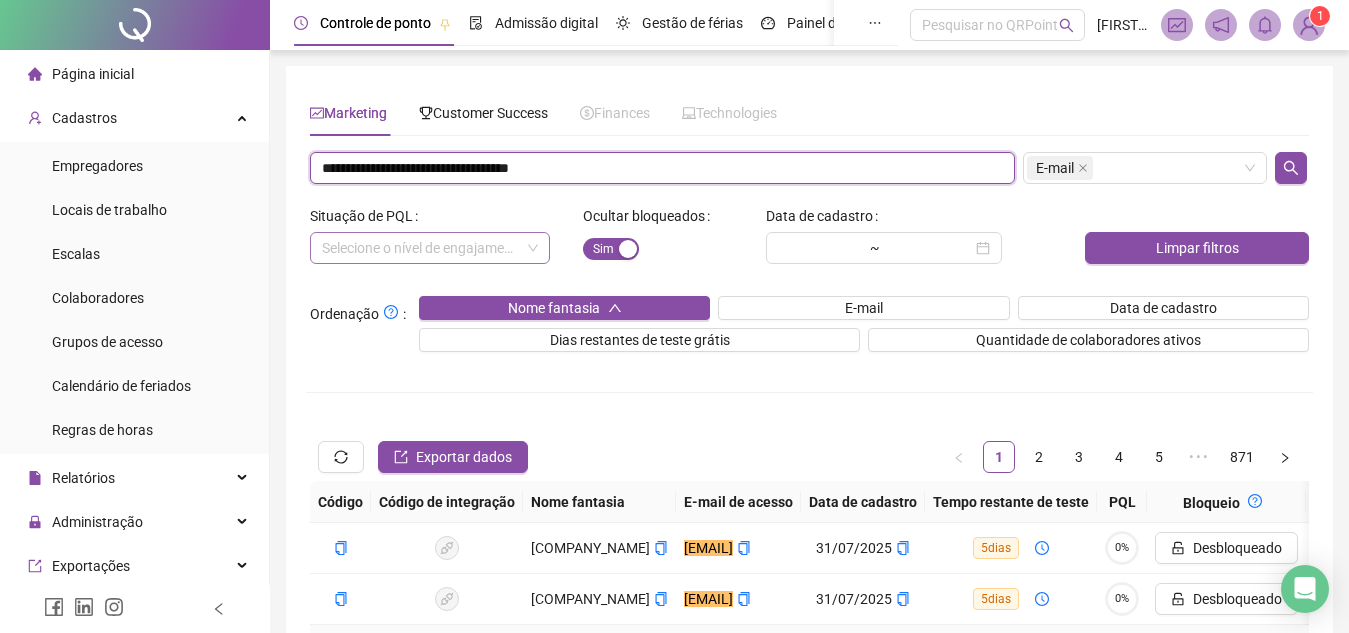 paste 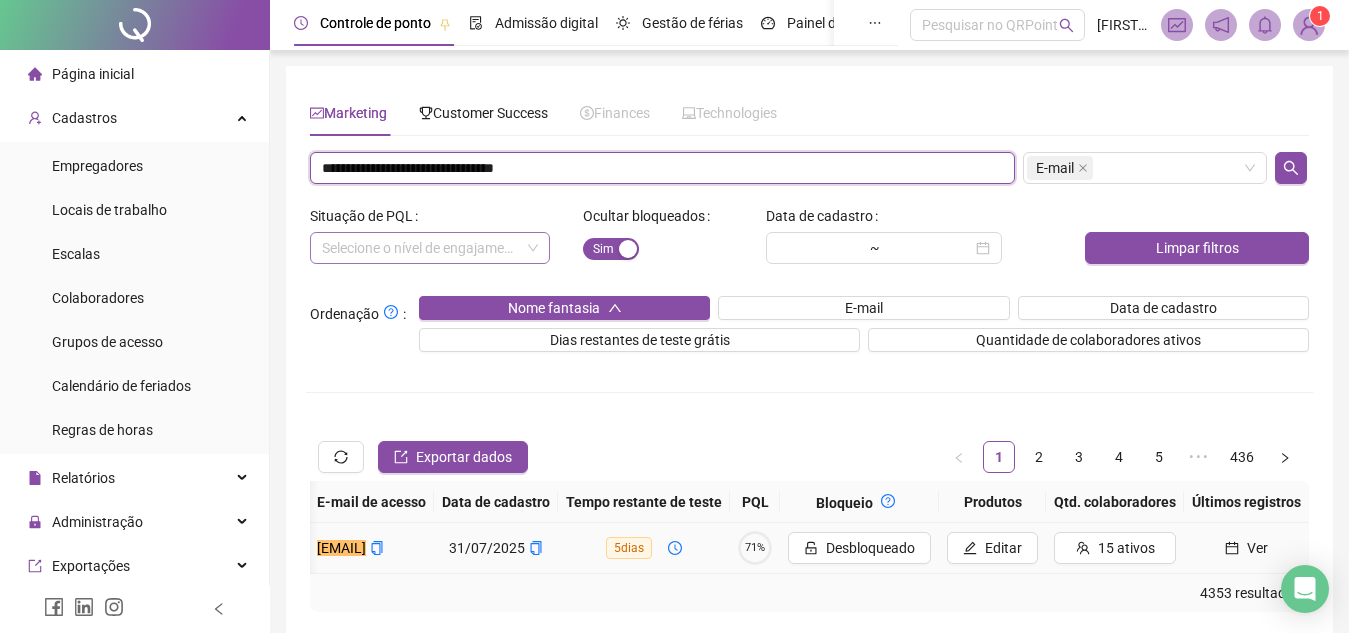 scroll, scrollTop: 0, scrollLeft: 549, axis: horizontal 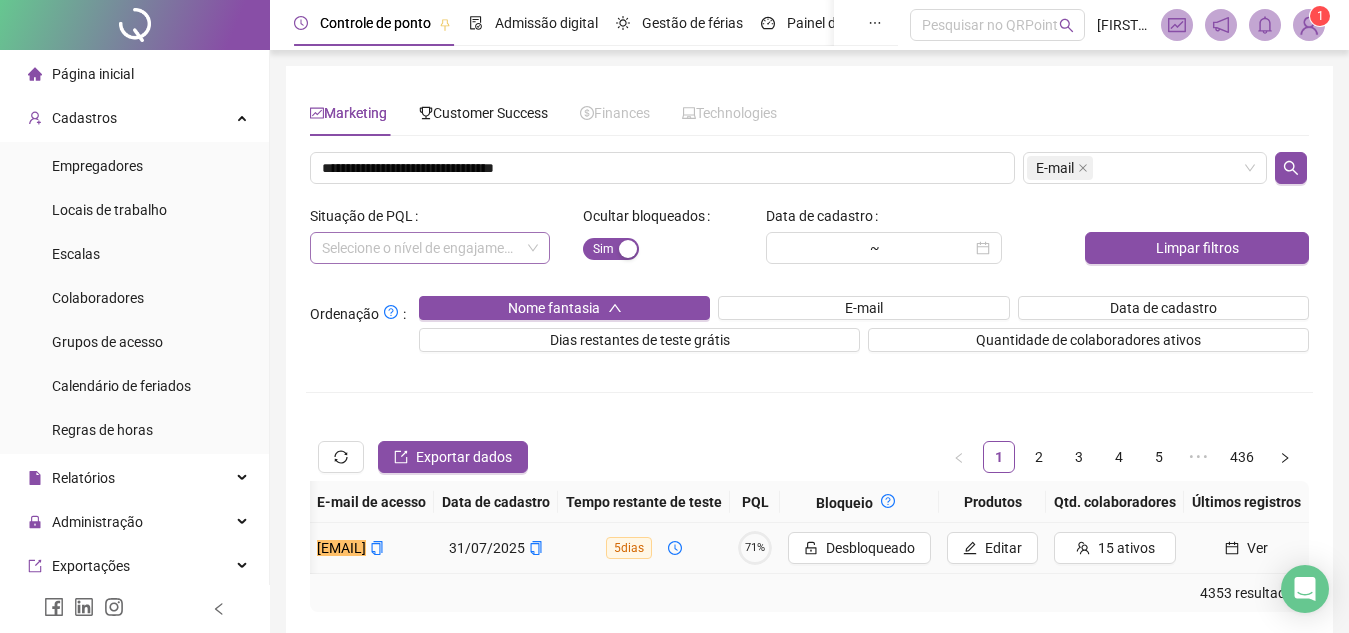 click on "71%" at bounding box center [755, 547] 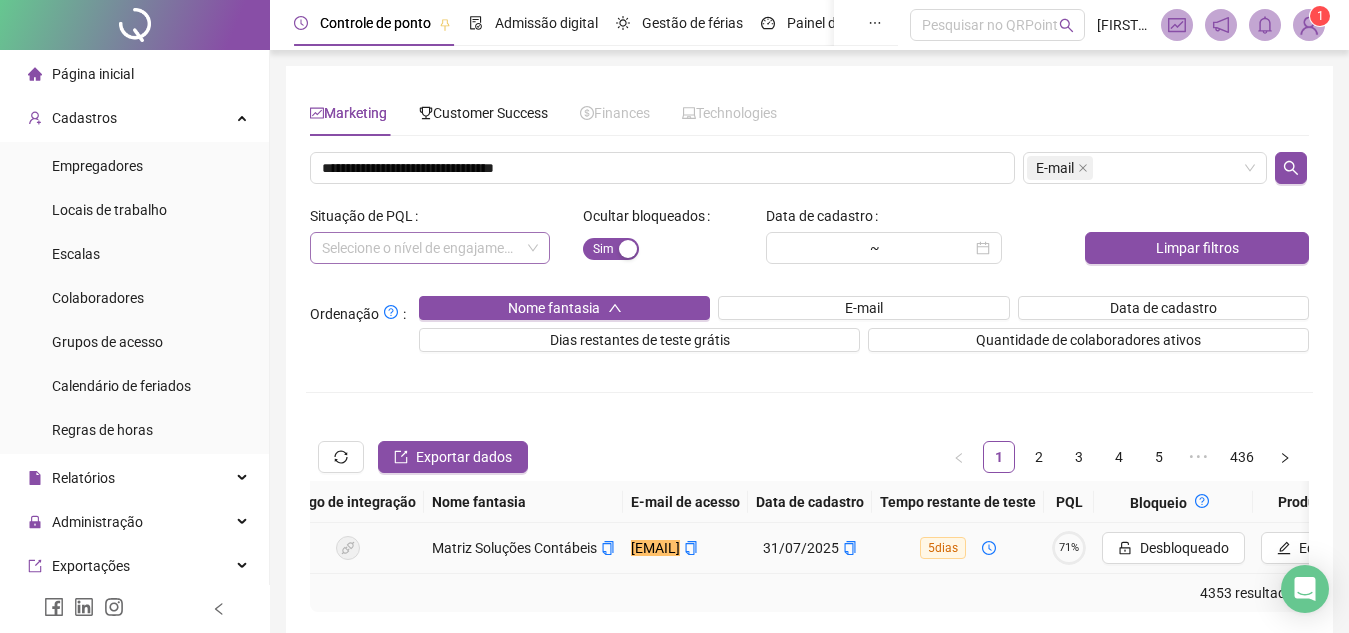 scroll, scrollTop: 0, scrollLeft: 0, axis: both 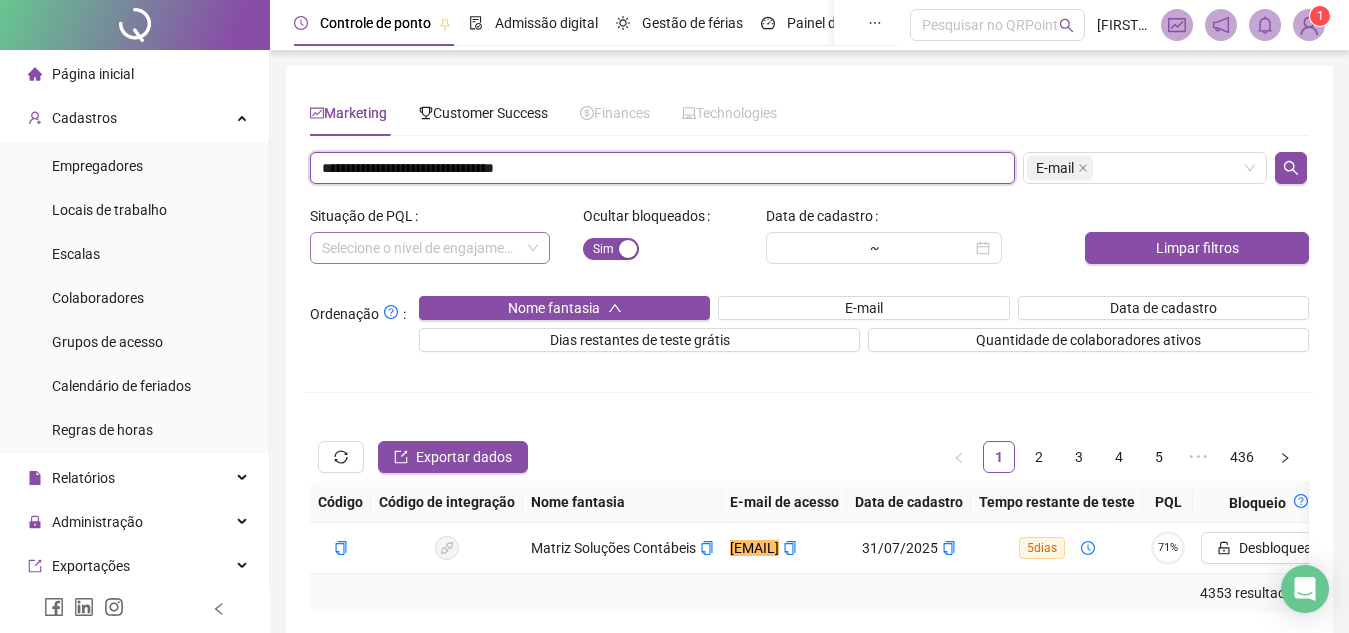 click on "**********" at bounding box center (662, 168) 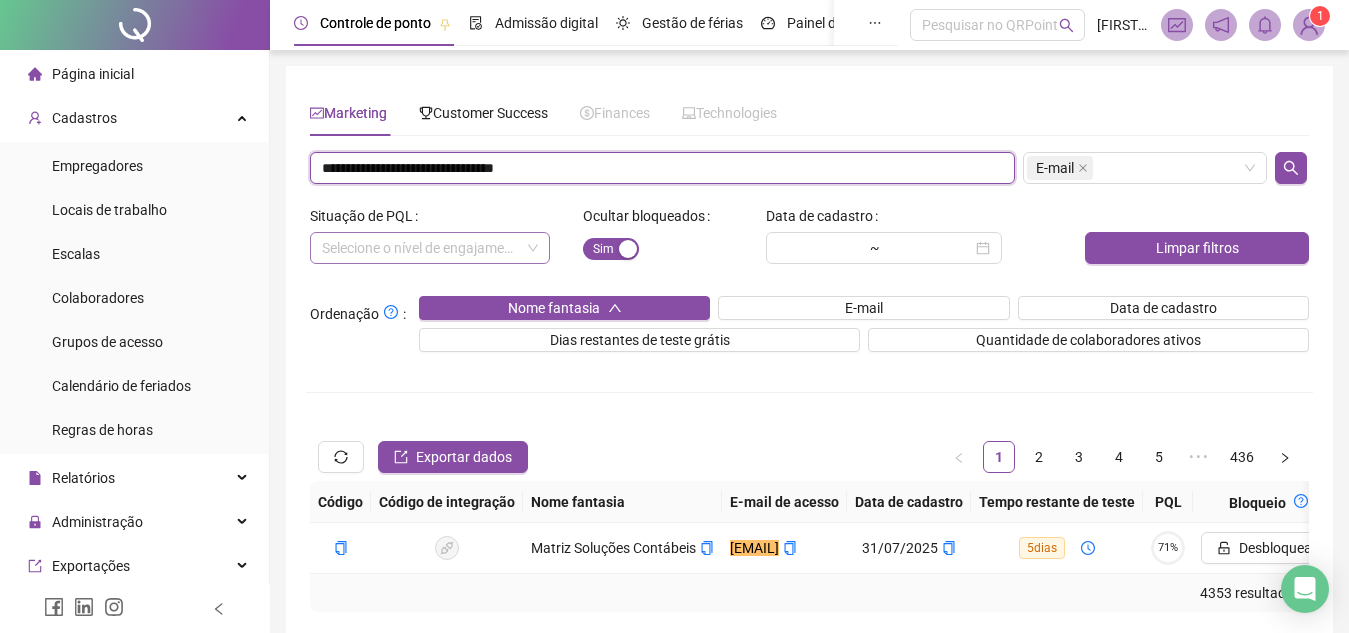 scroll, scrollTop: 56, scrollLeft: 0, axis: vertical 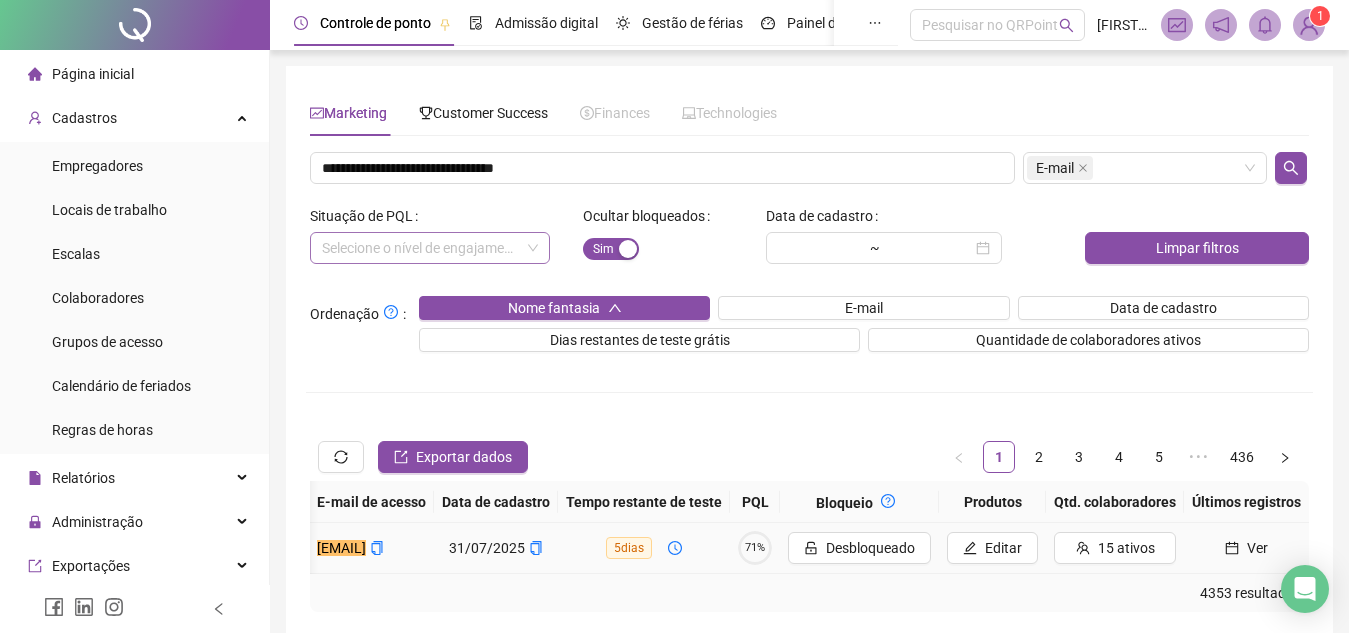 click on "Ver" at bounding box center (1257, 548) 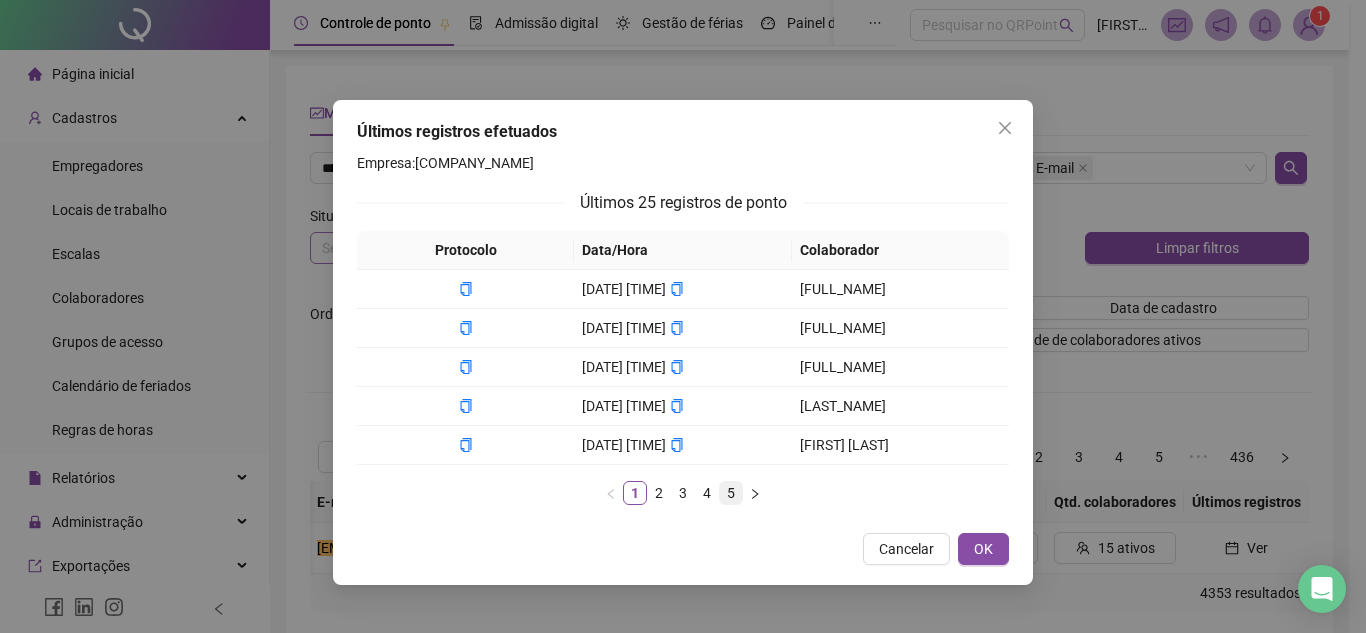 click on "5" at bounding box center [731, 493] 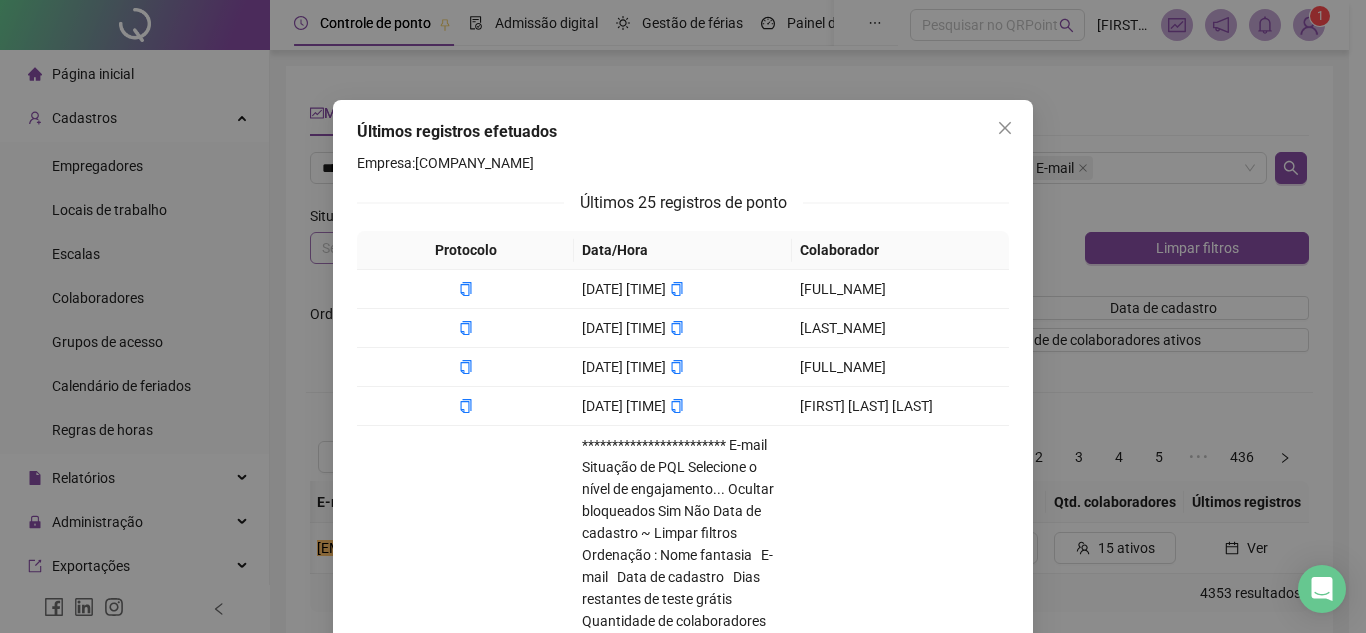 click on "1" at bounding box center [635, 933] 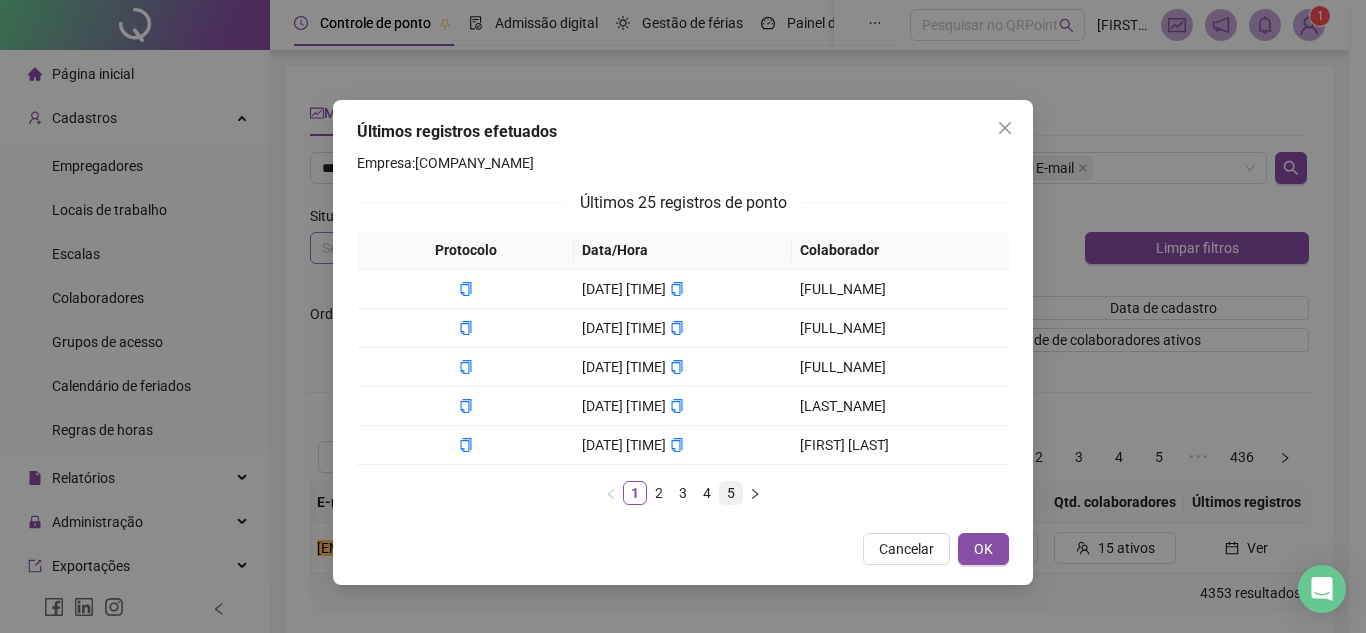 click on "5" at bounding box center [731, 493] 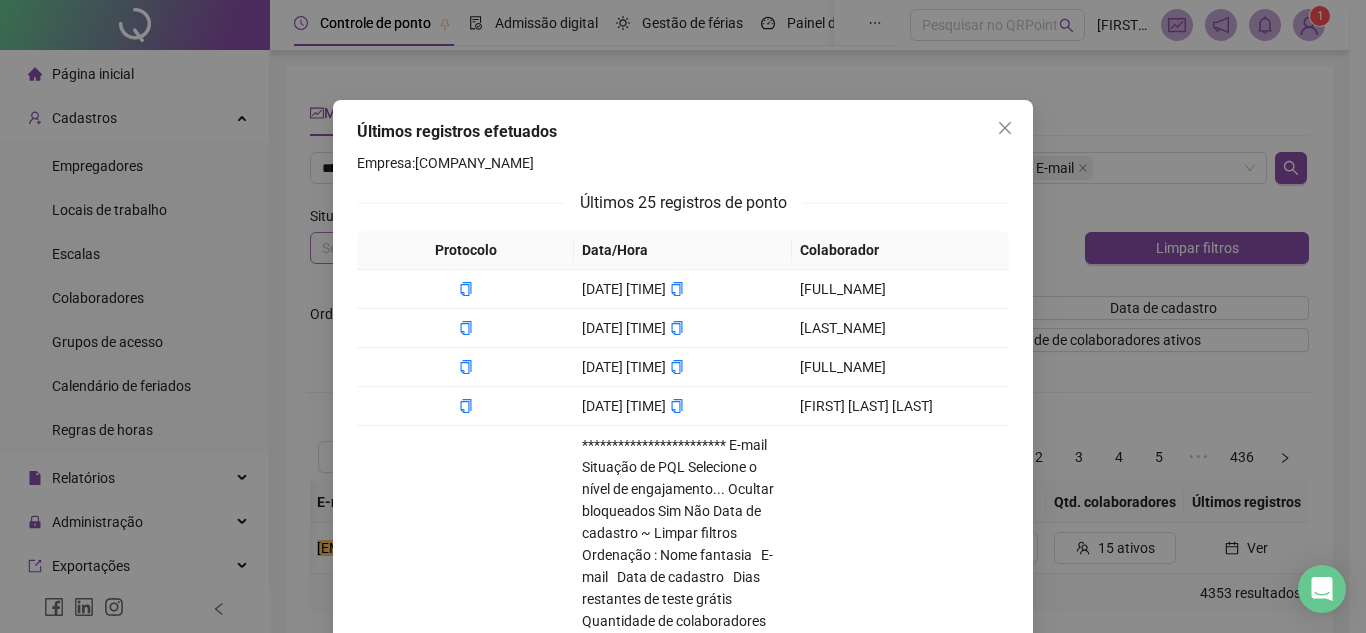 click on "1" at bounding box center (635, 933) 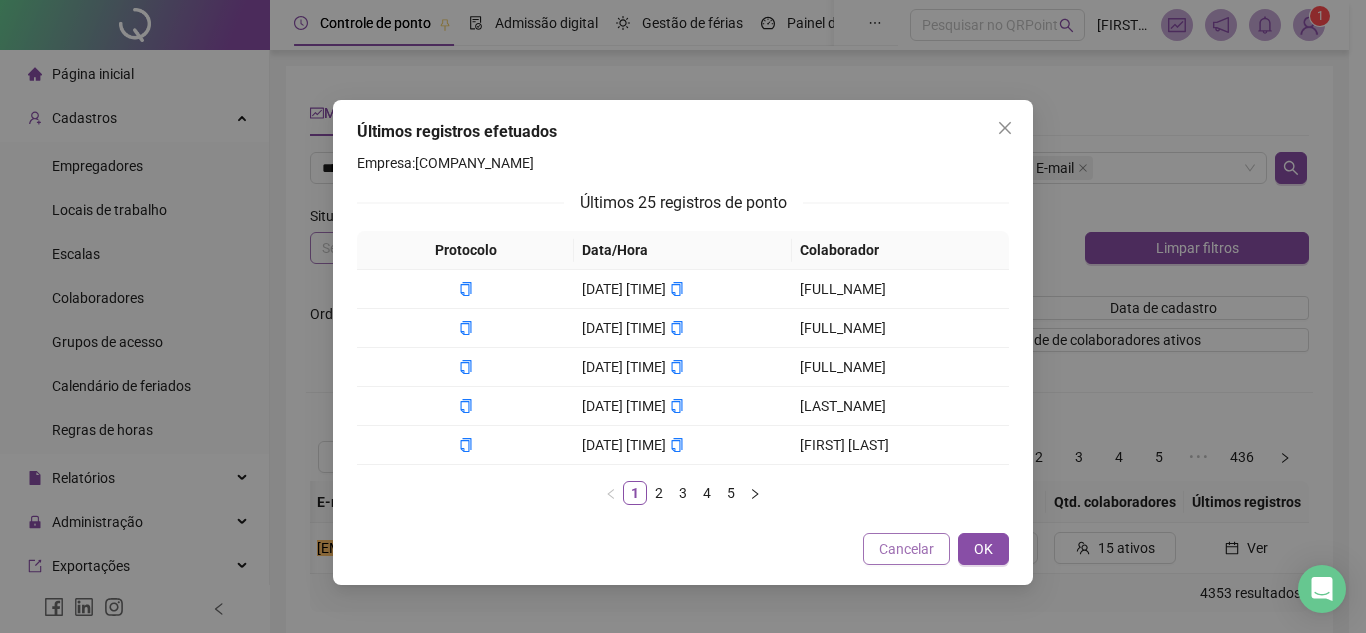click on "Cancelar" at bounding box center (906, 549) 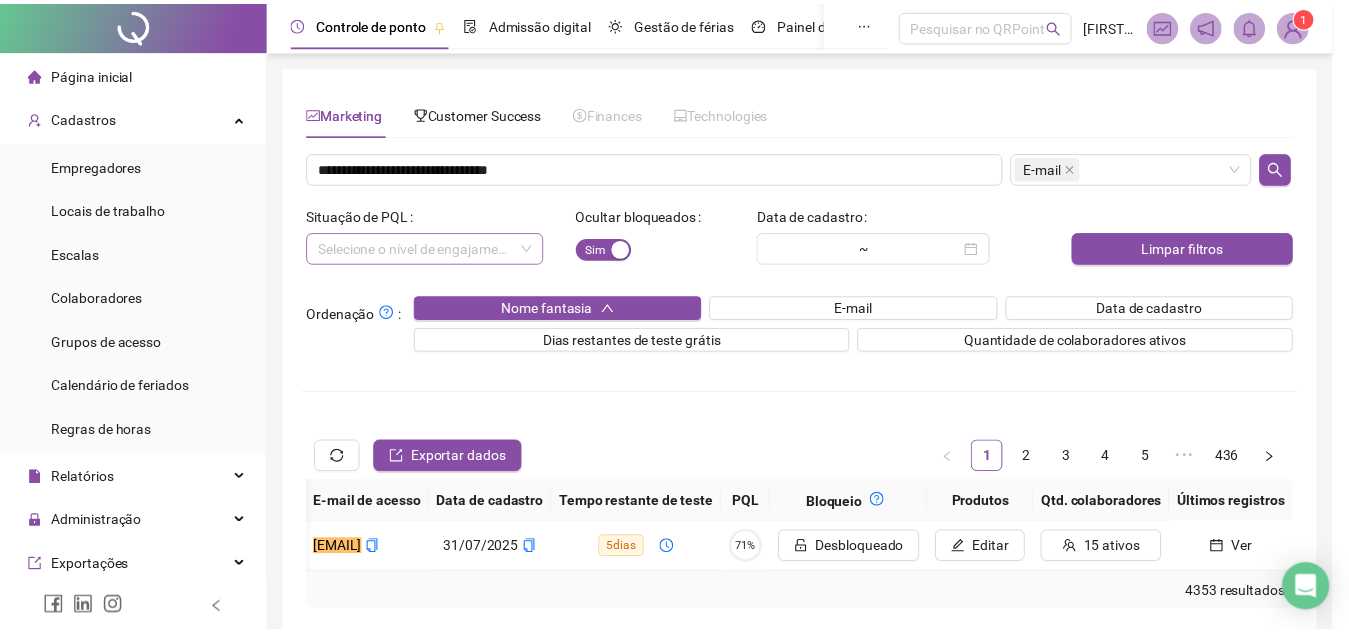 scroll, scrollTop: 0, scrollLeft: 532, axis: horizontal 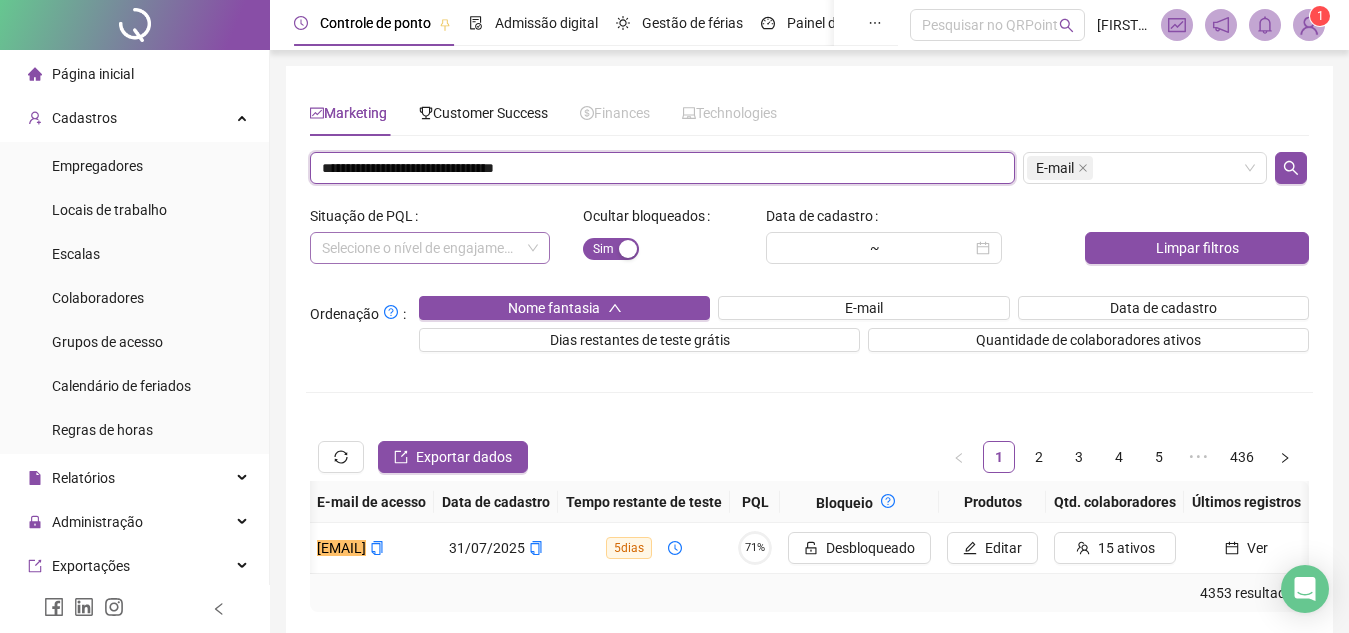 click on "**********" at bounding box center (662, 168) 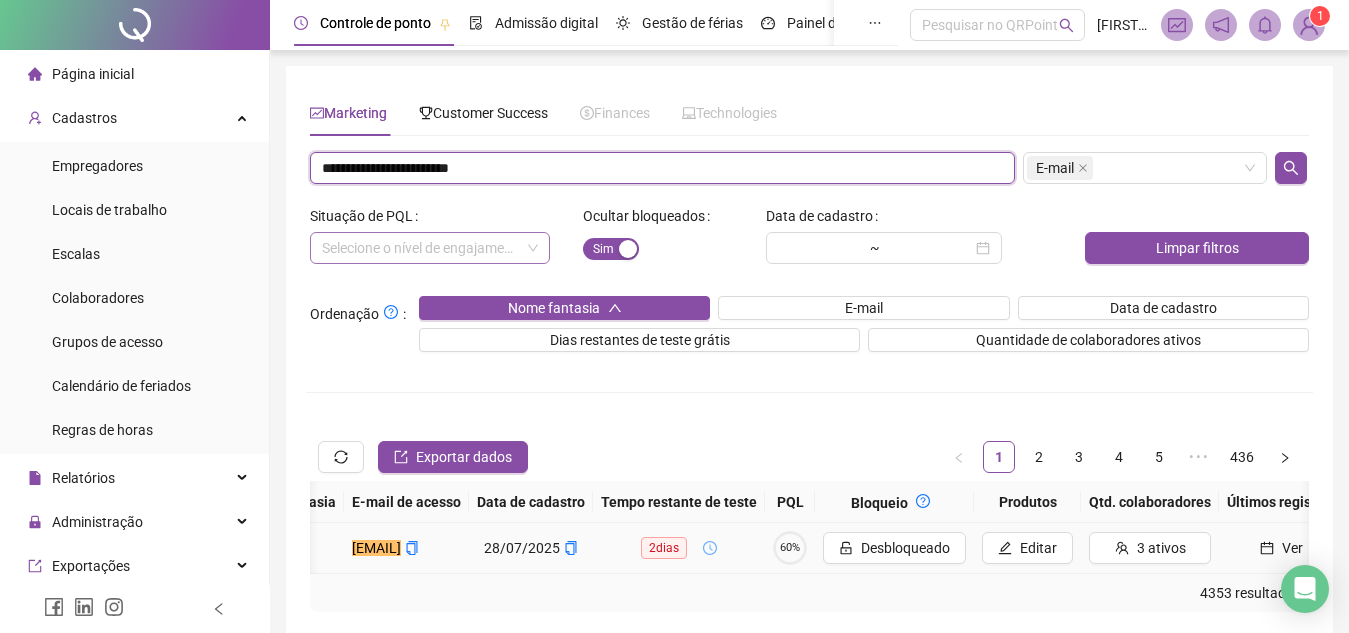 scroll, scrollTop: 0, scrollLeft: 0, axis: both 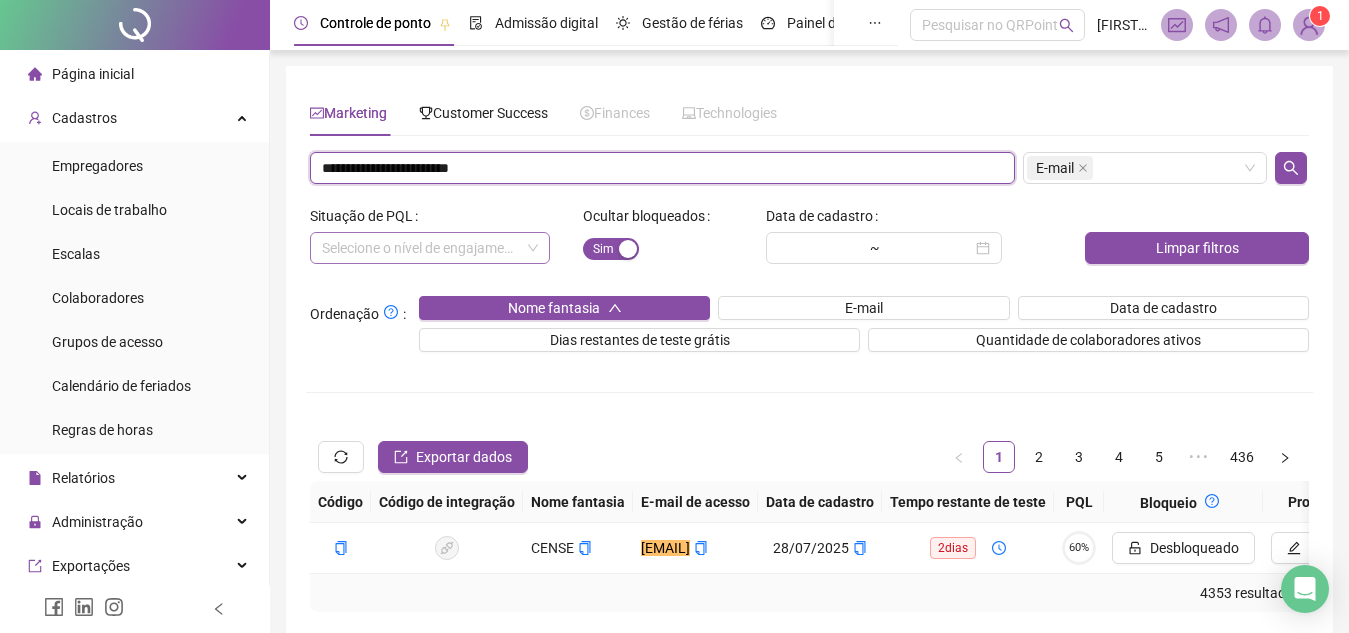 paste 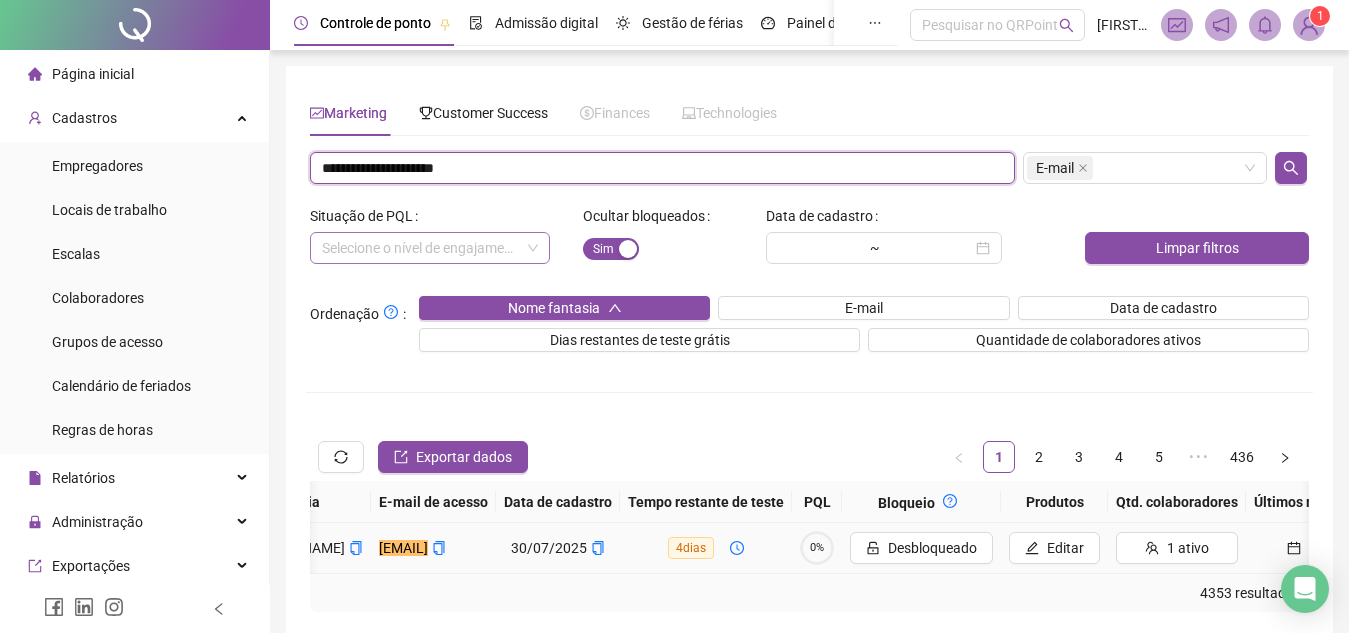 scroll, scrollTop: 0, scrollLeft: 0, axis: both 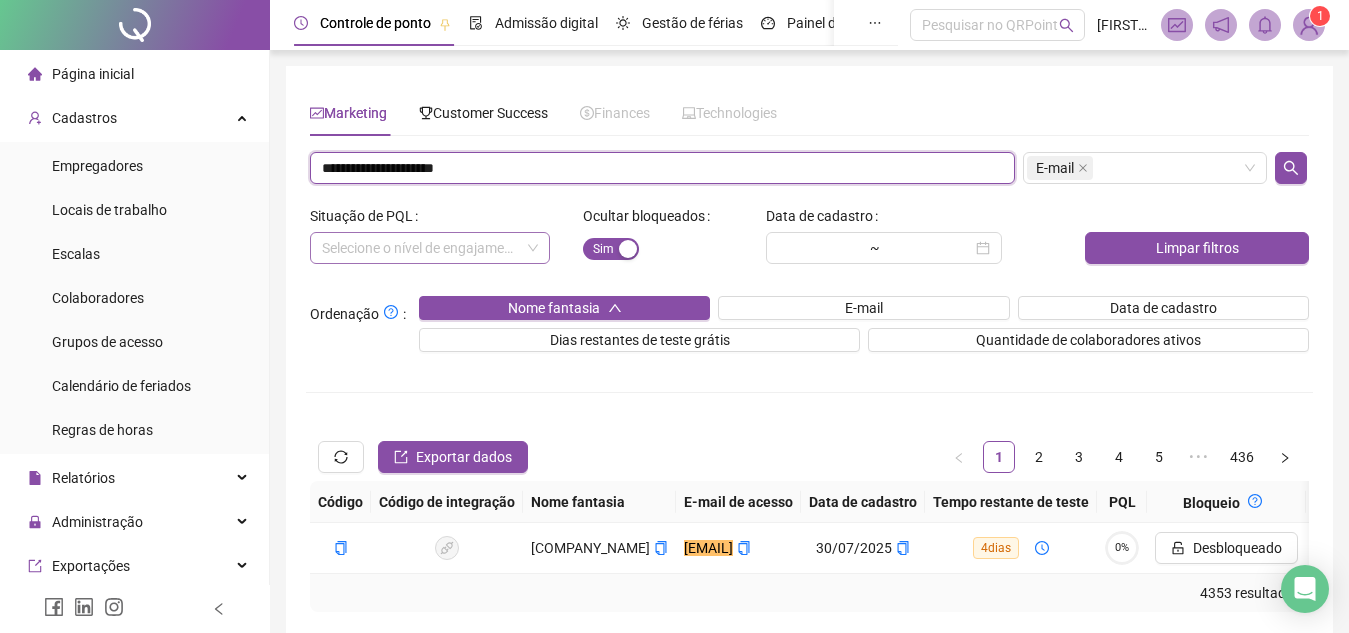 paste on "**********" 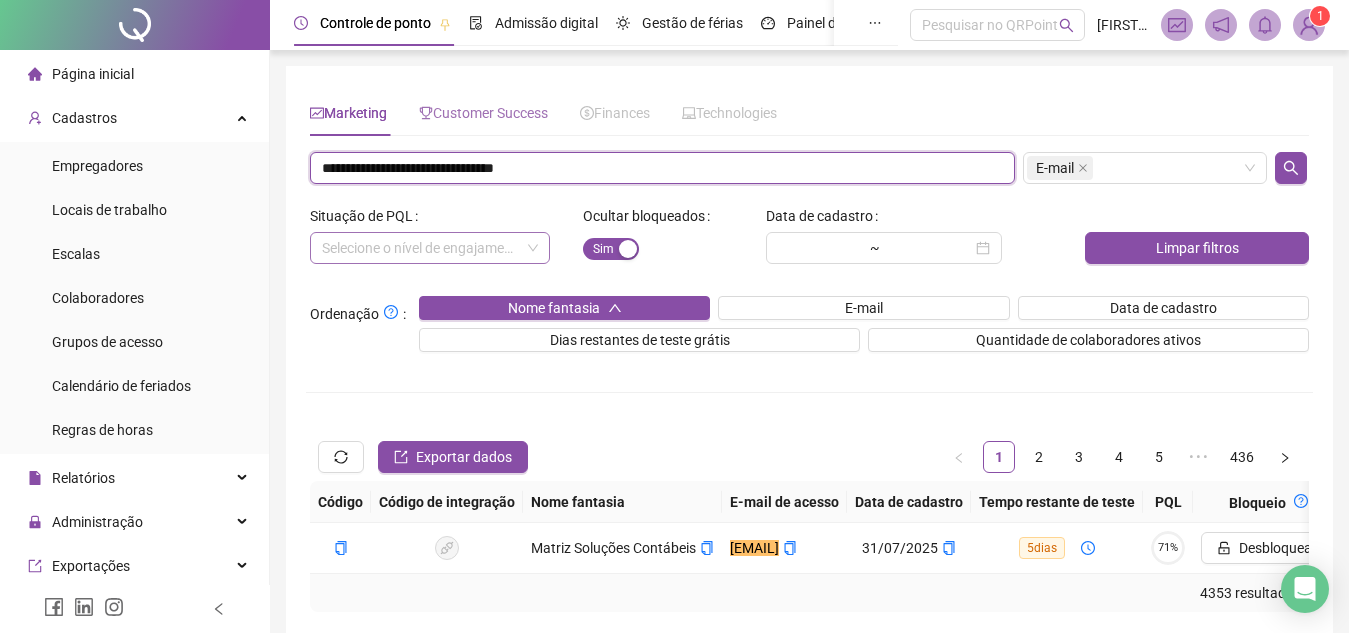 type on "**********" 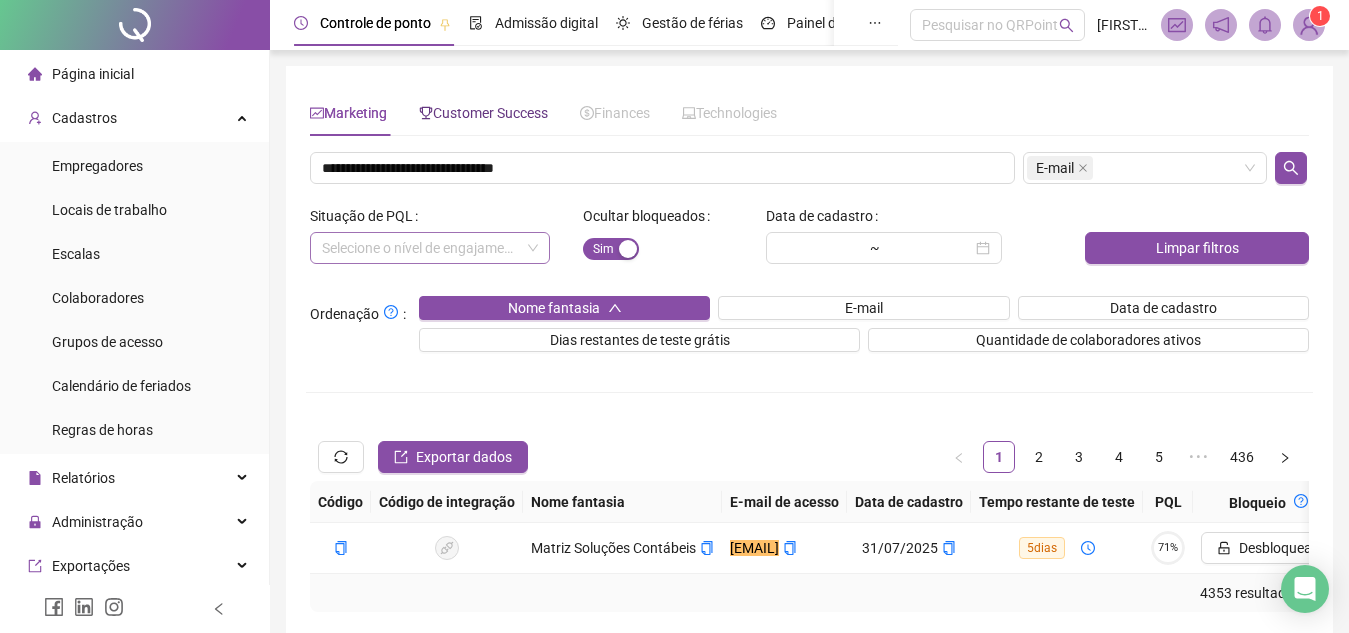 click on "Customer Success" at bounding box center [483, 113] 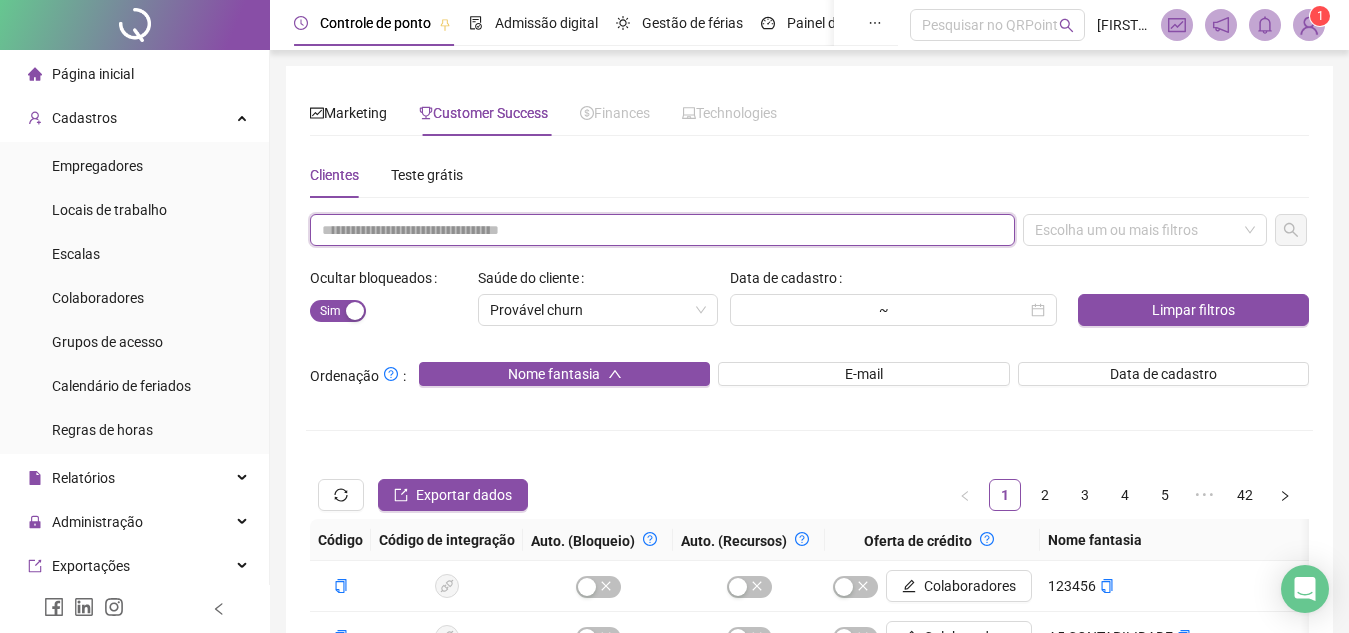 click at bounding box center [662, 230] 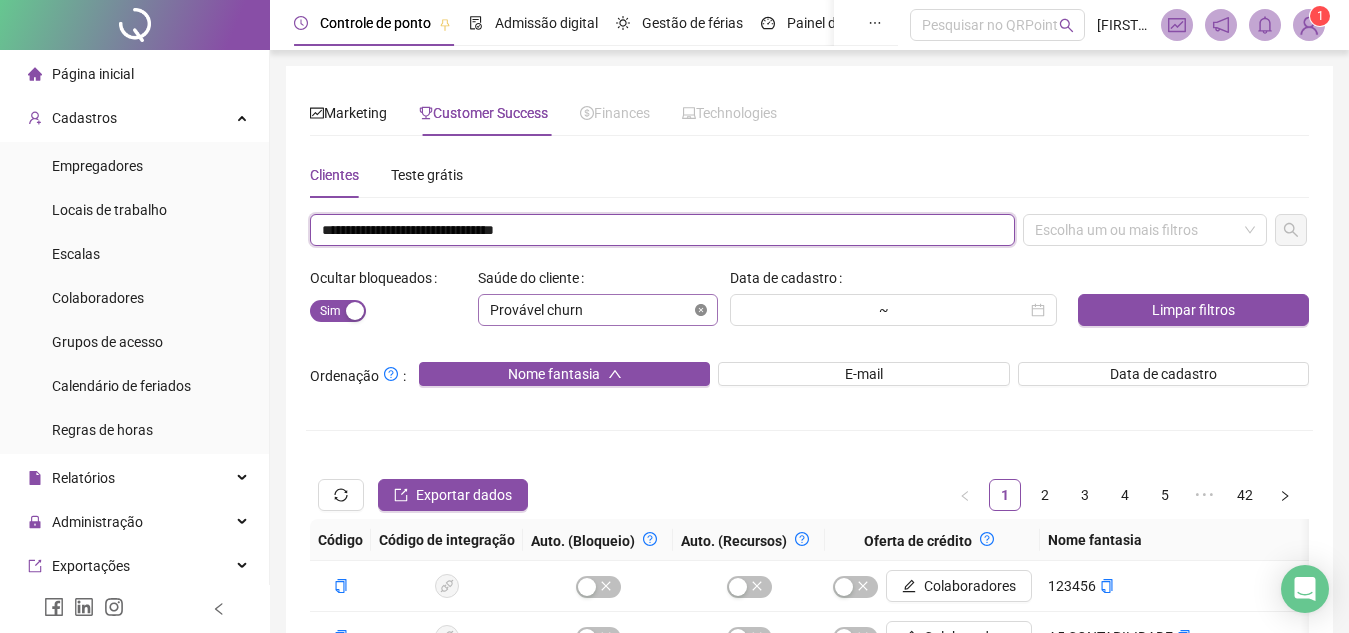 type on "**********" 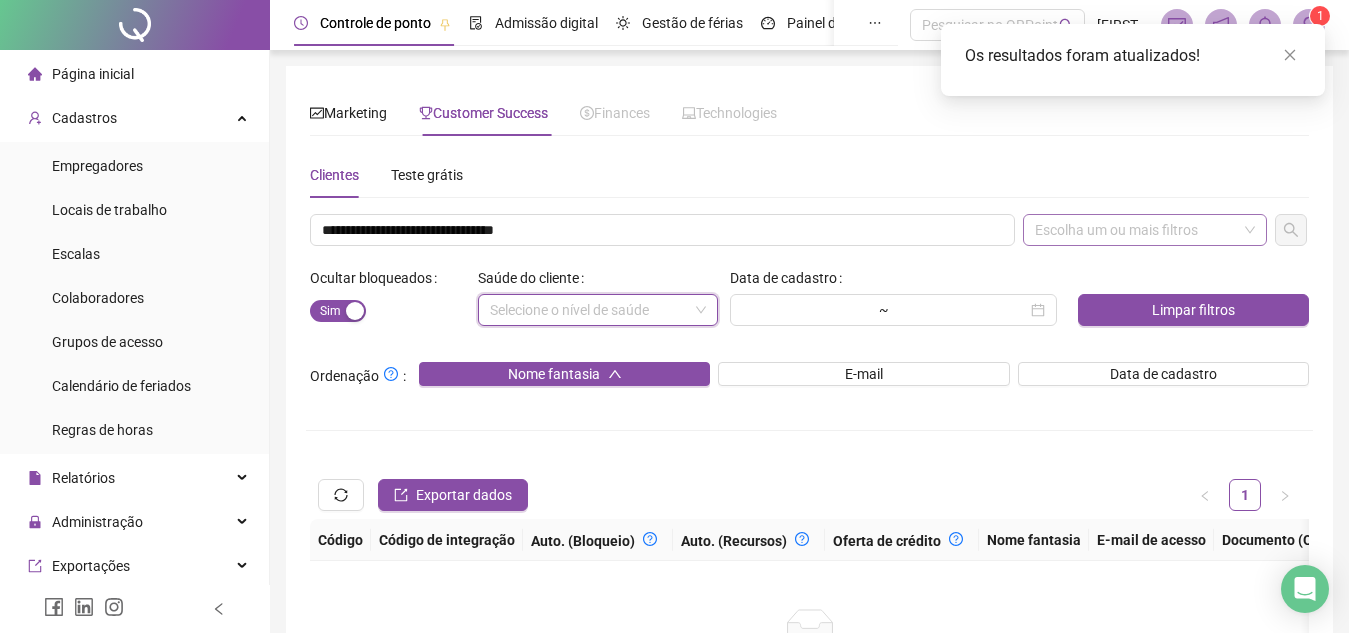 click on "Escolha um ou mais filtros" at bounding box center (1145, 230) 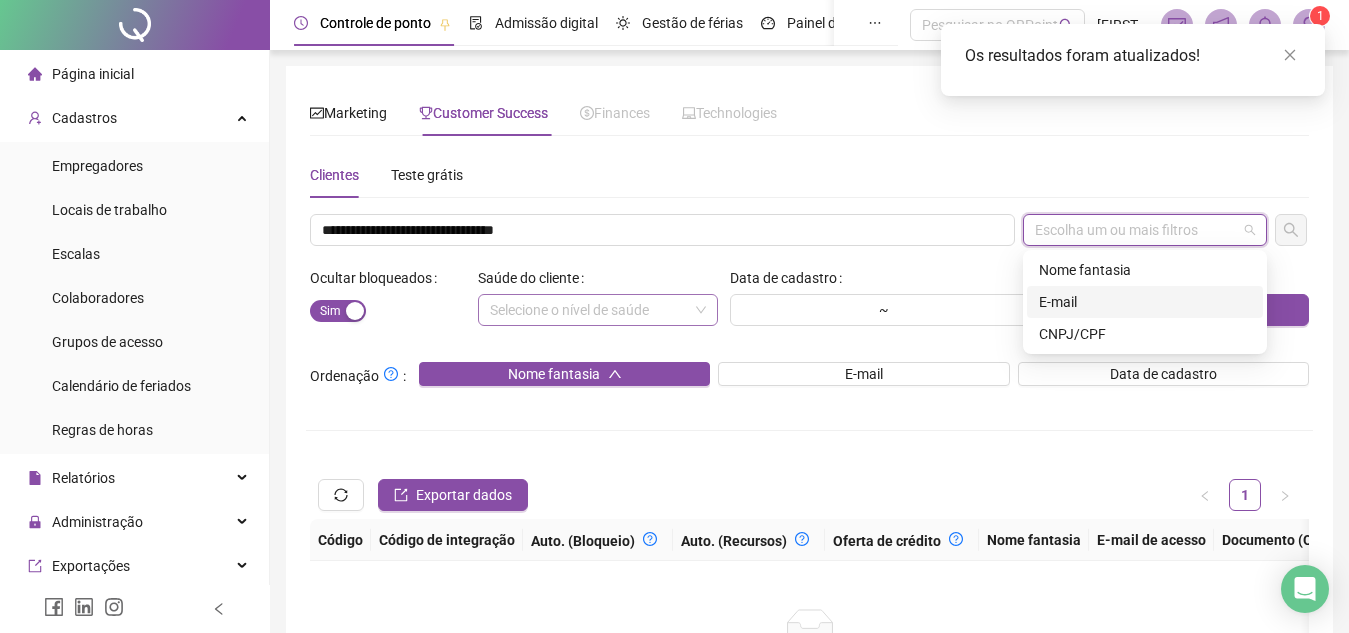 click on "E-mail" at bounding box center [1145, 302] 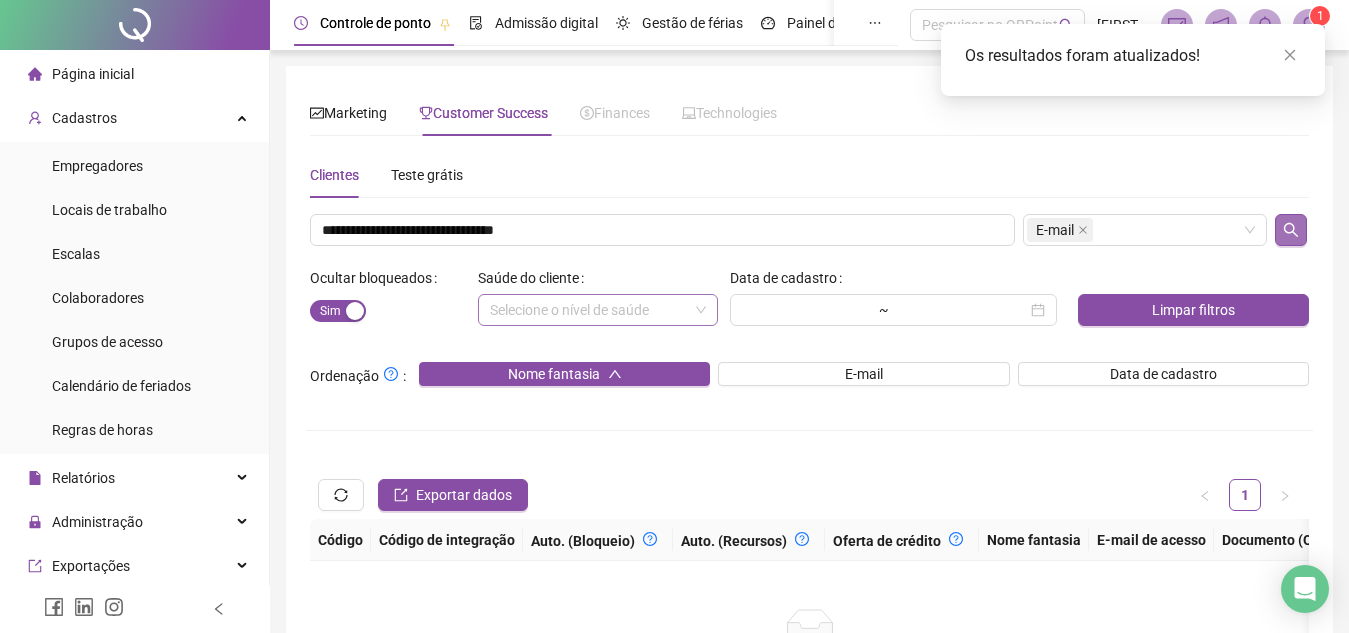 click on "**********" at bounding box center [809, 459] 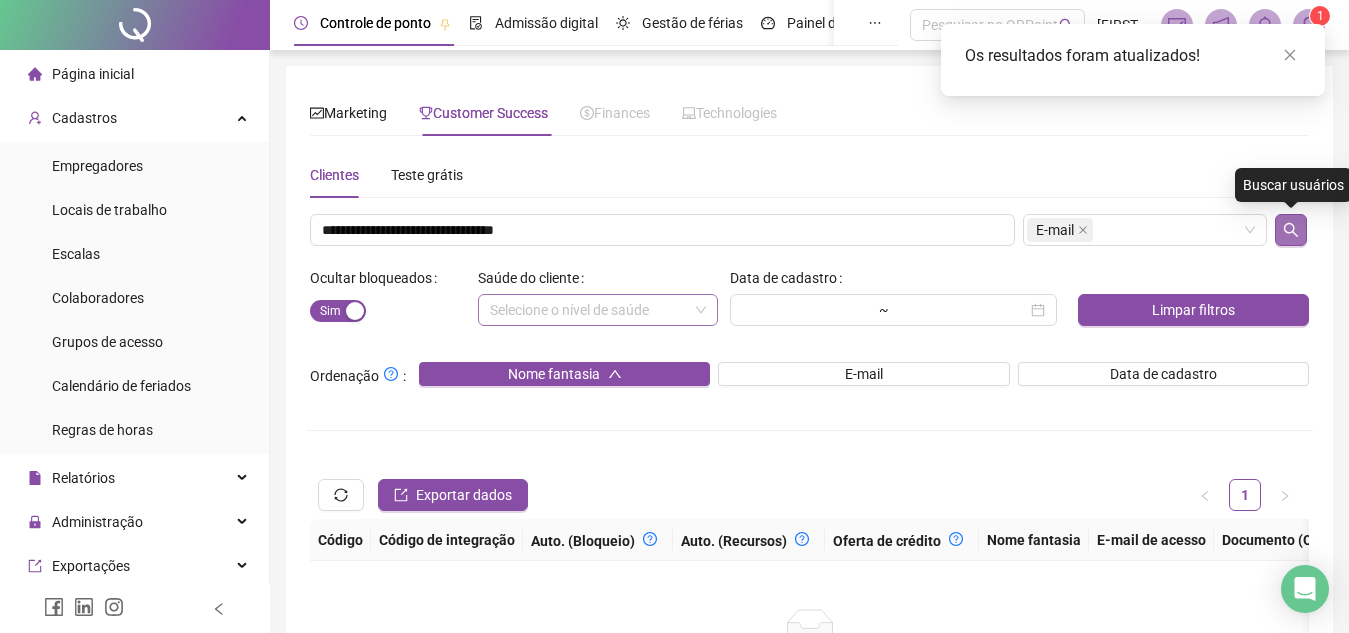 click at bounding box center [1291, 230] 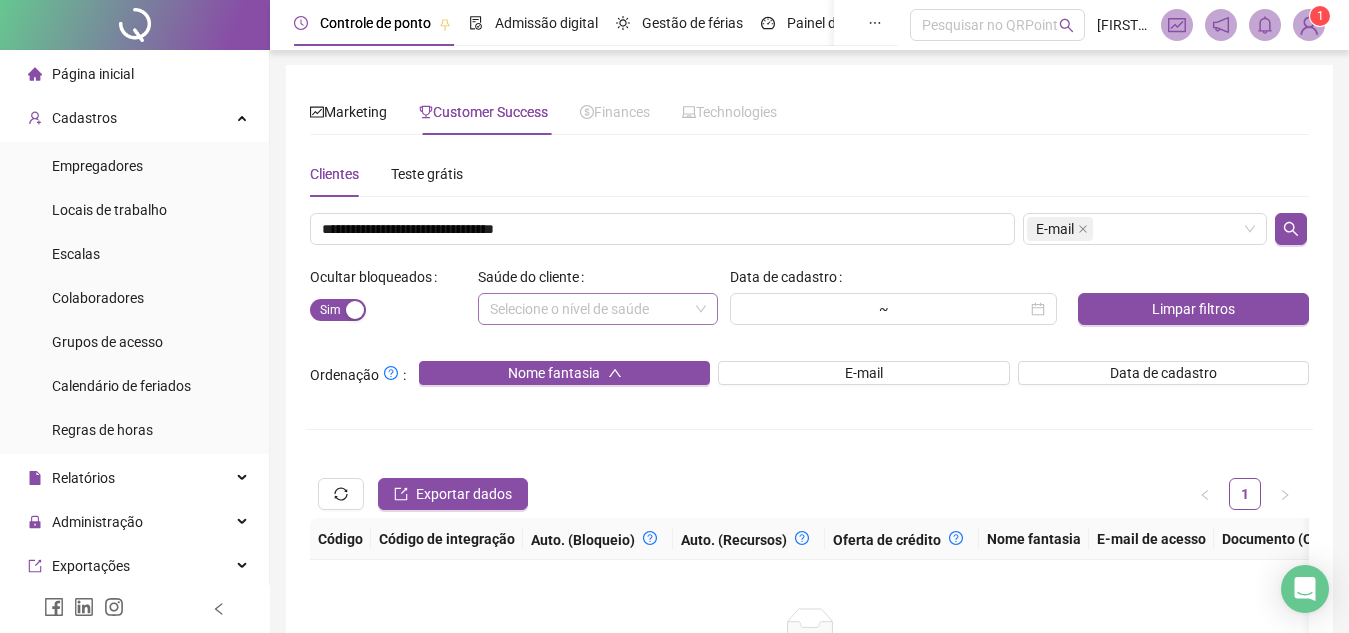 scroll, scrollTop: 0, scrollLeft: 0, axis: both 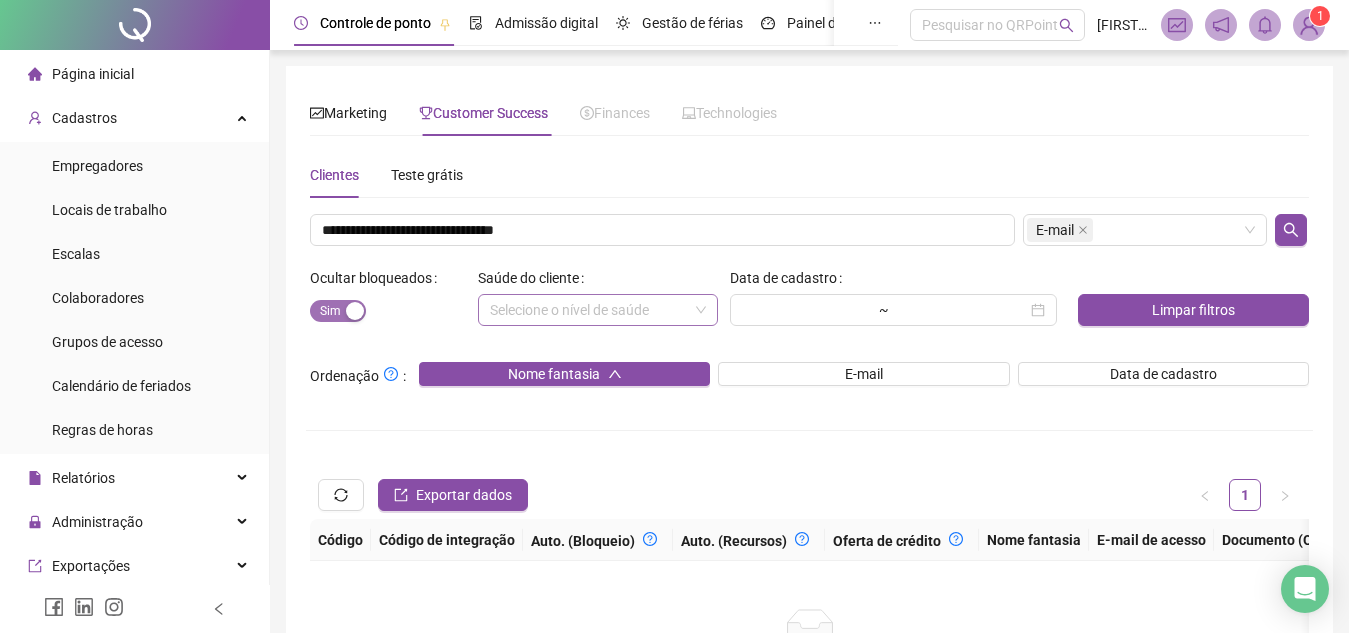 click on "Sim Não" at bounding box center [338, 311] 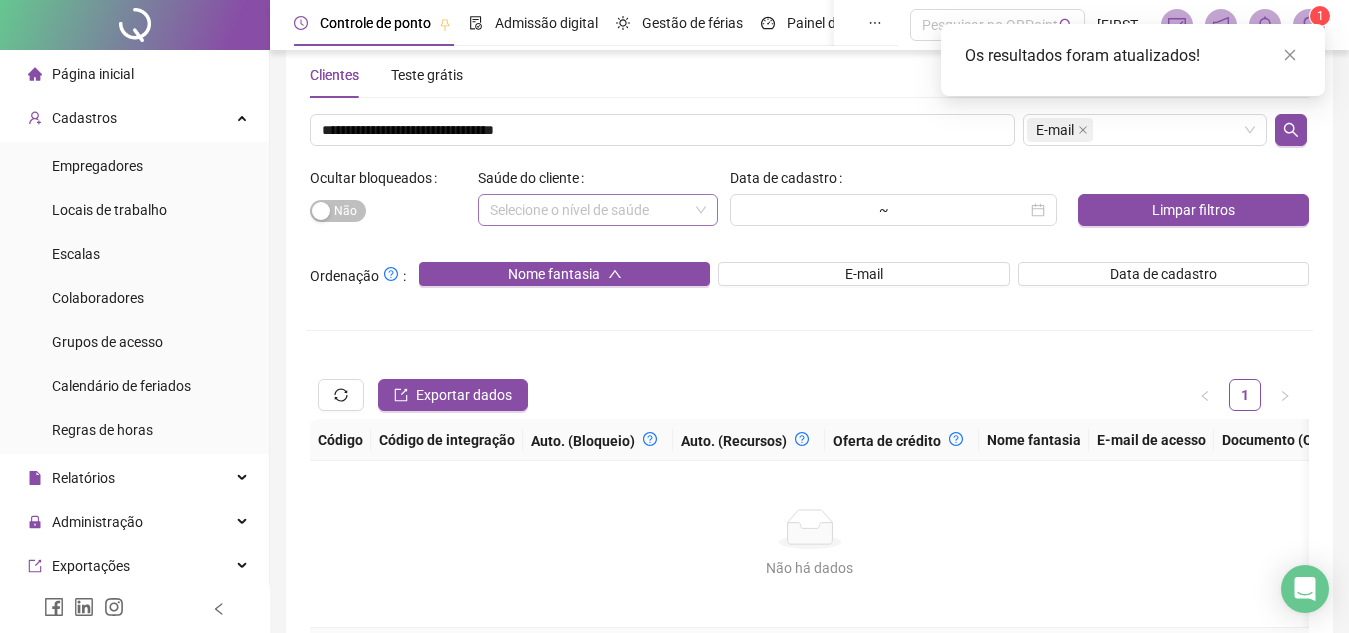 scroll, scrollTop: 0, scrollLeft: 0, axis: both 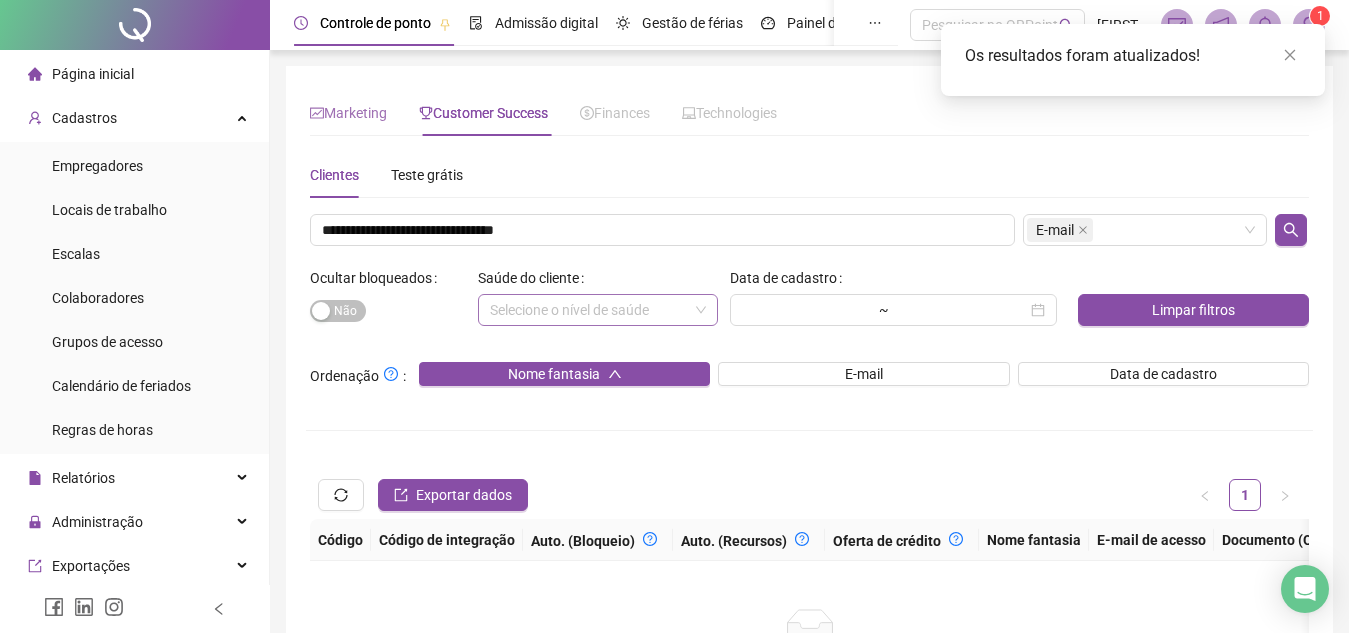 click on "Marketing" at bounding box center (348, 113) 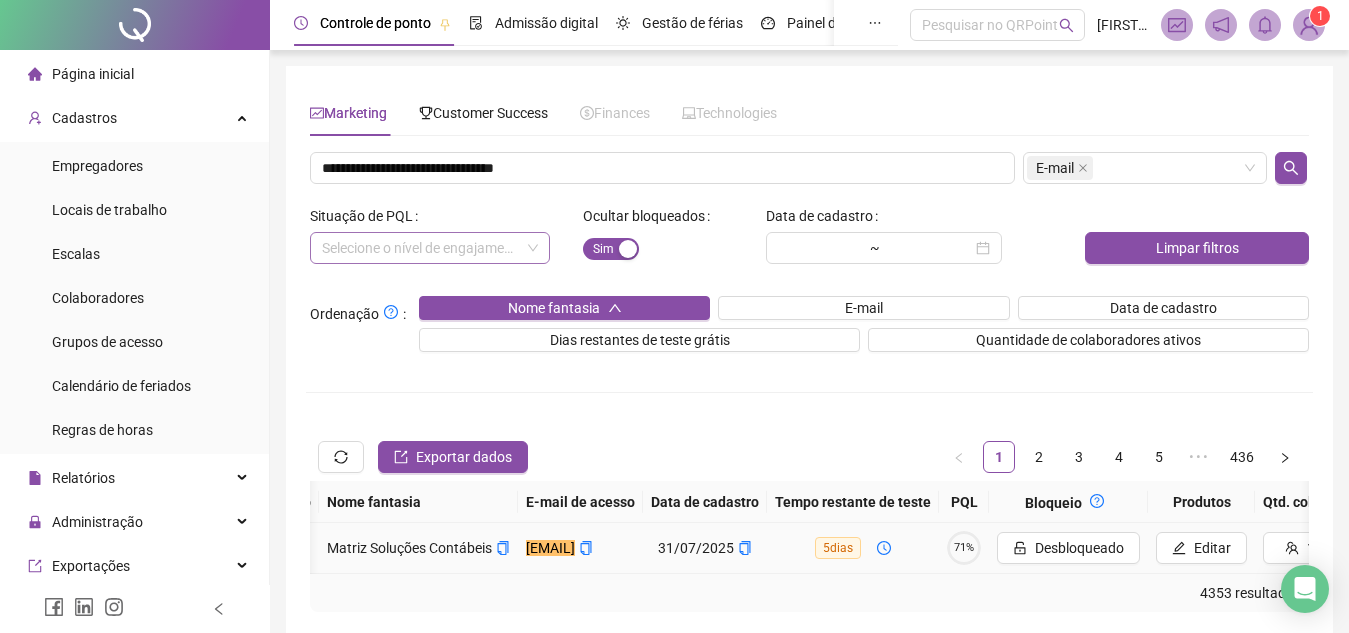 scroll, scrollTop: 0, scrollLeft: 0, axis: both 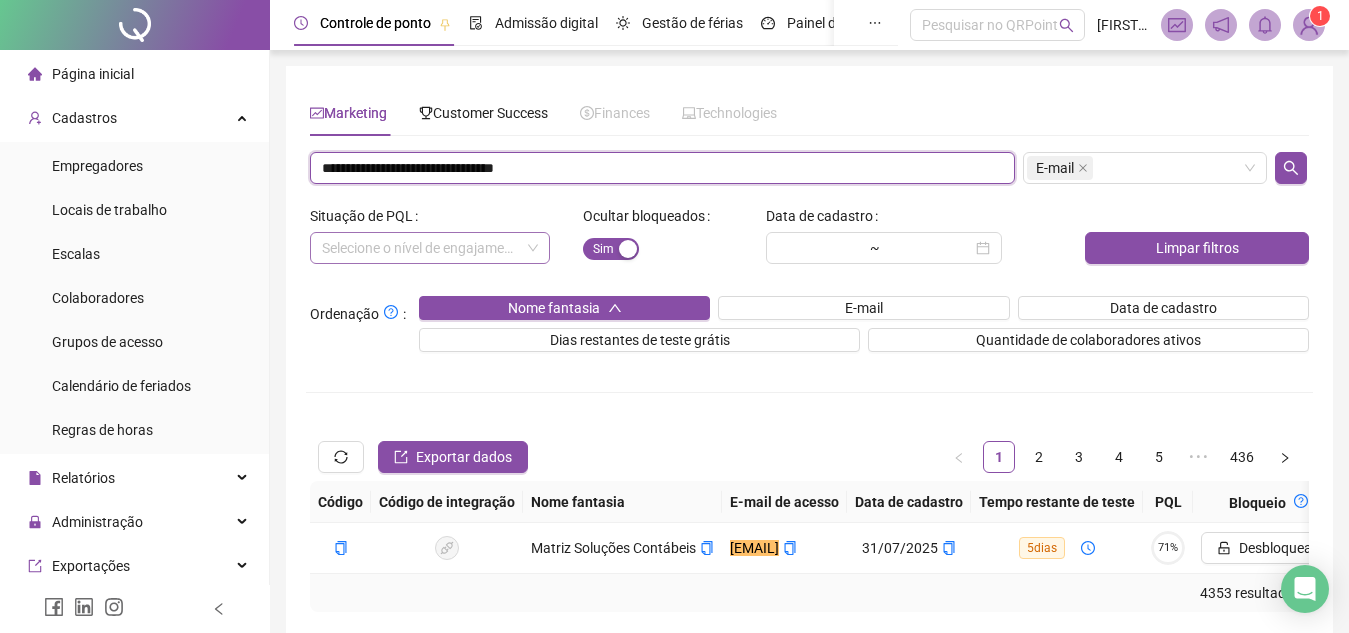 click on "**********" at bounding box center [662, 168] 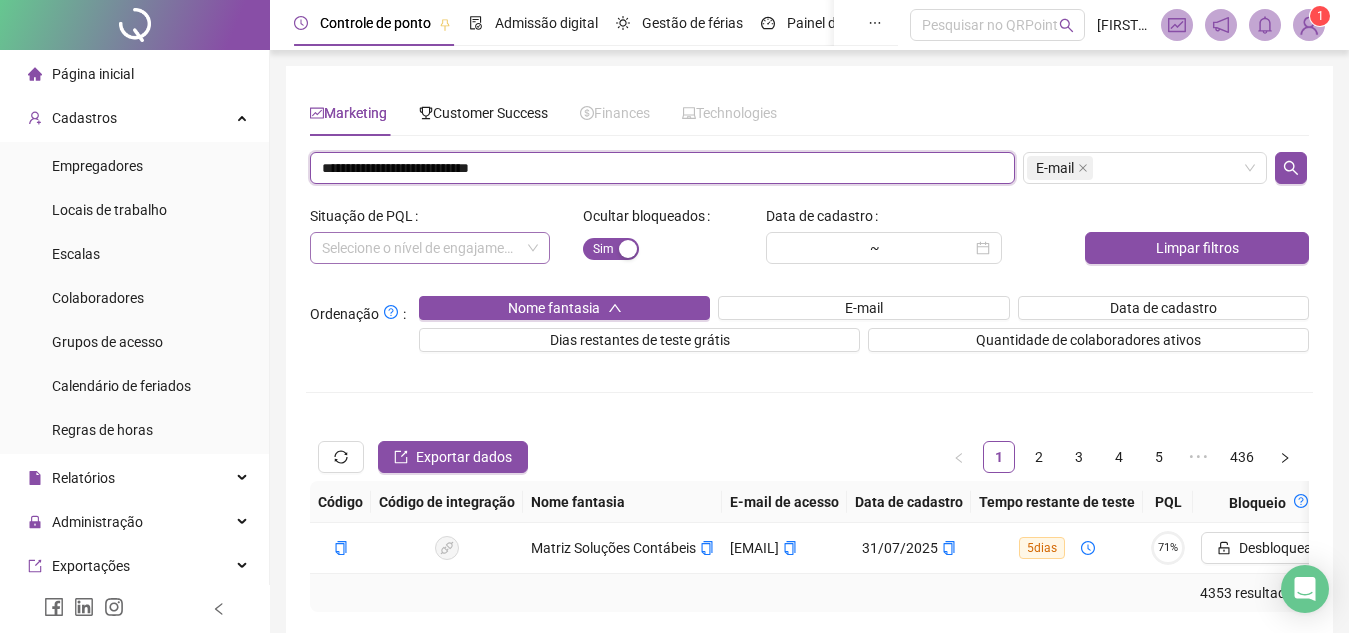 type on "**********" 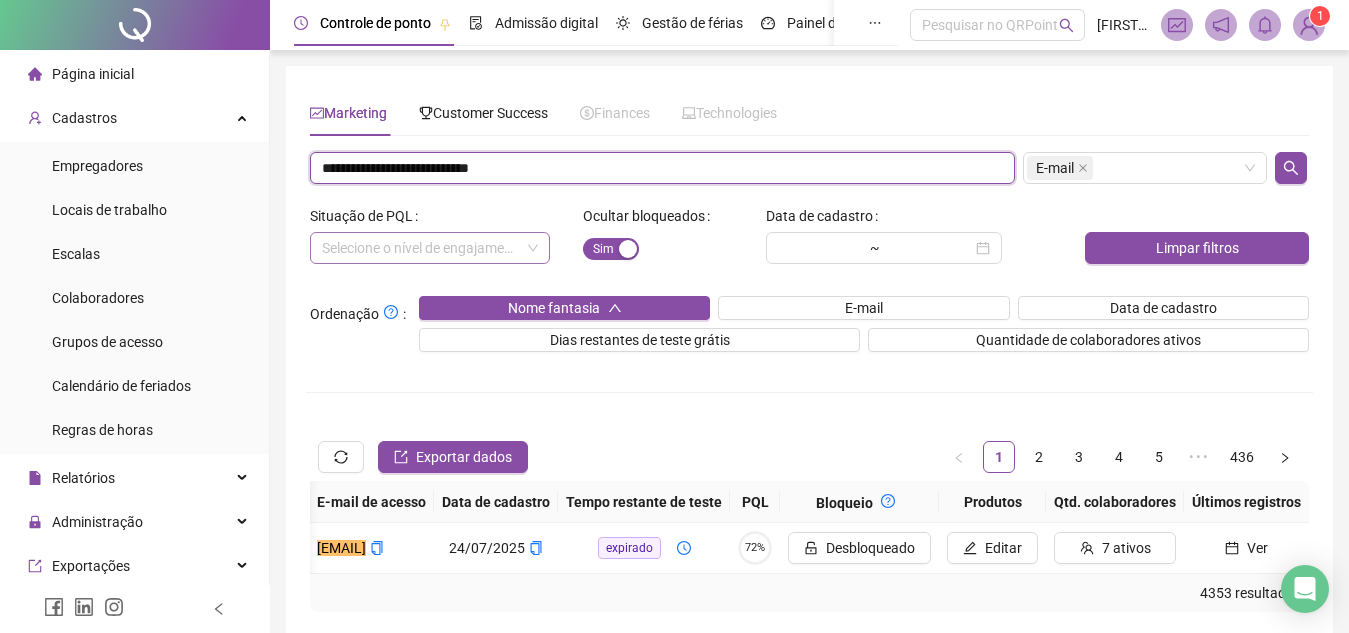 scroll, scrollTop: 0, scrollLeft: 611, axis: horizontal 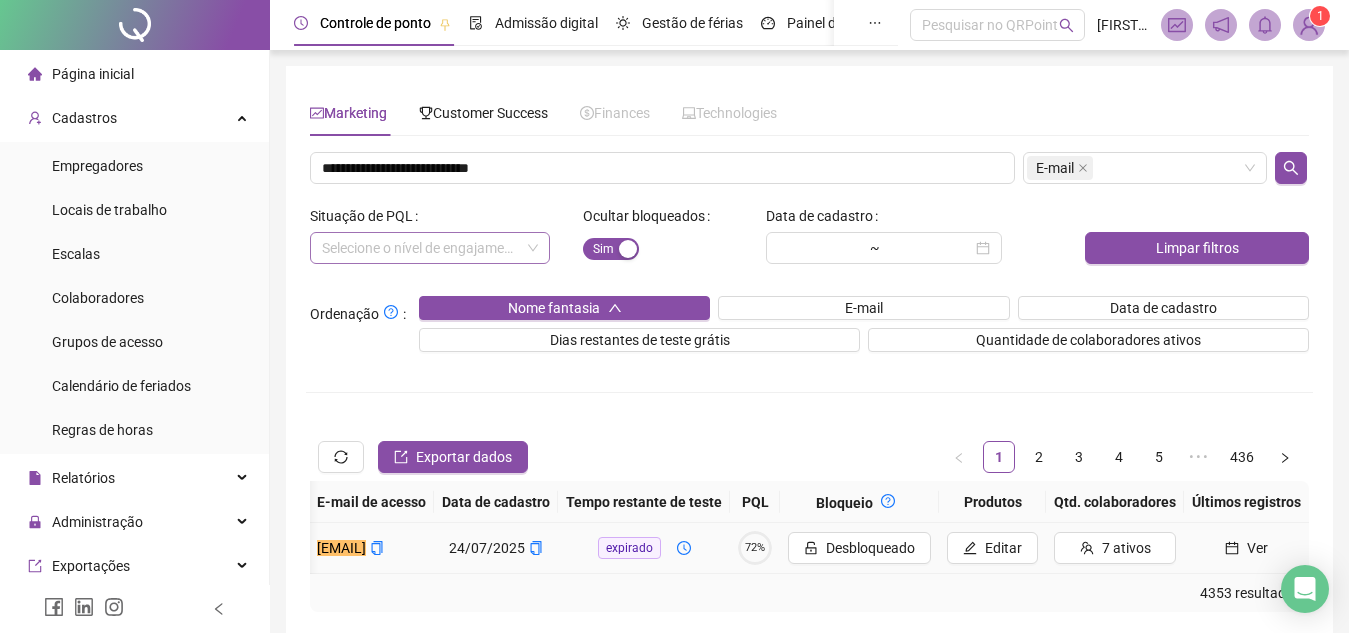 click on "72%" at bounding box center (755, 547) 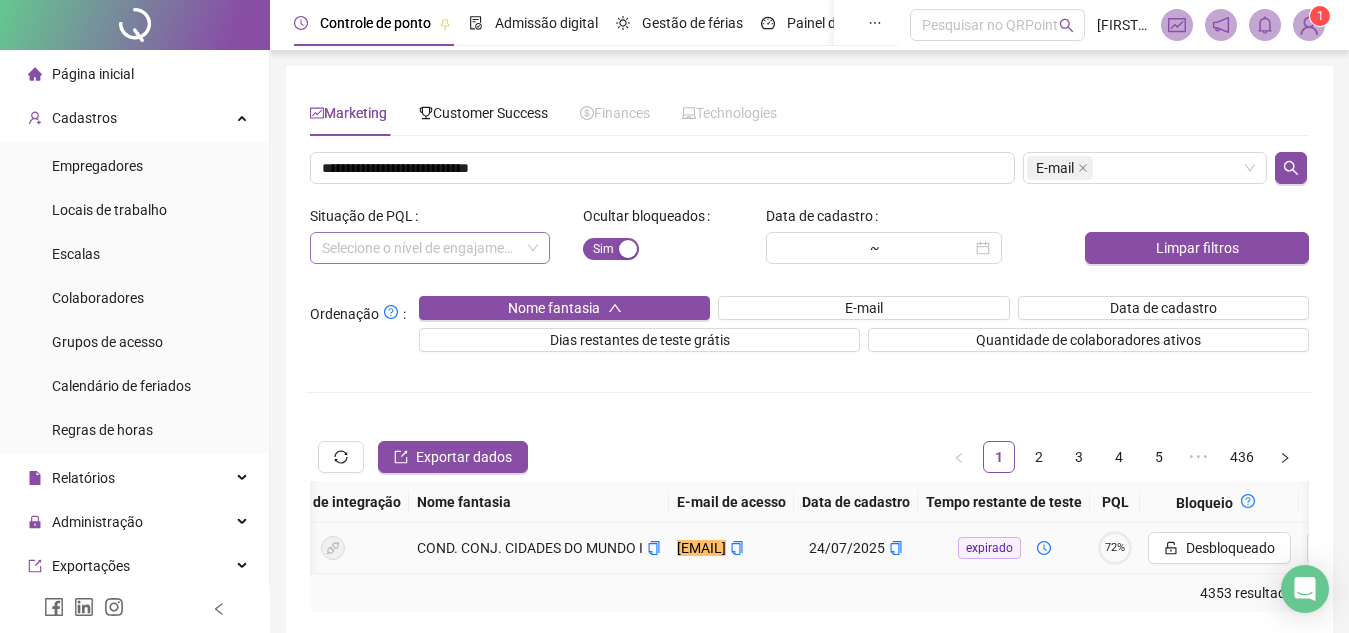 scroll, scrollTop: 0, scrollLeft: 0, axis: both 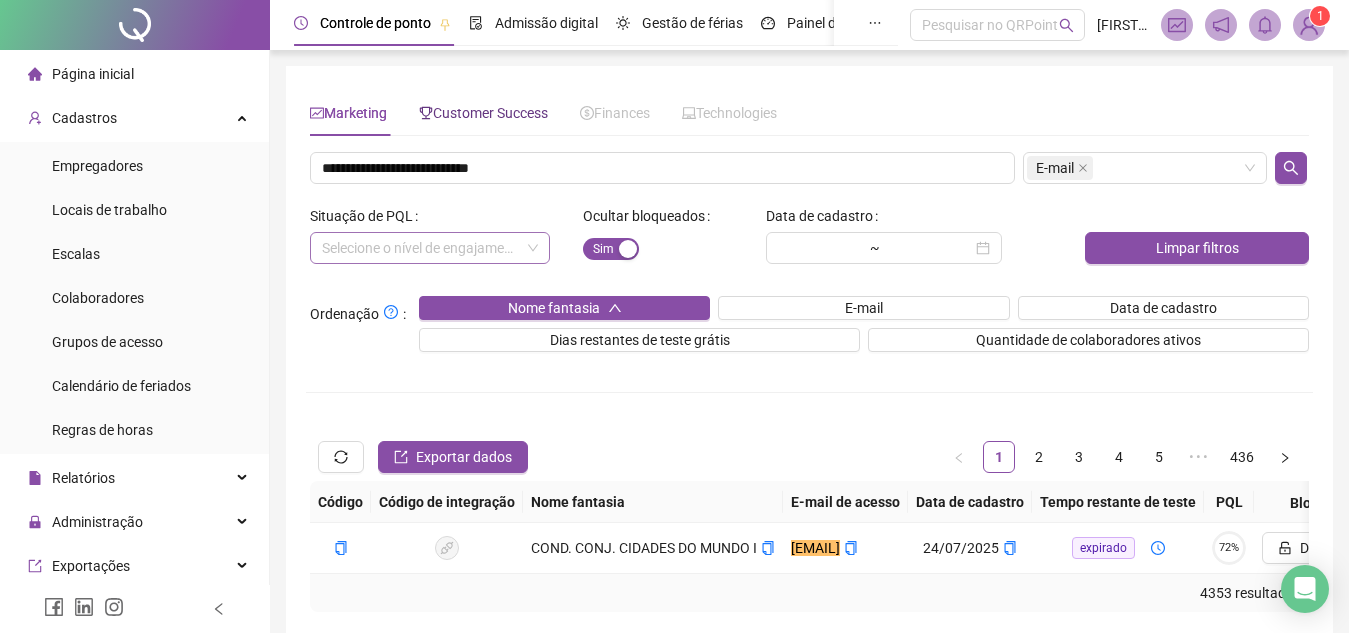 click on "Customer Success" at bounding box center [483, 113] 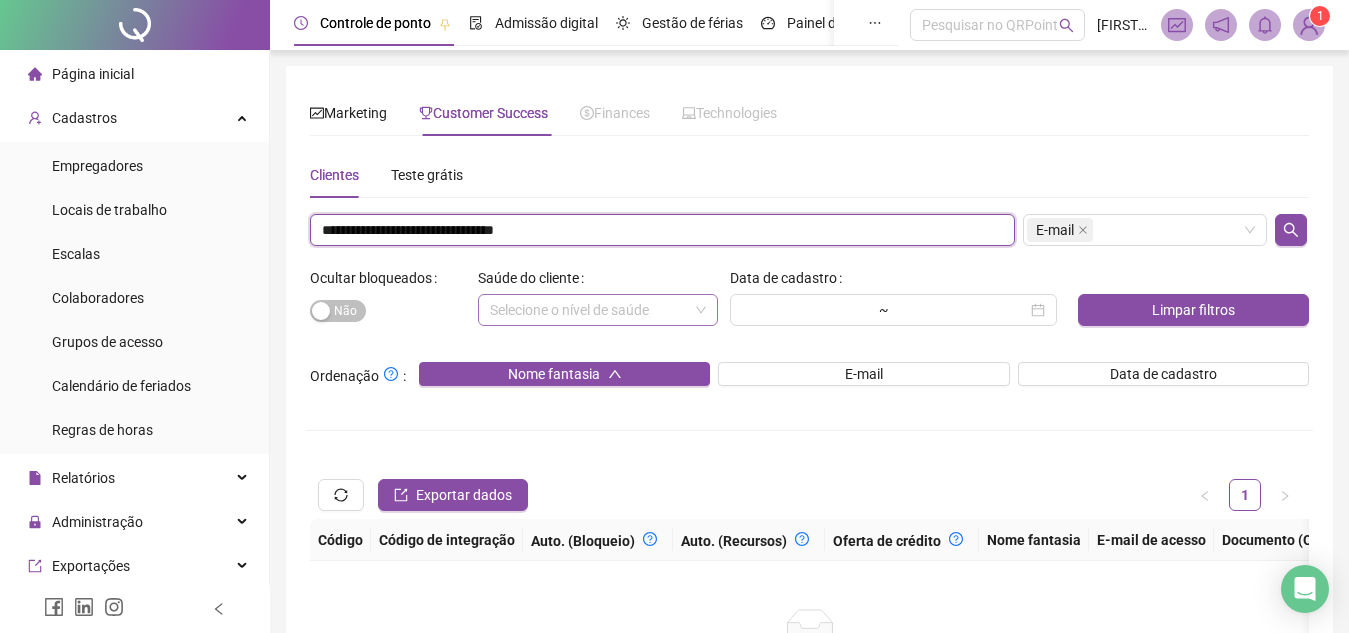 click on "**********" at bounding box center [662, 230] 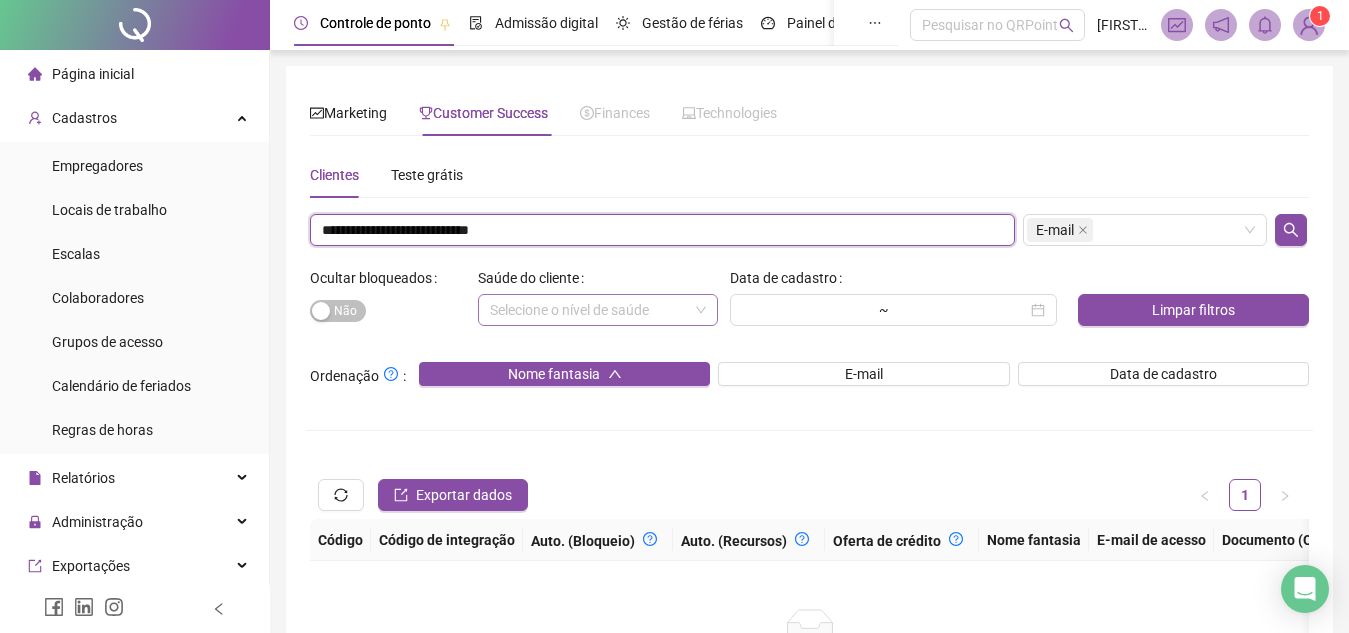 type on "**********" 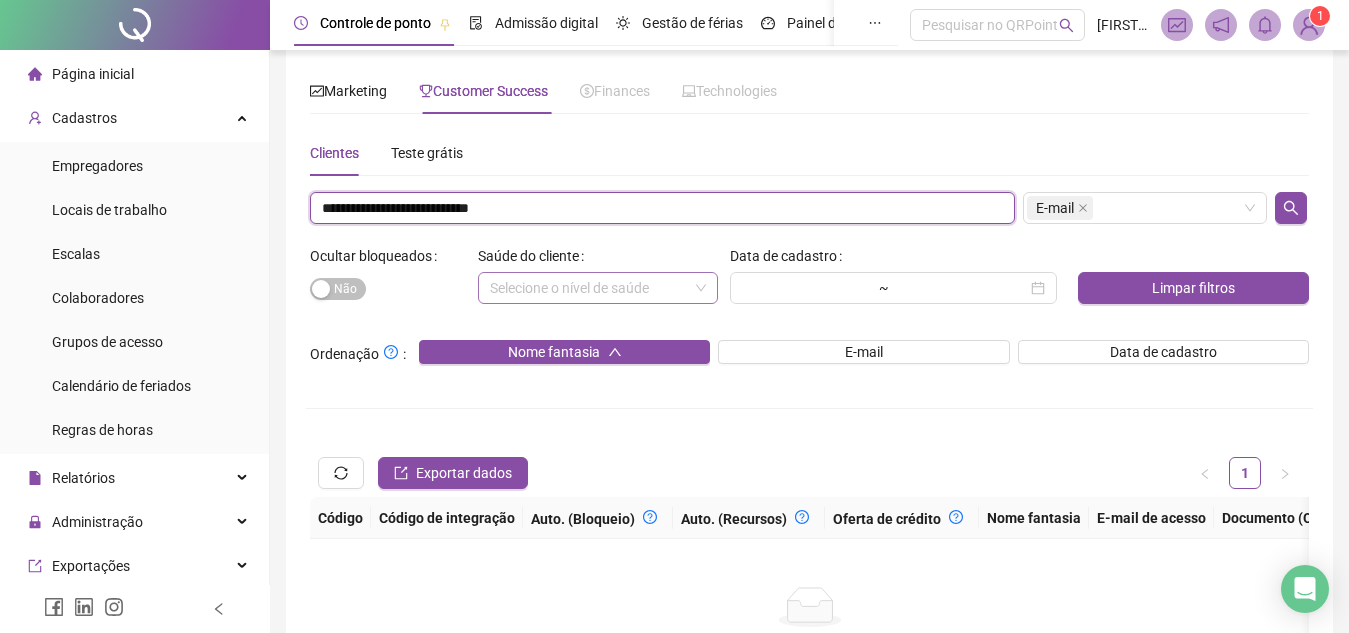 scroll, scrollTop: 0, scrollLeft: 0, axis: both 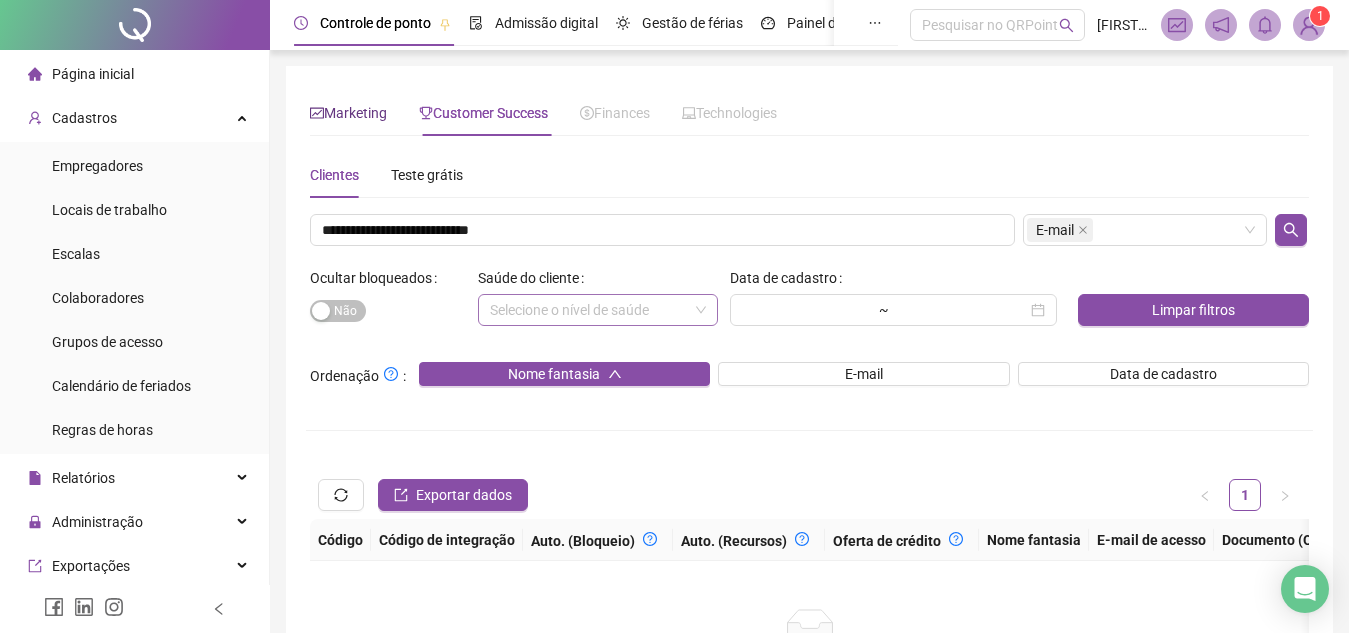 click on "Marketing" at bounding box center [348, 113] 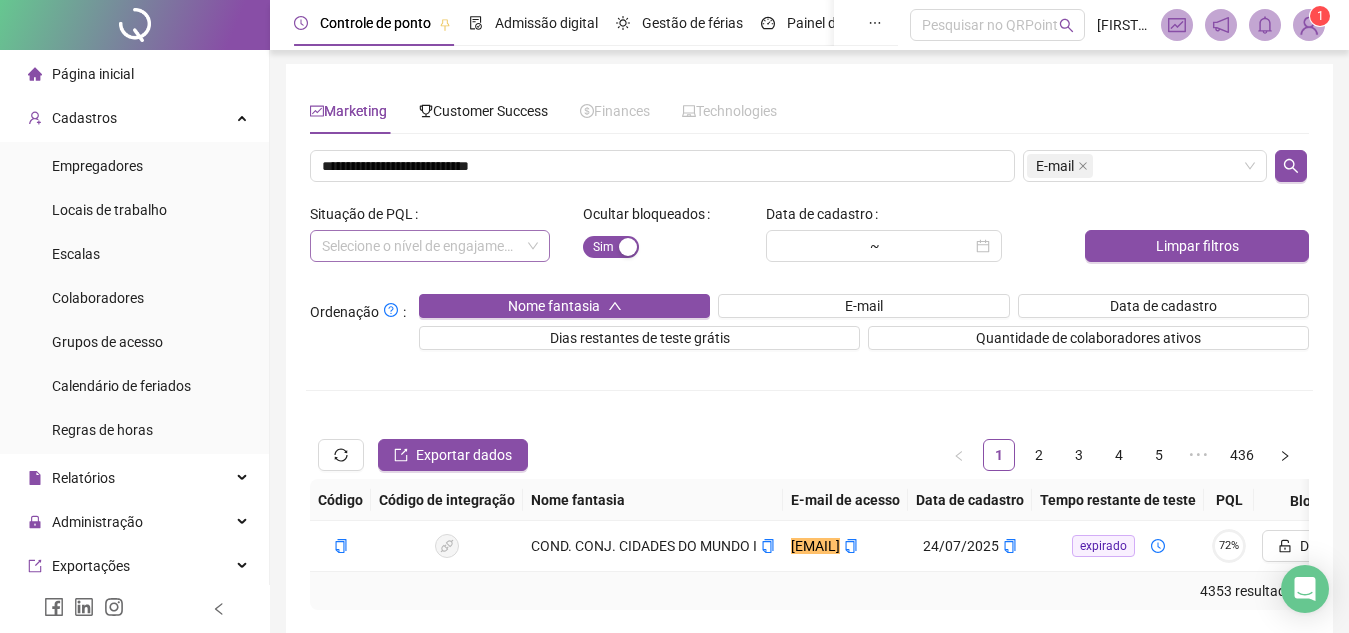 scroll, scrollTop: 1, scrollLeft: 0, axis: vertical 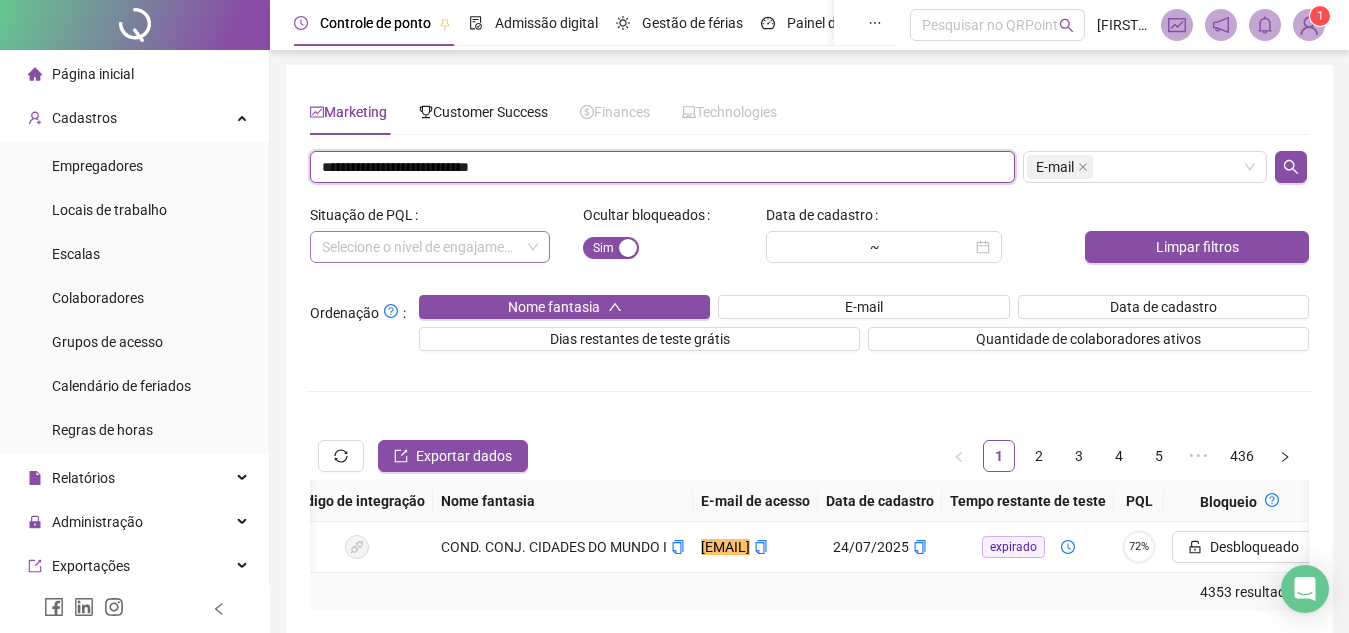 click on "**********" at bounding box center (662, 167) 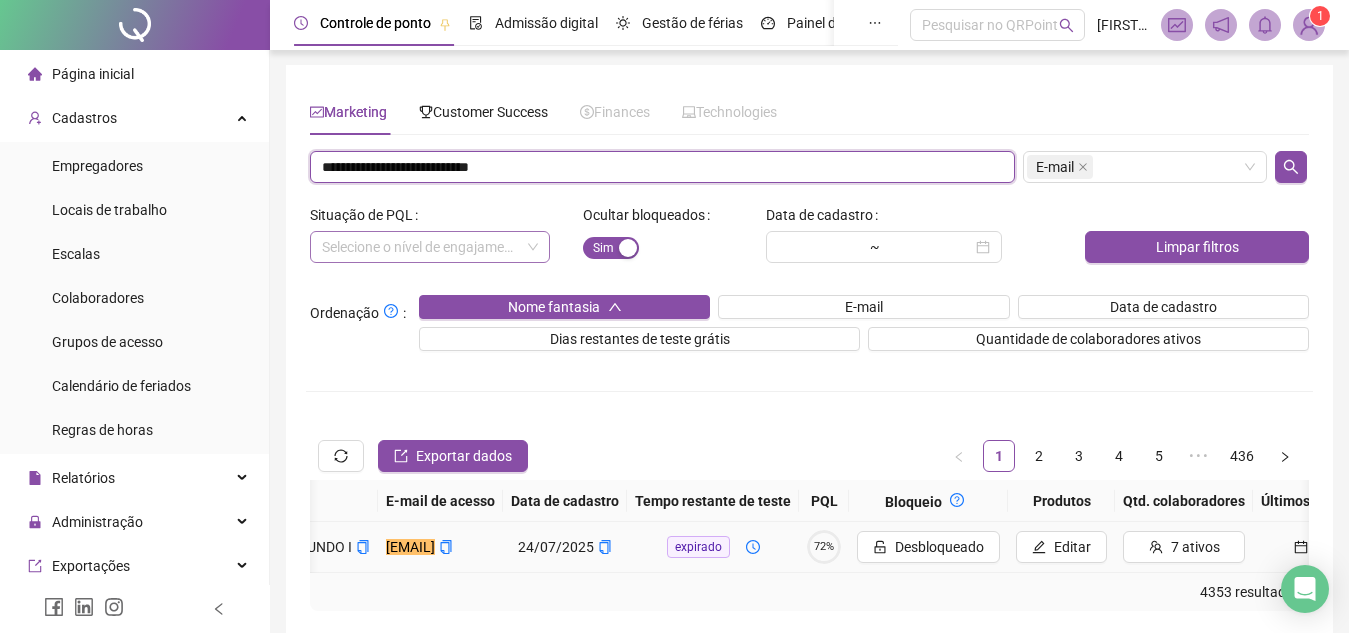 scroll, scrollTop: 0, scrollLeft: 0, axis: both 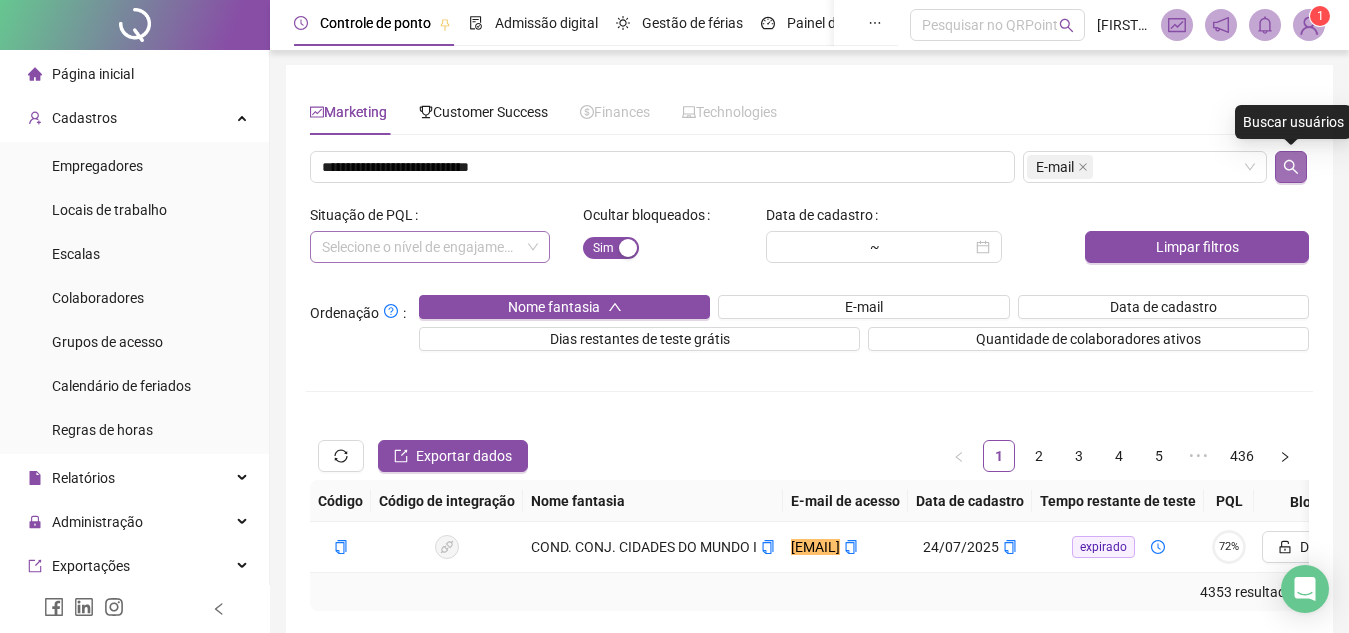 click at bounding box center [1291, 167] 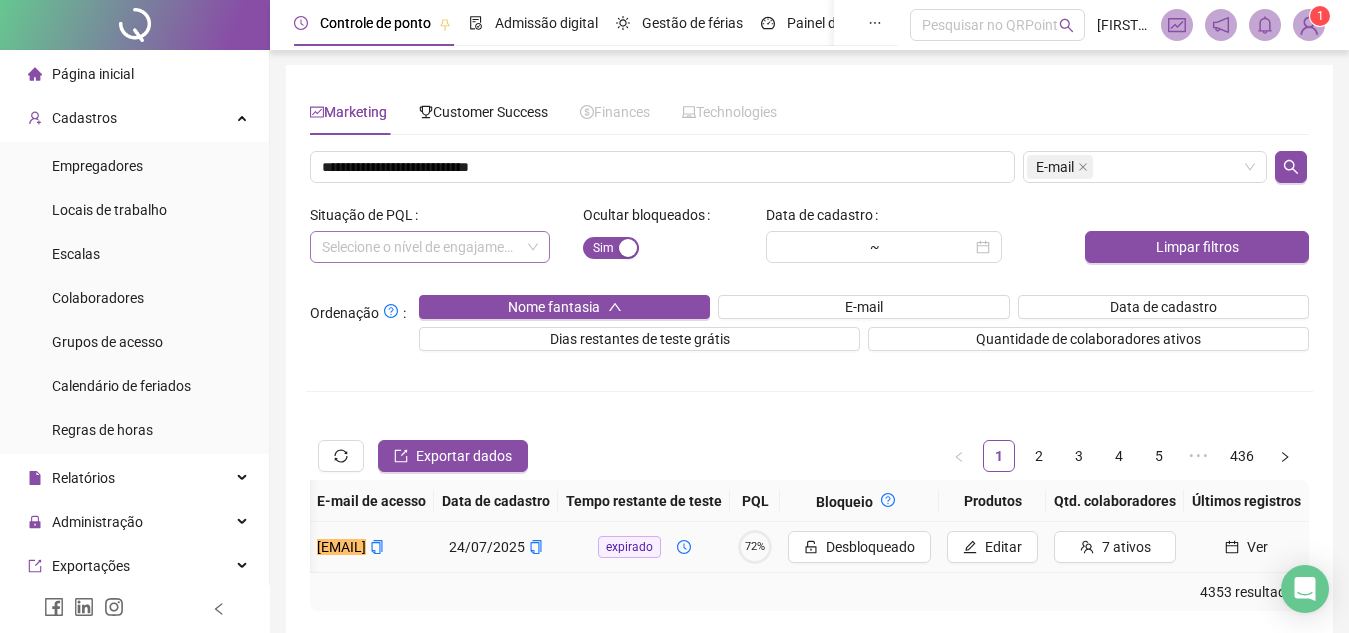 scroll, scrollTop: 0, scrollLeft: 611, axis: horizontal 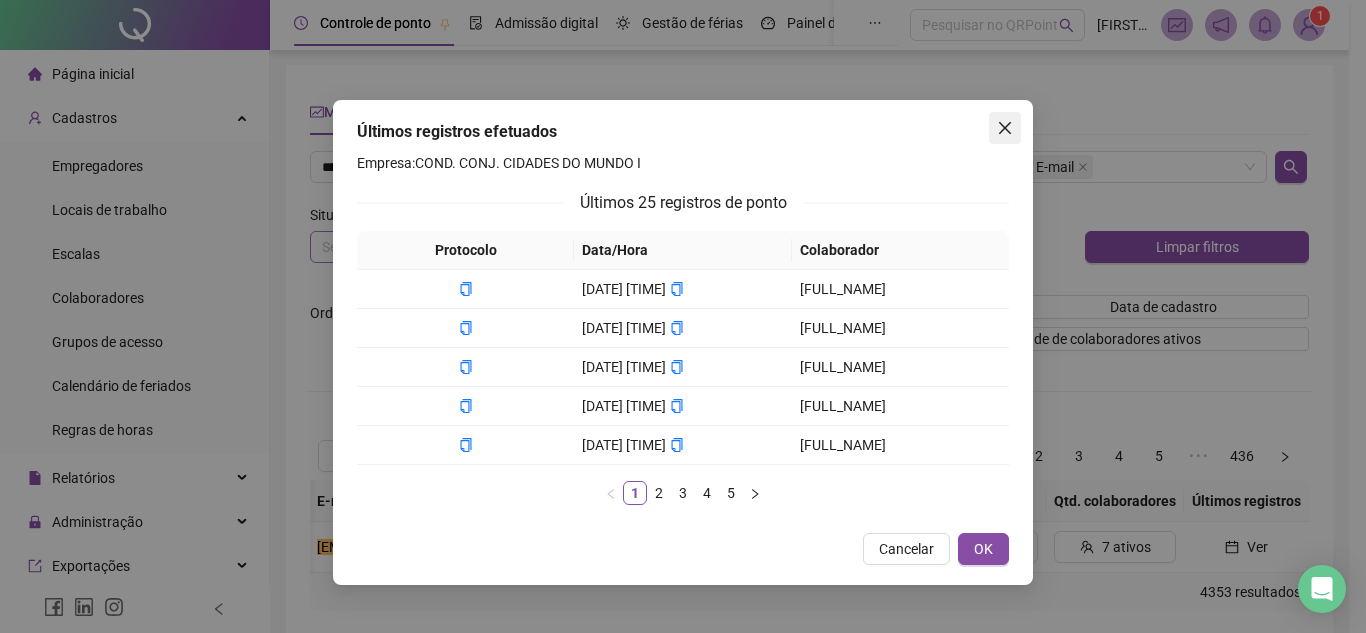 click at bounding box center [1005, 128] 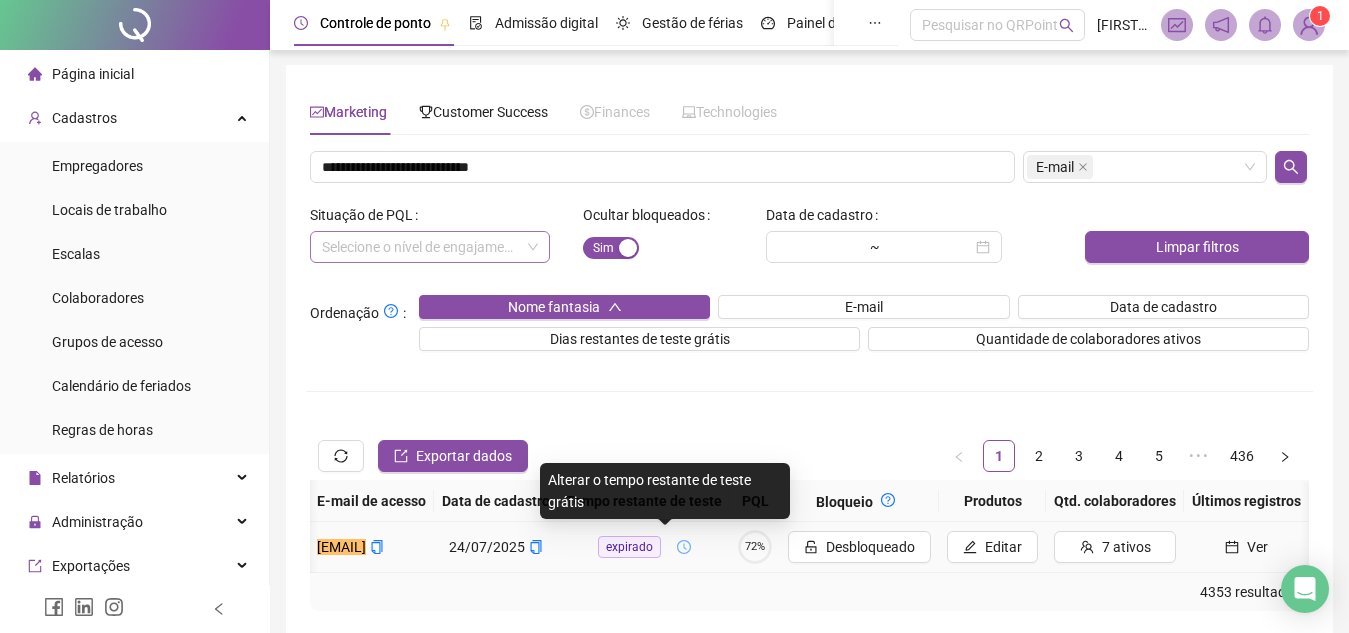 scroll, scrollTop: 0, scrollLeft: 0, axis: both 